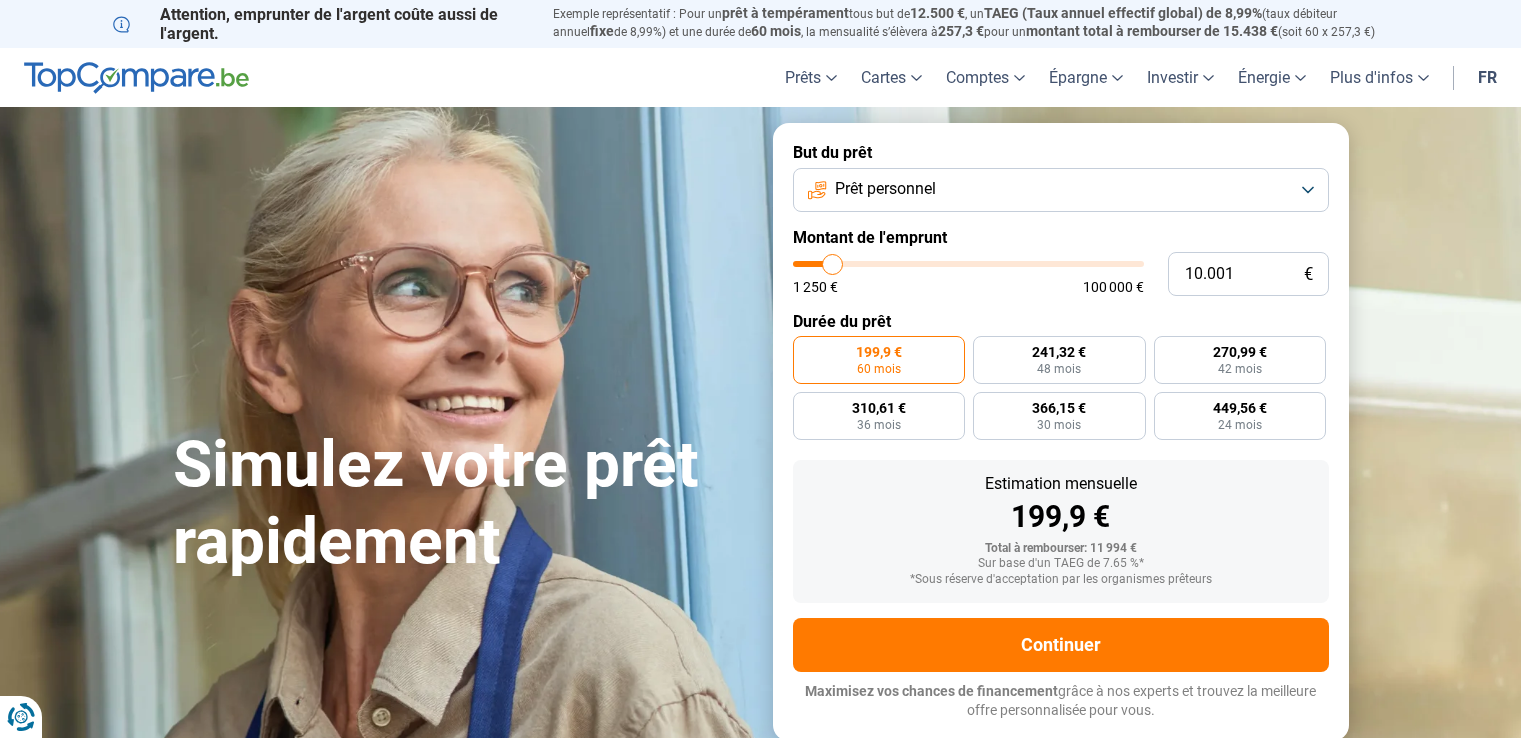 scroll, scrollTop: 0, scrollLeft: 0, axis: both 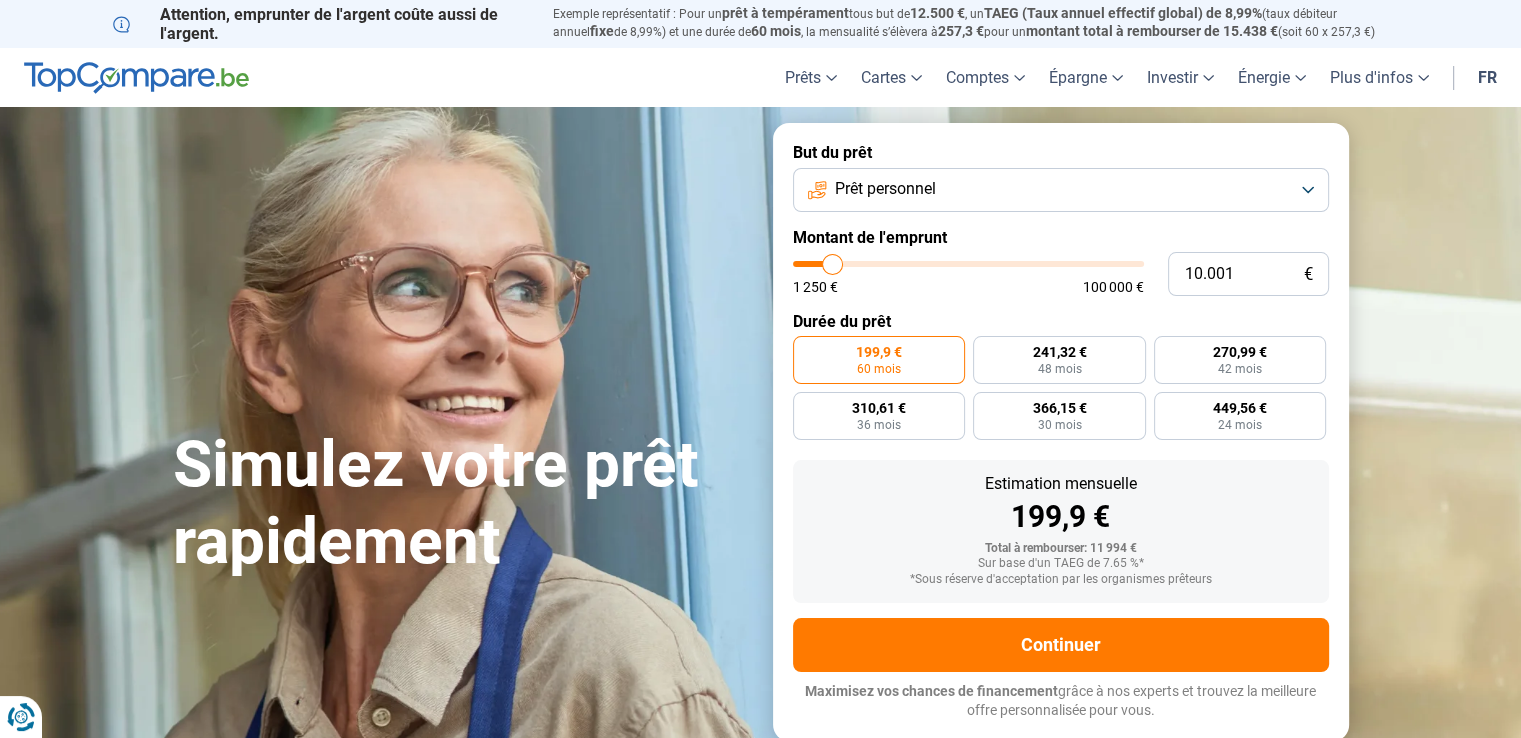 type on "11.000" 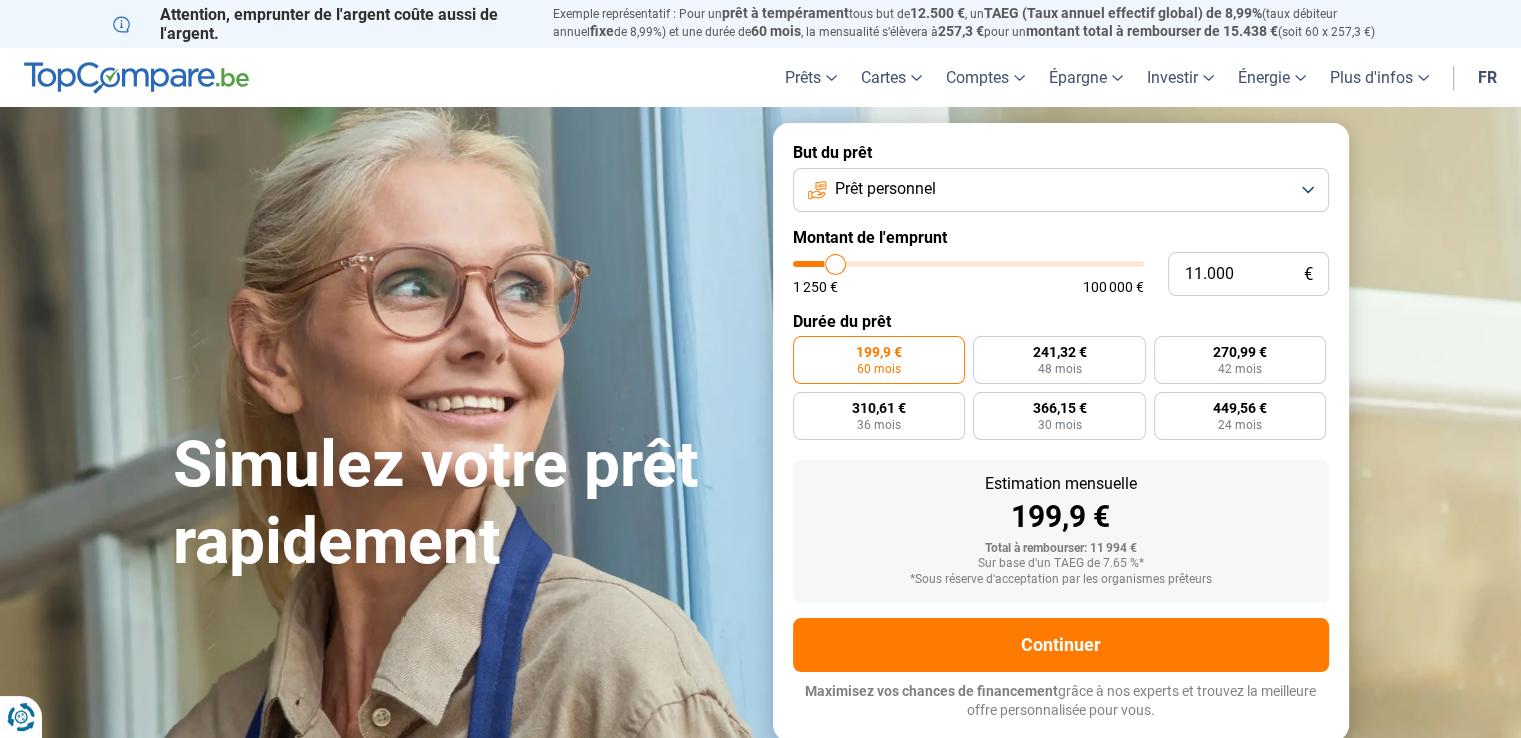 type on "11.250" 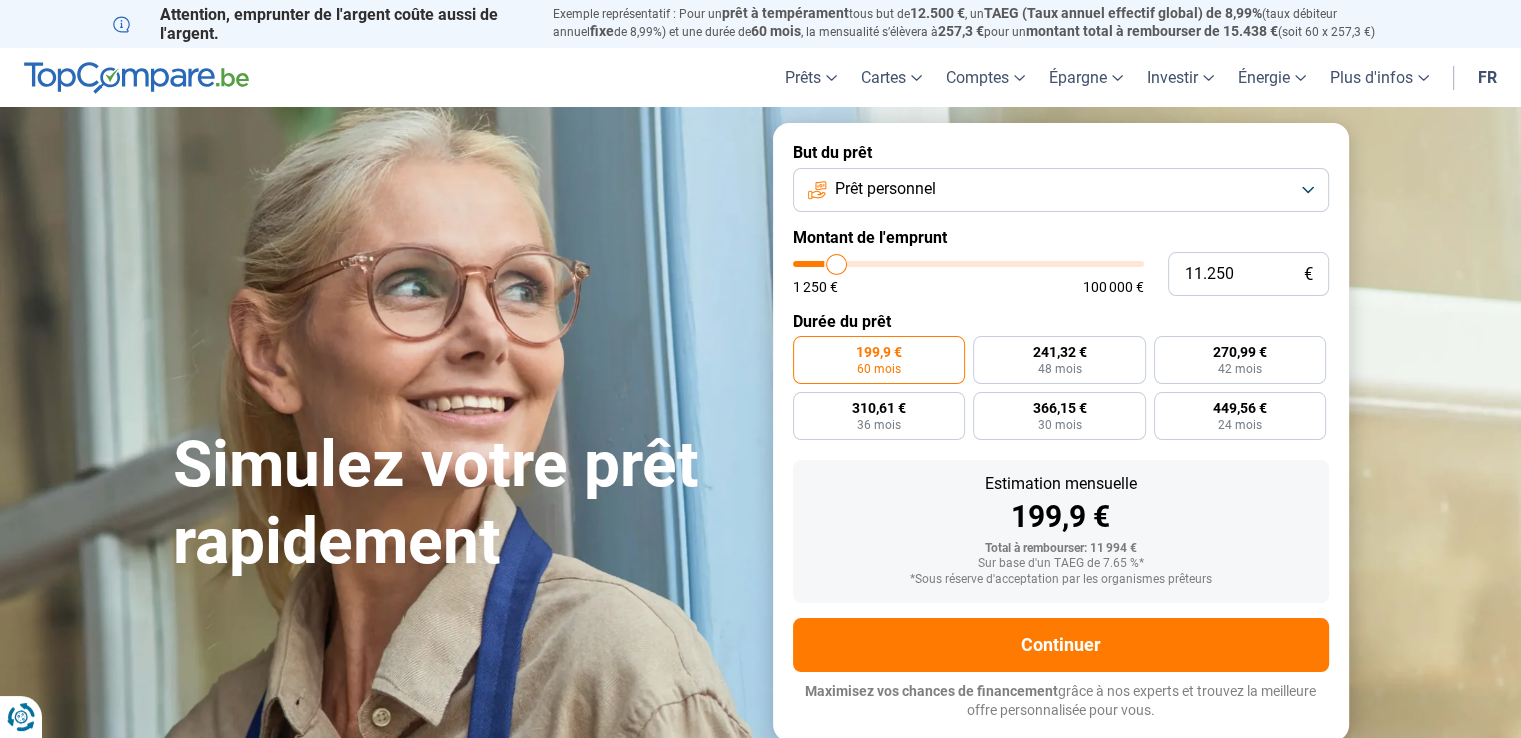 type on "11.500" 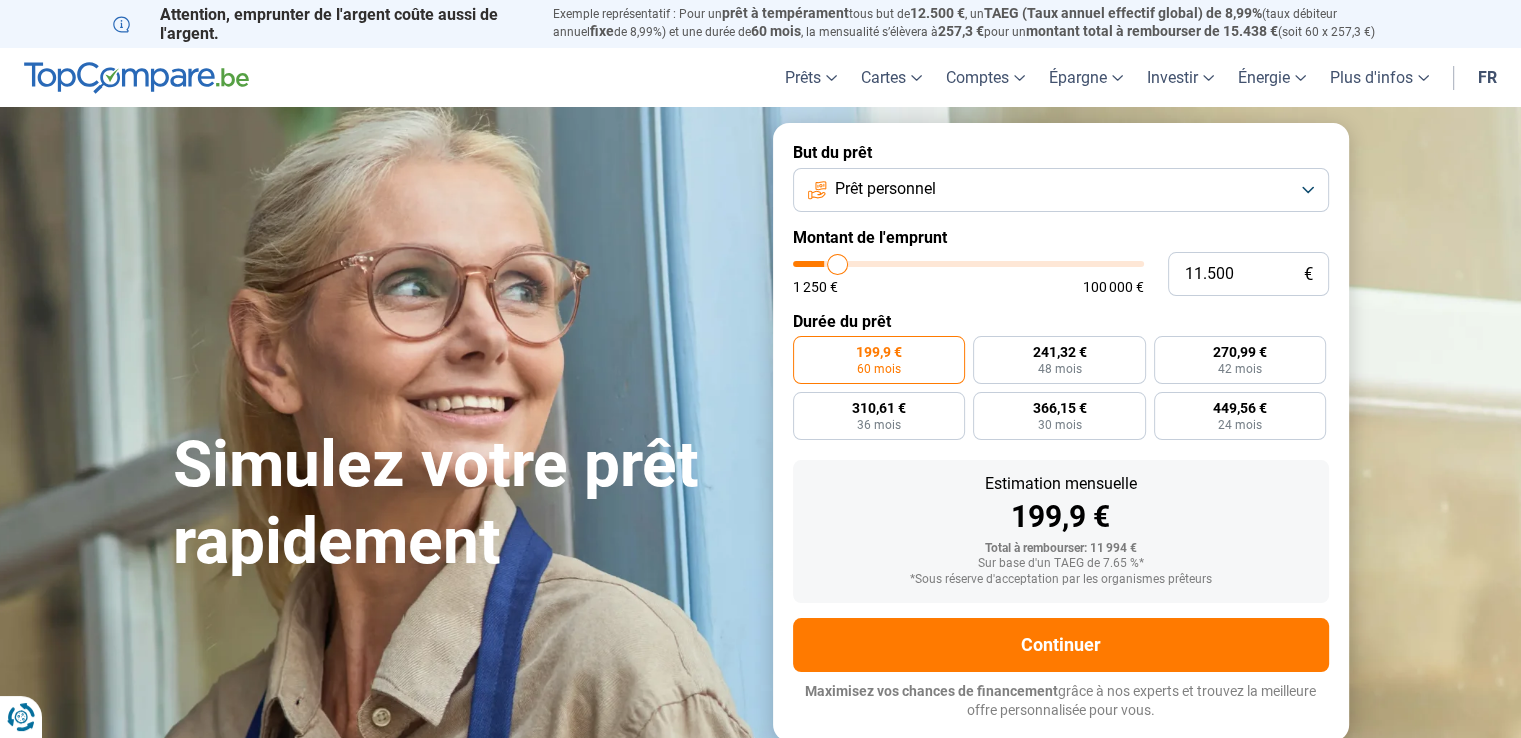 type on "11.750" 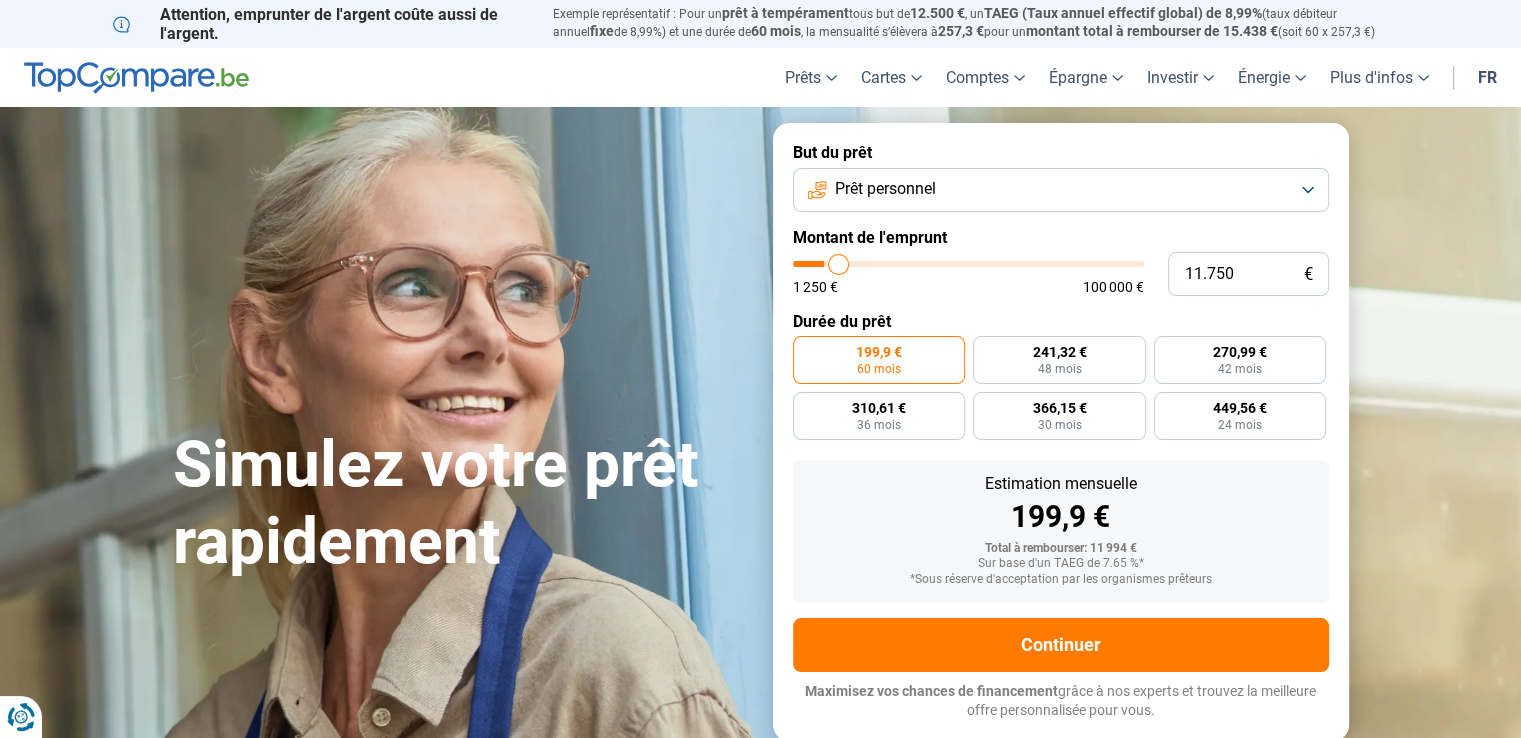 type on "12.500" 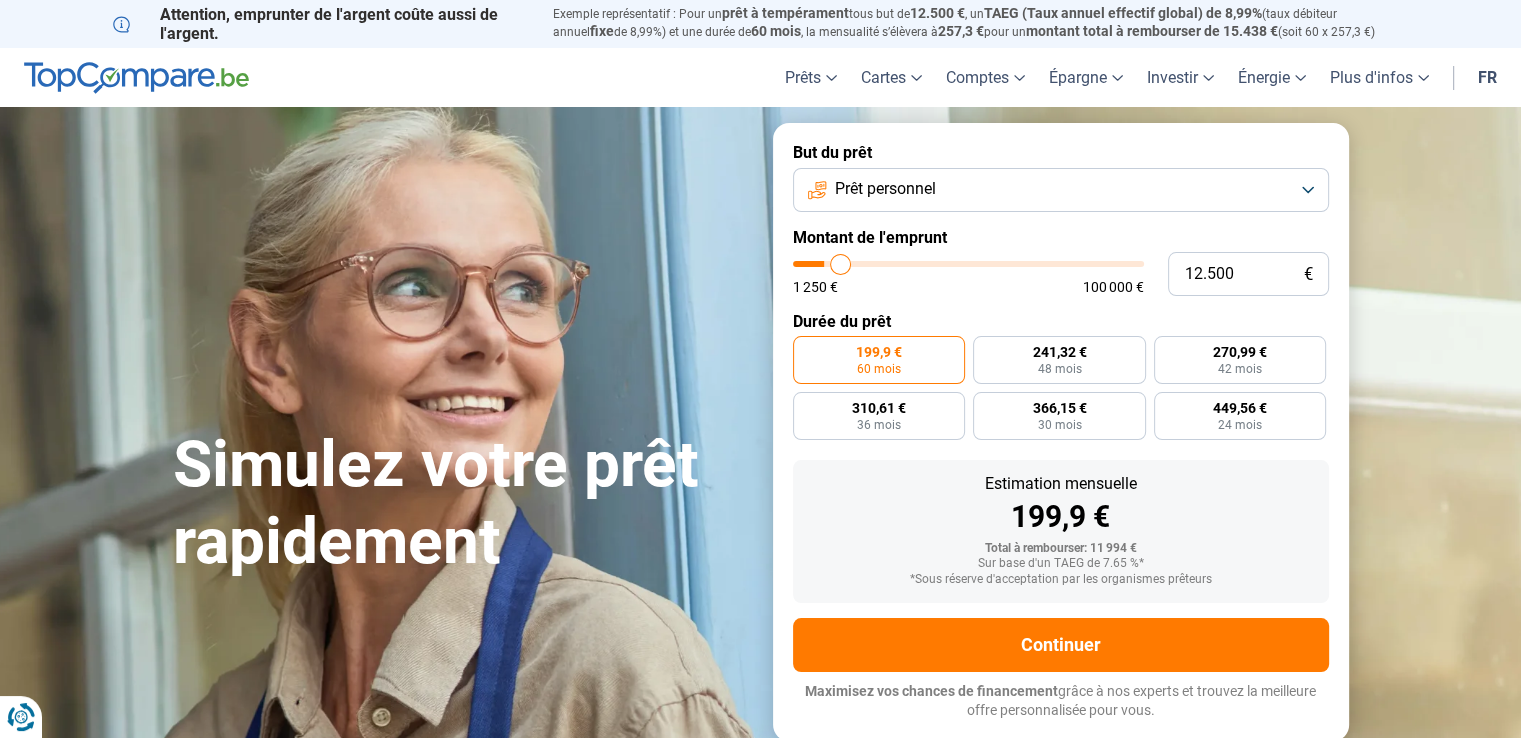 type on "12.750" 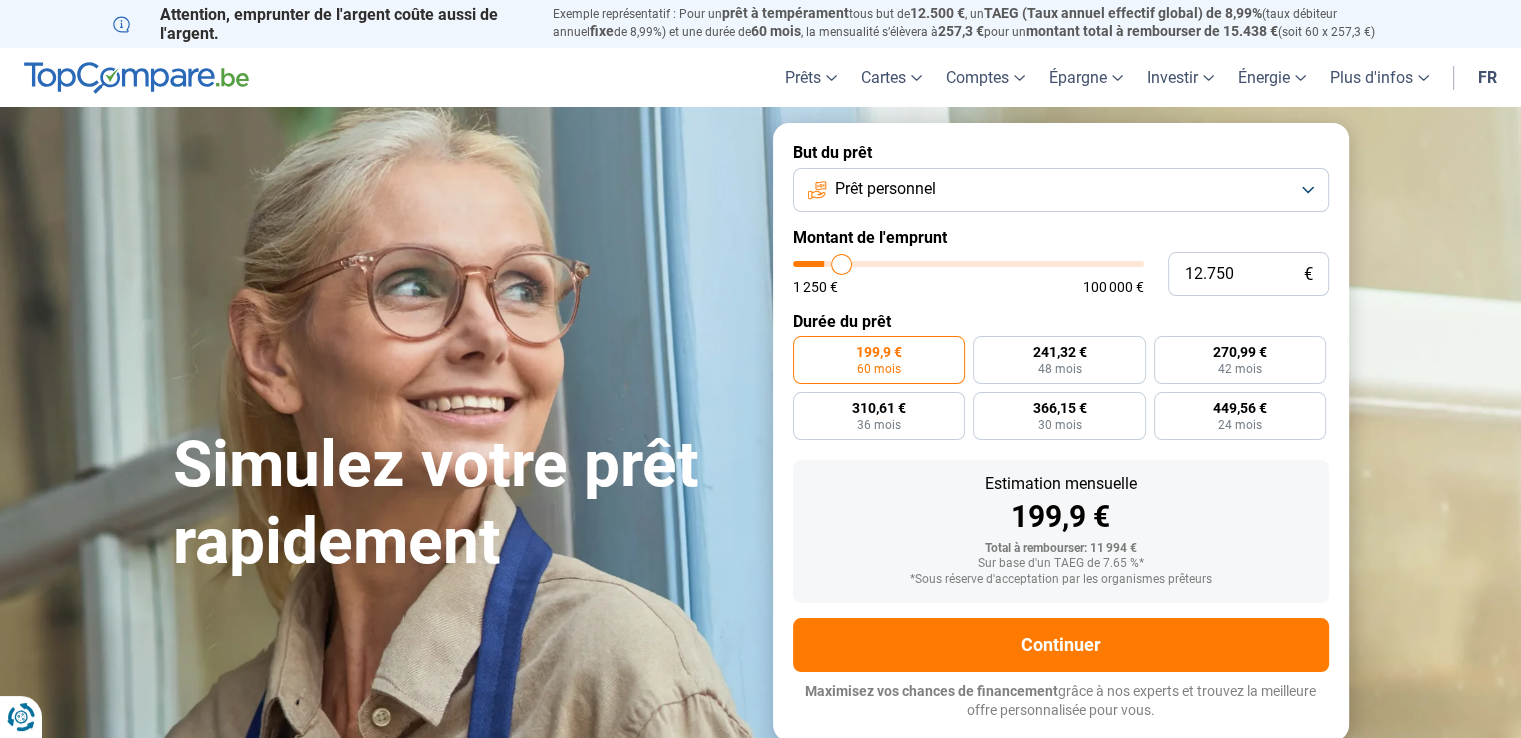 type on "14.000" 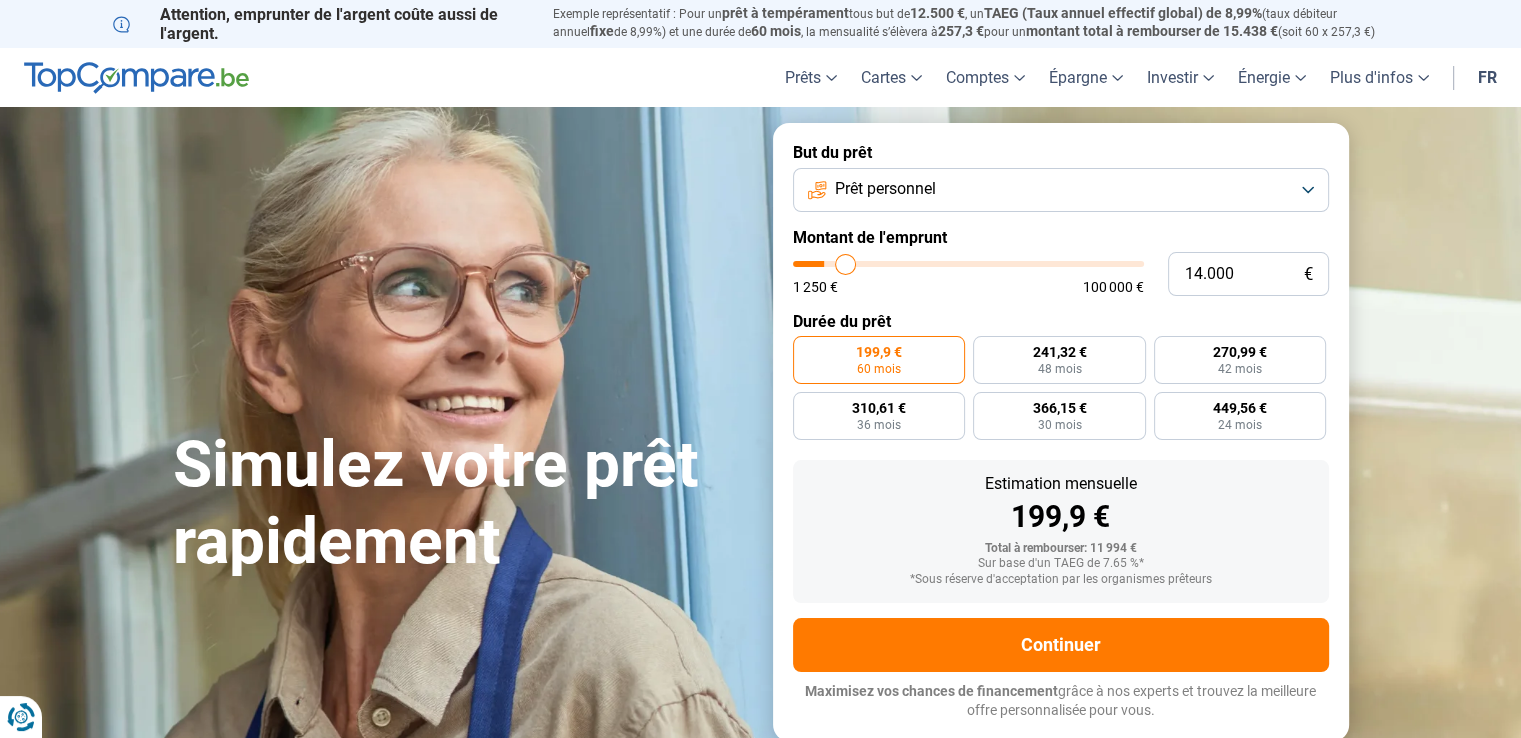type on "15.000" 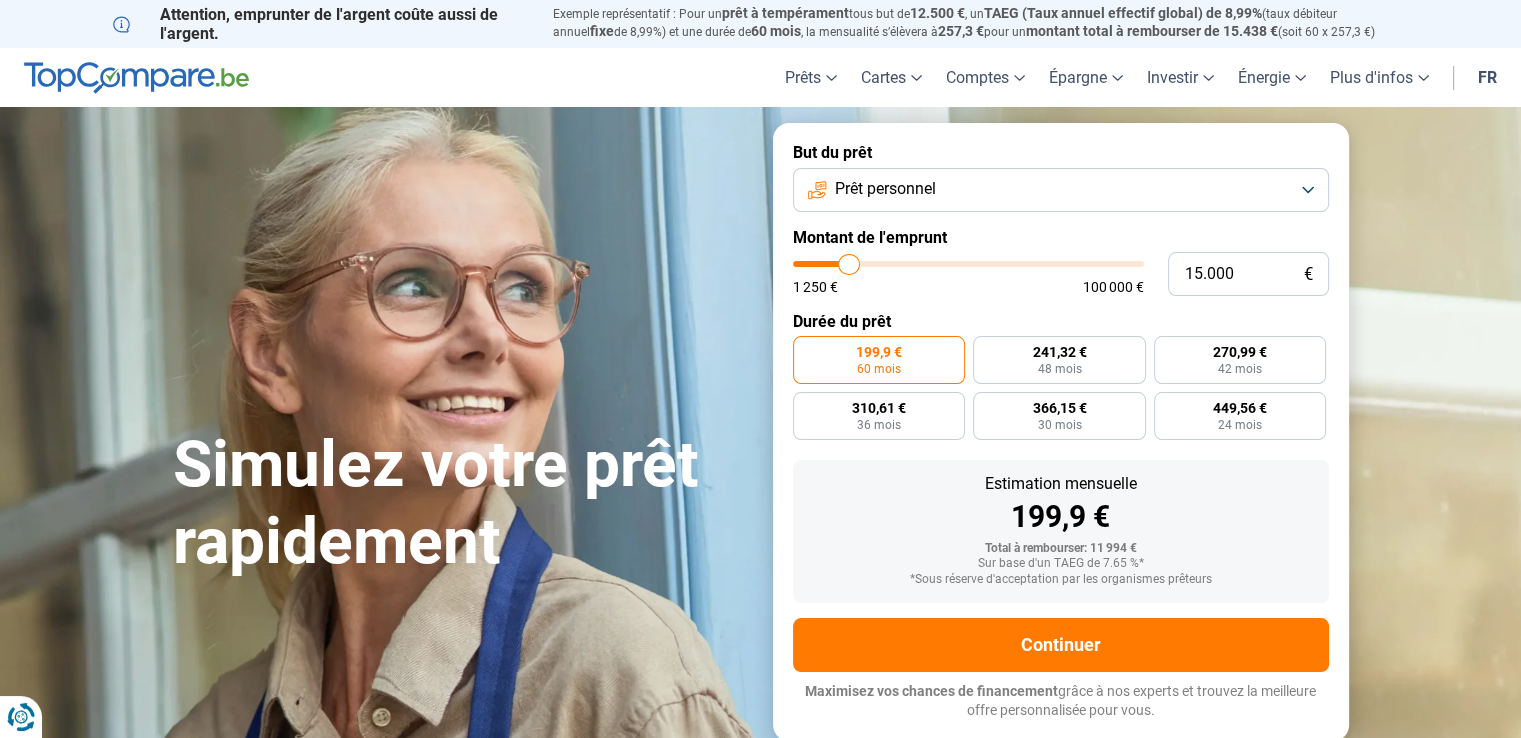 type on "15.500" 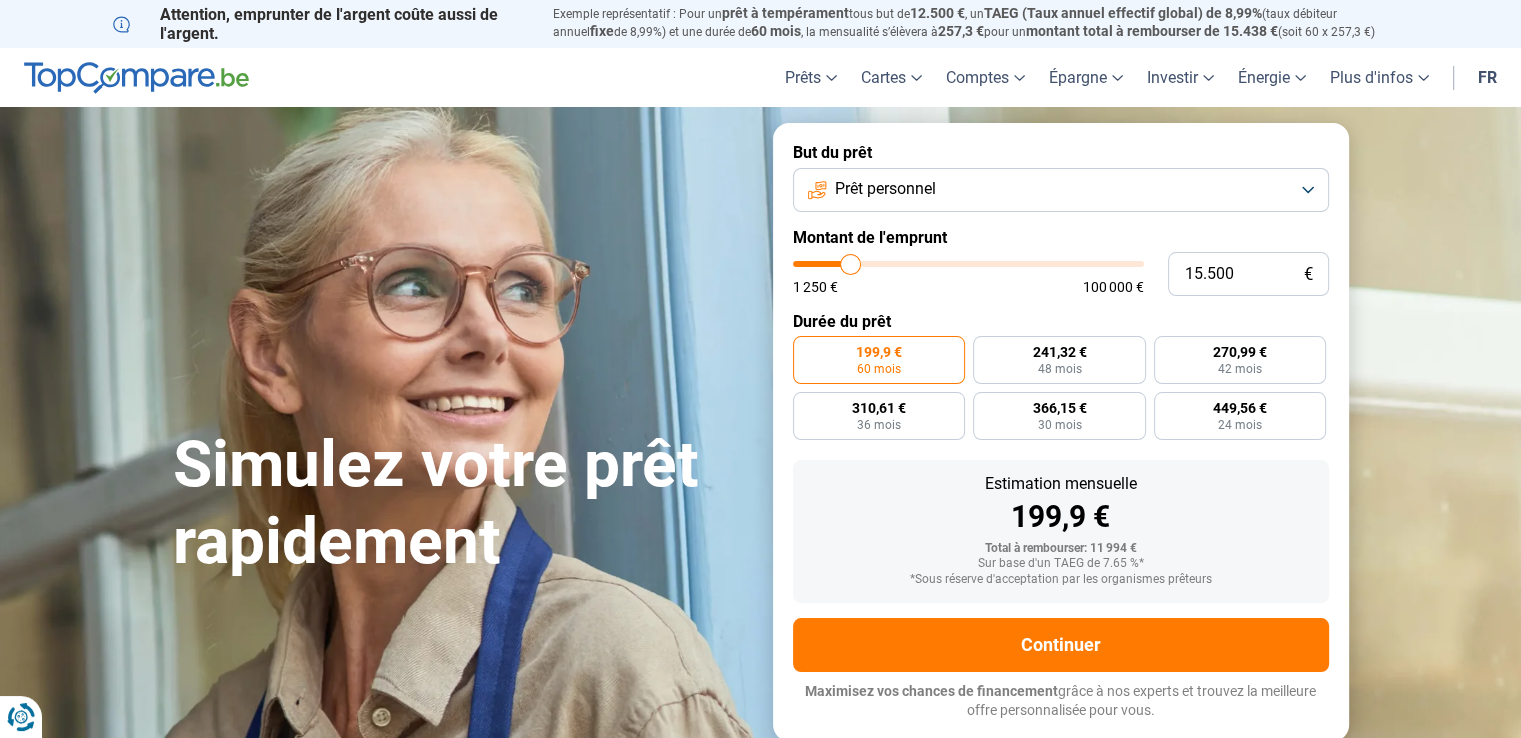 type on "16.000" 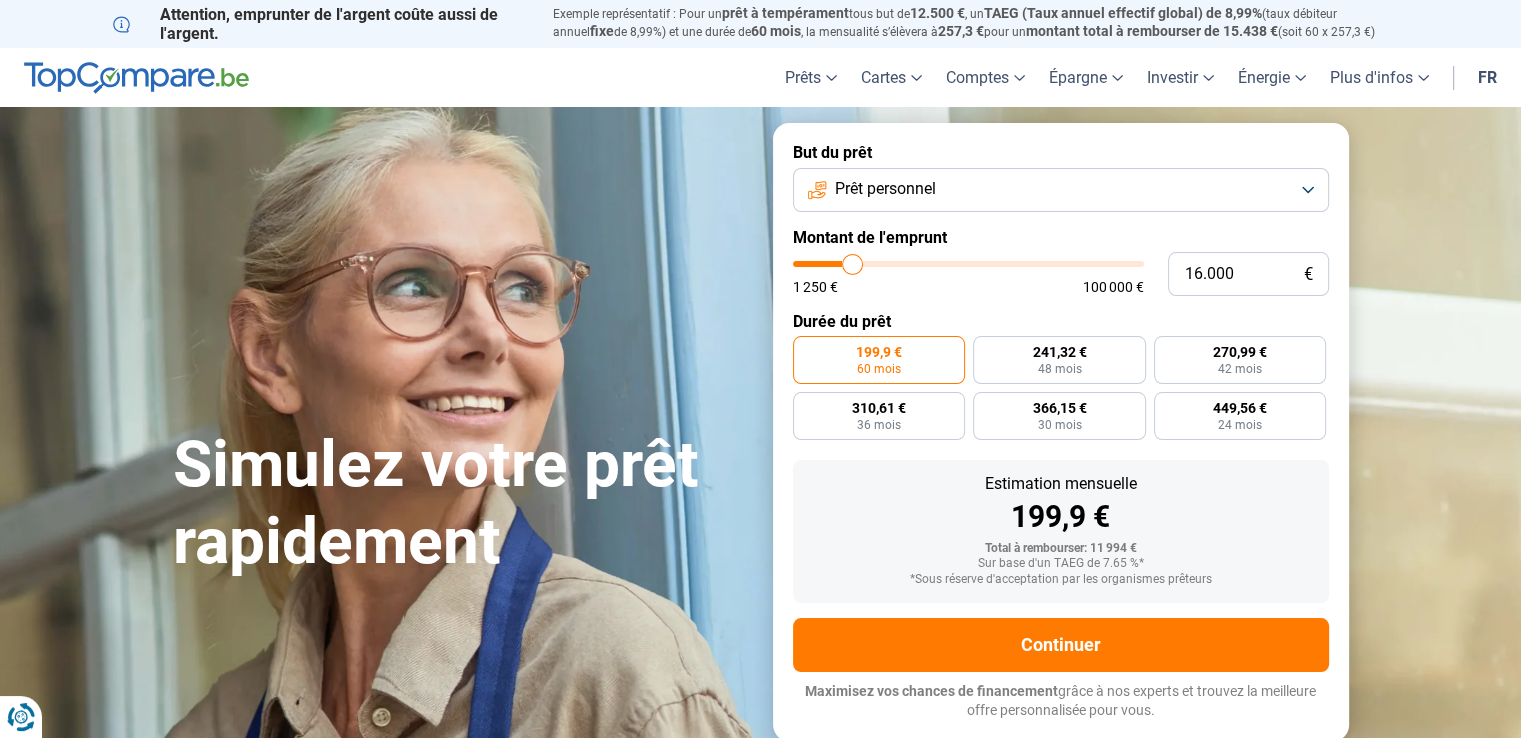 type on "16.250" 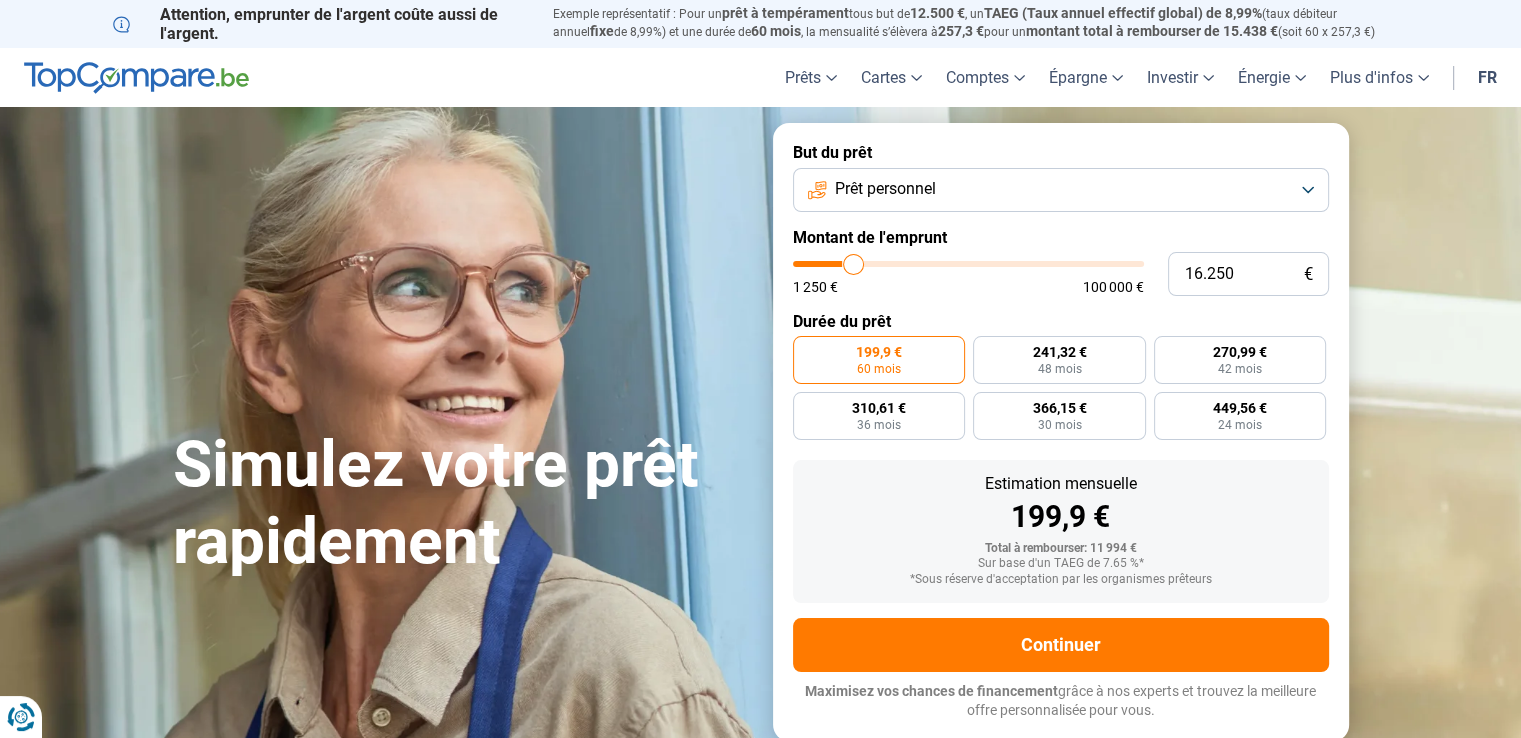 type on "16.500" 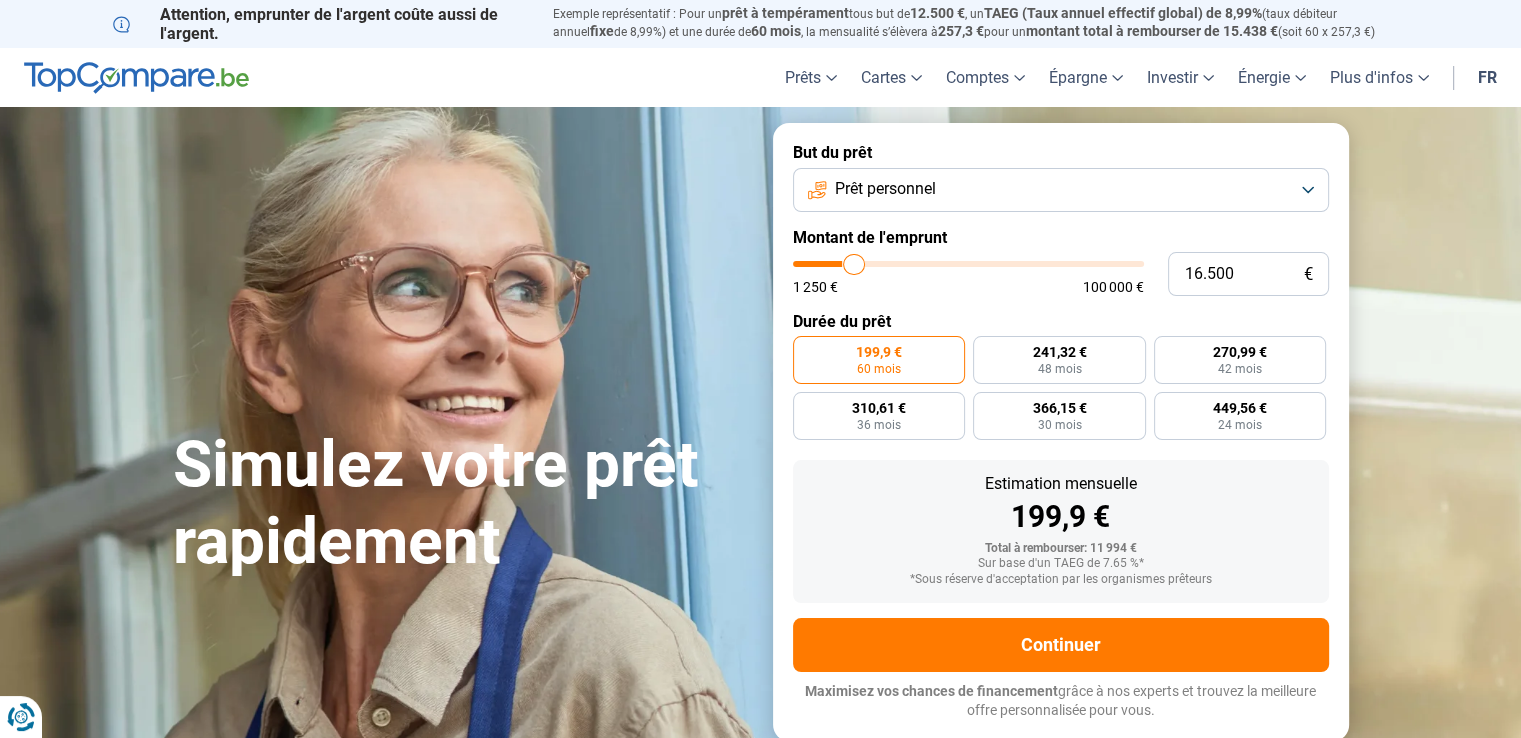 type on "16.750" 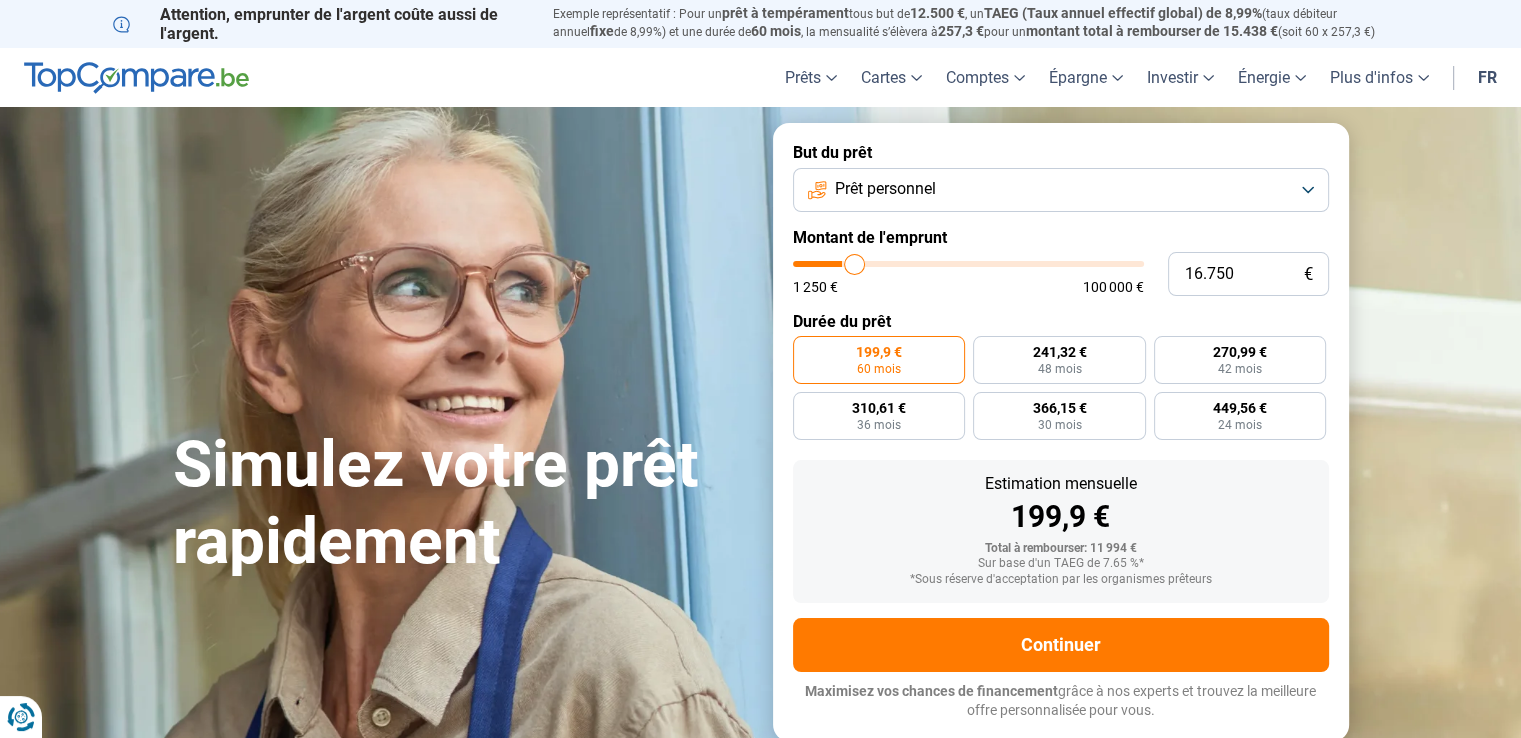 type on "17.250" 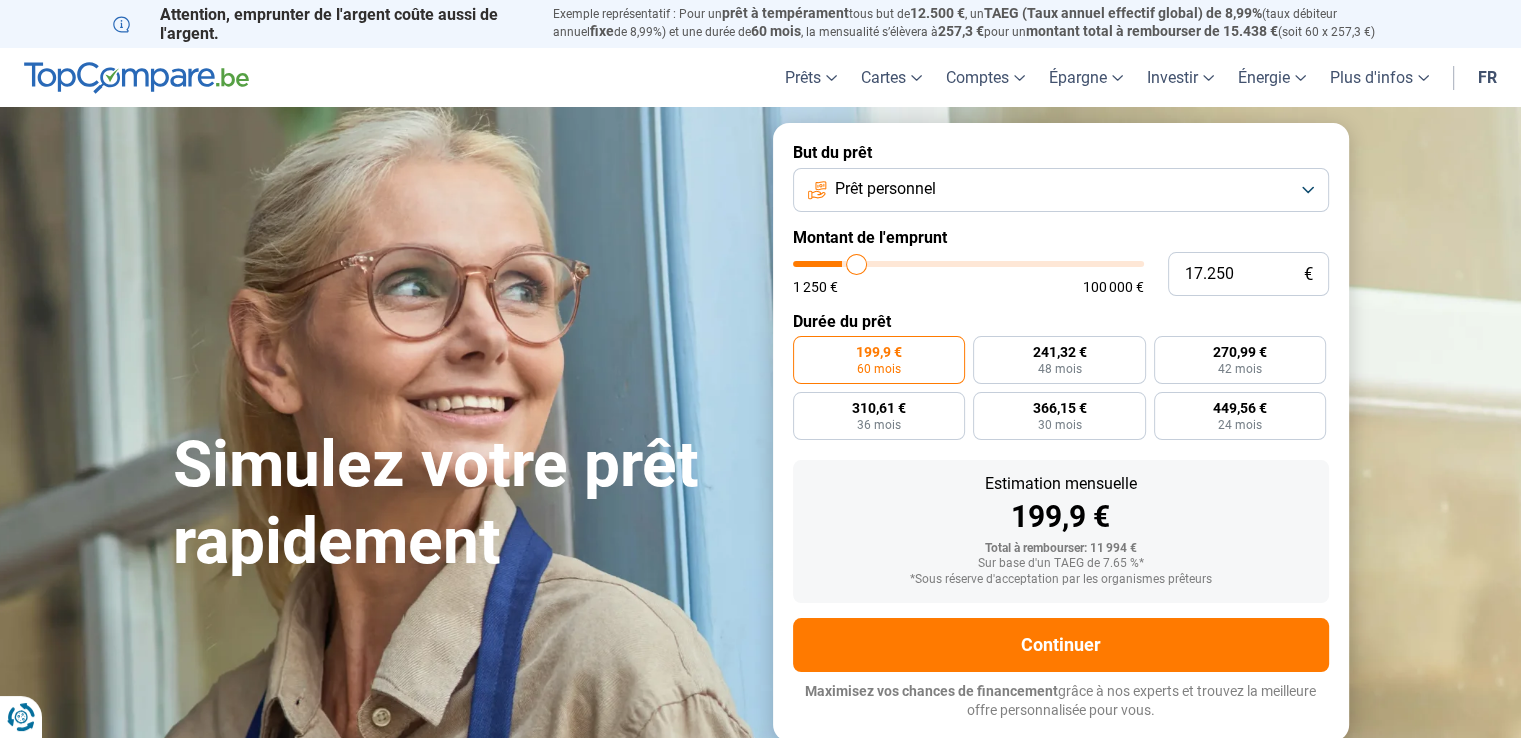 type on "17.500" 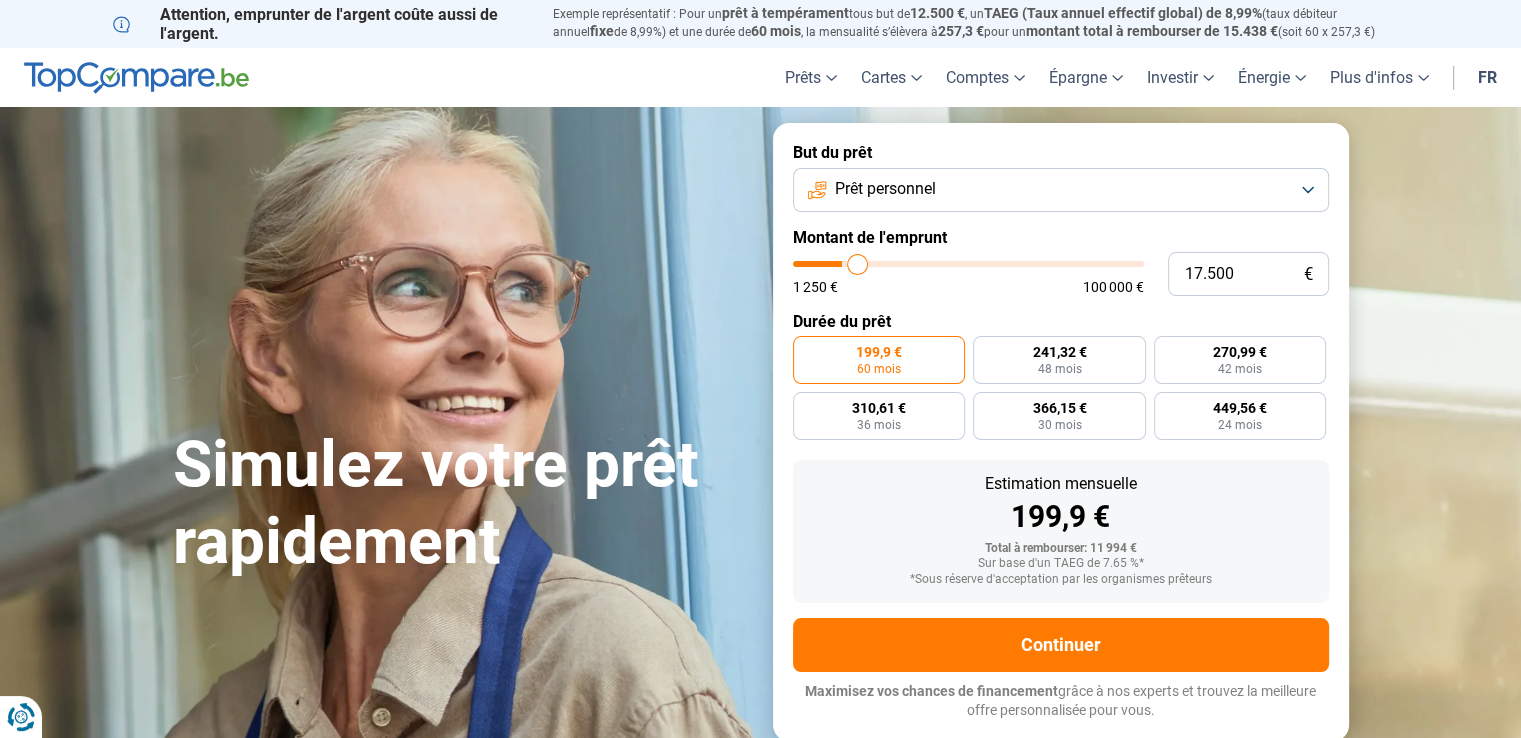type on "18.000" 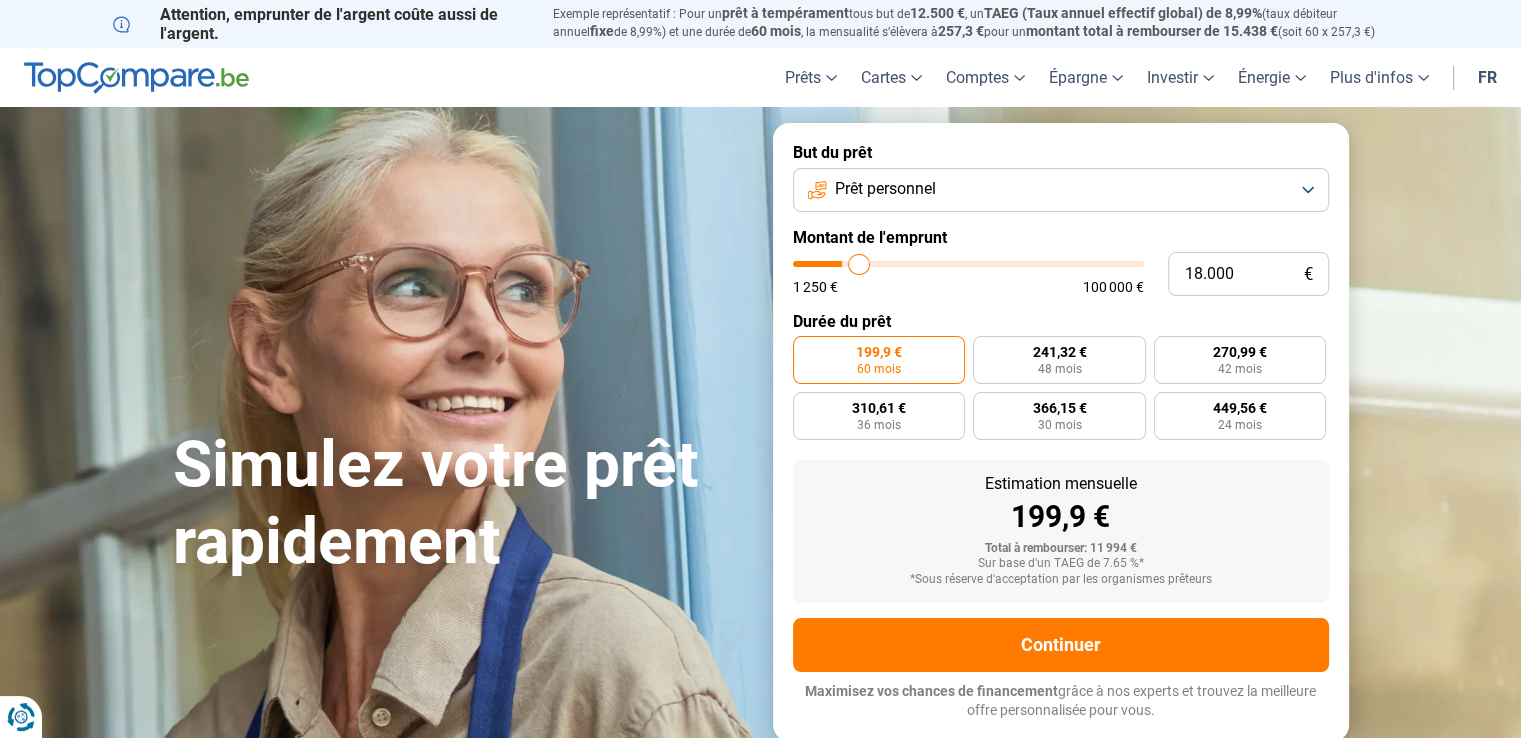 type on "18.500" 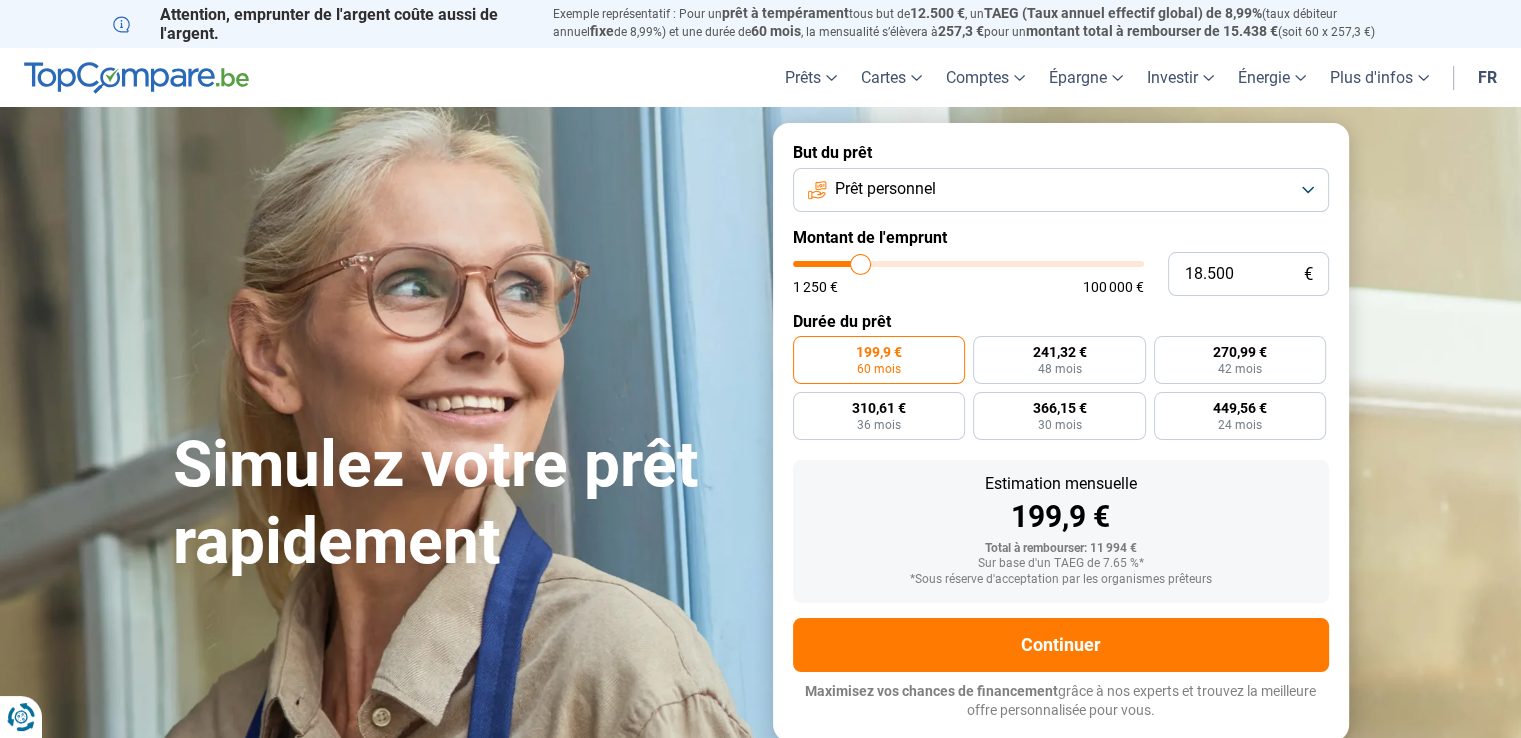 type on "19.000" 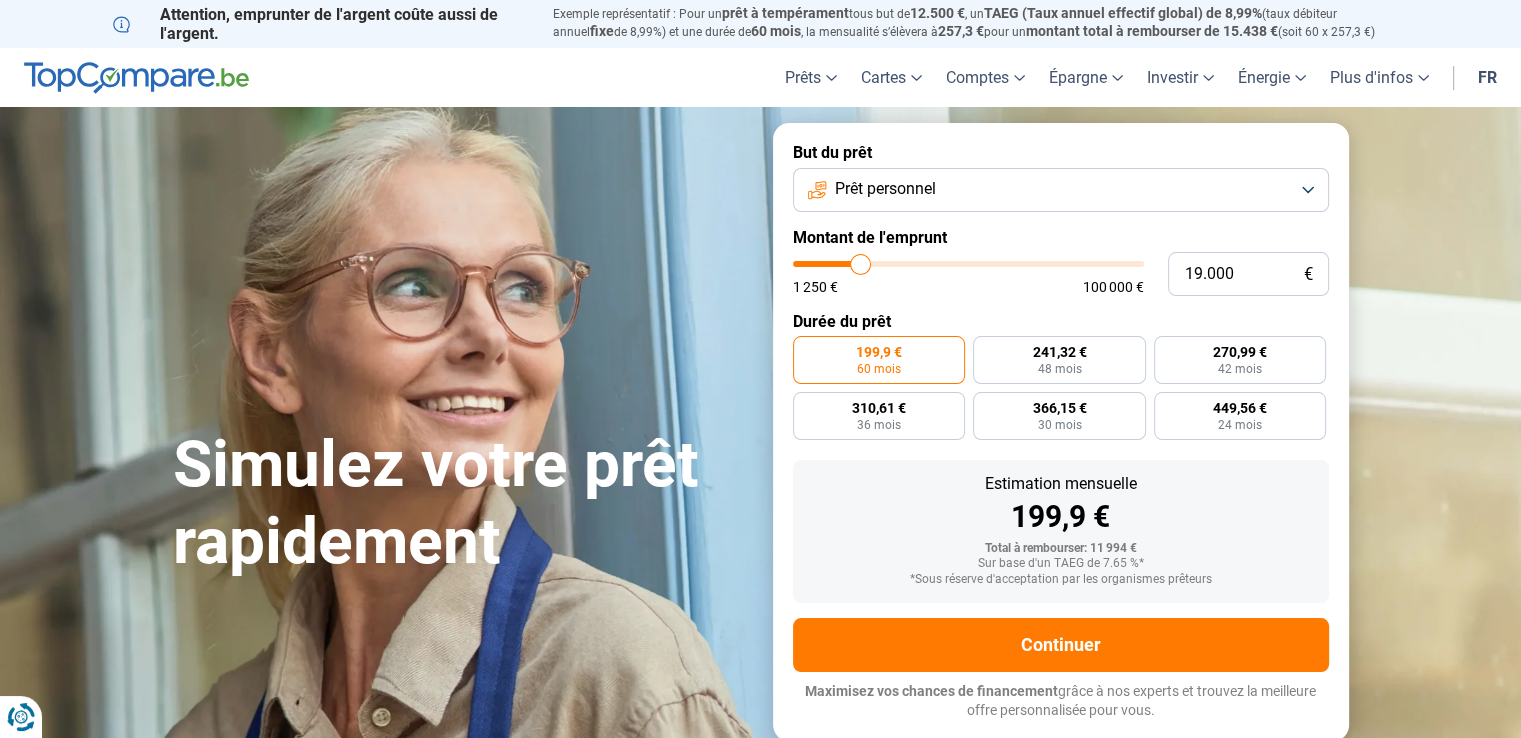 type on "19000" 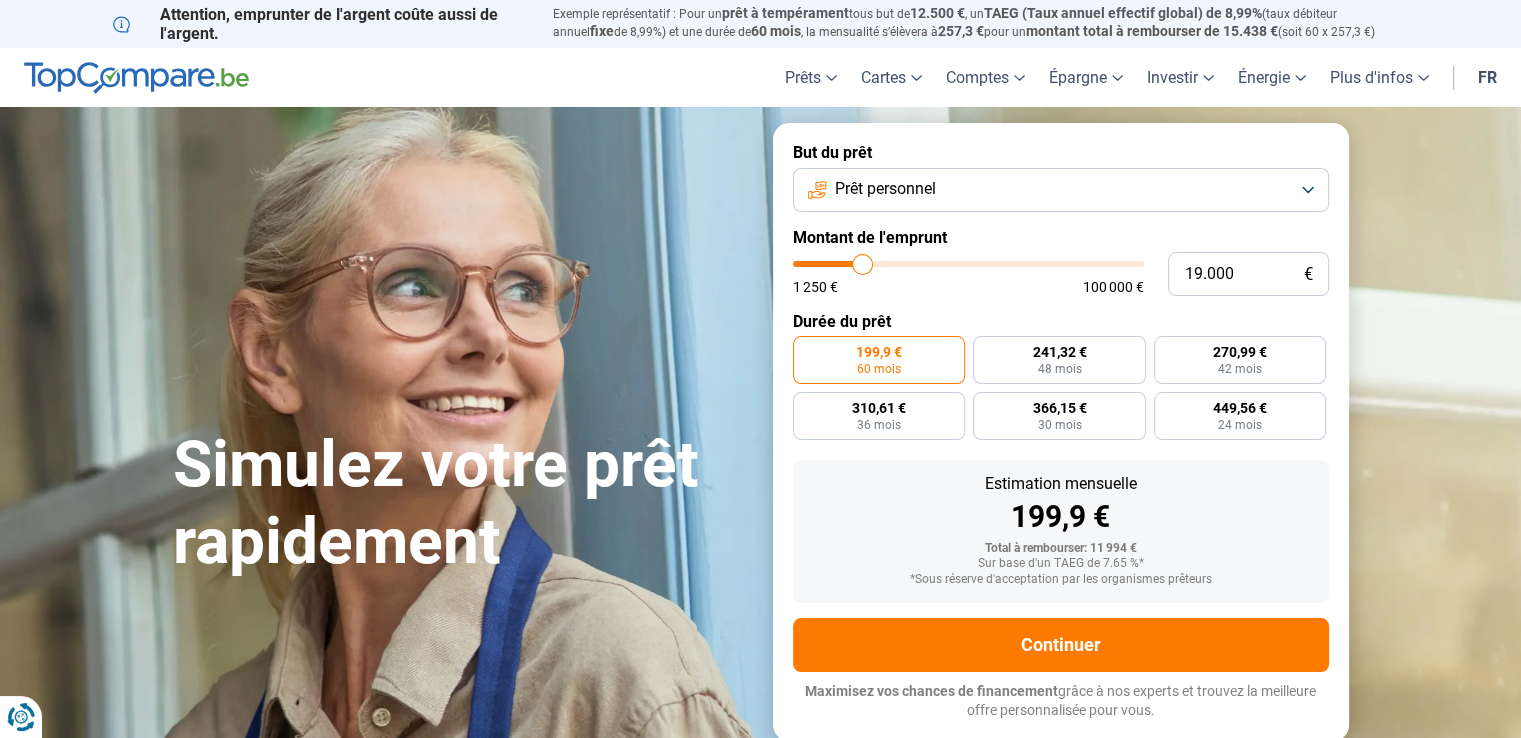 type on "19.250" 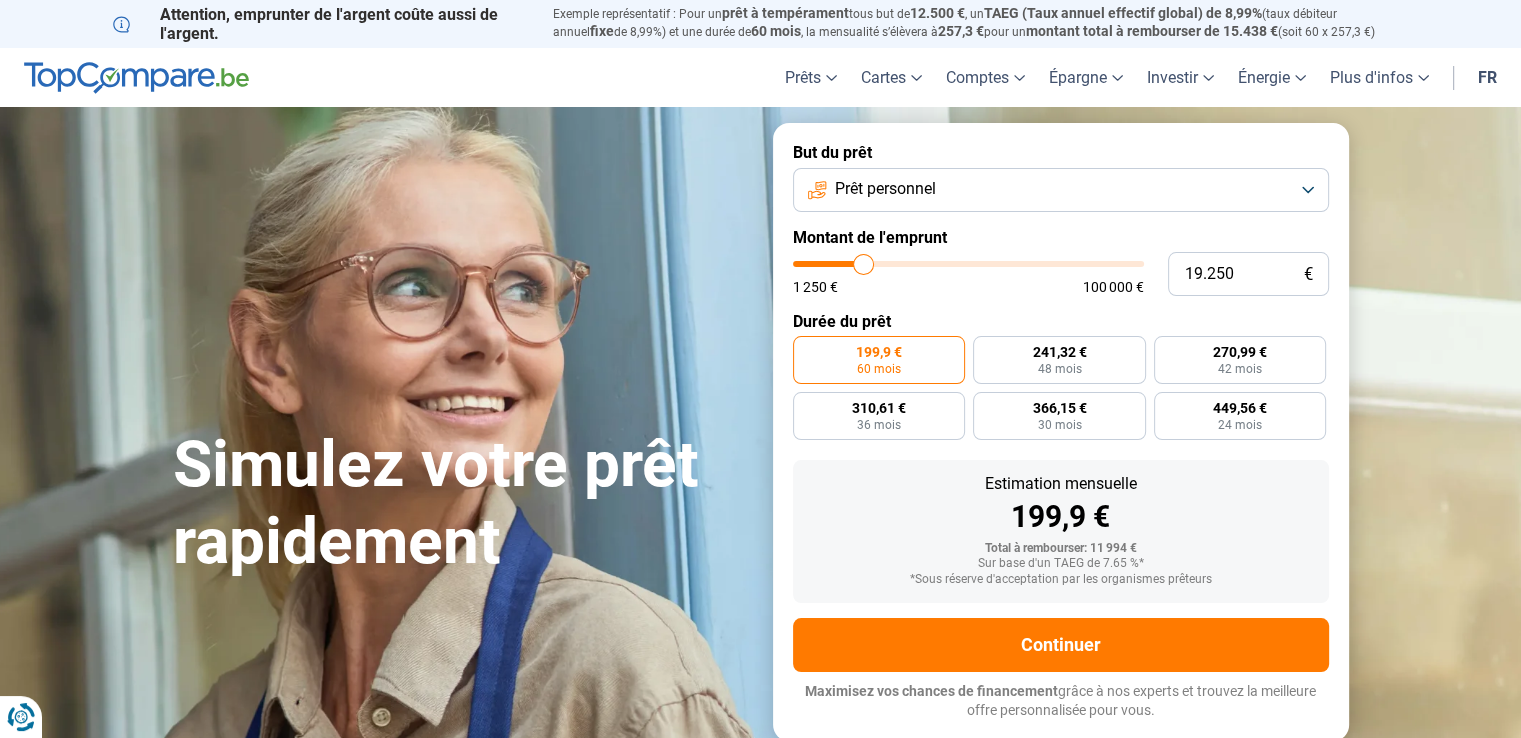 type on "20.000" 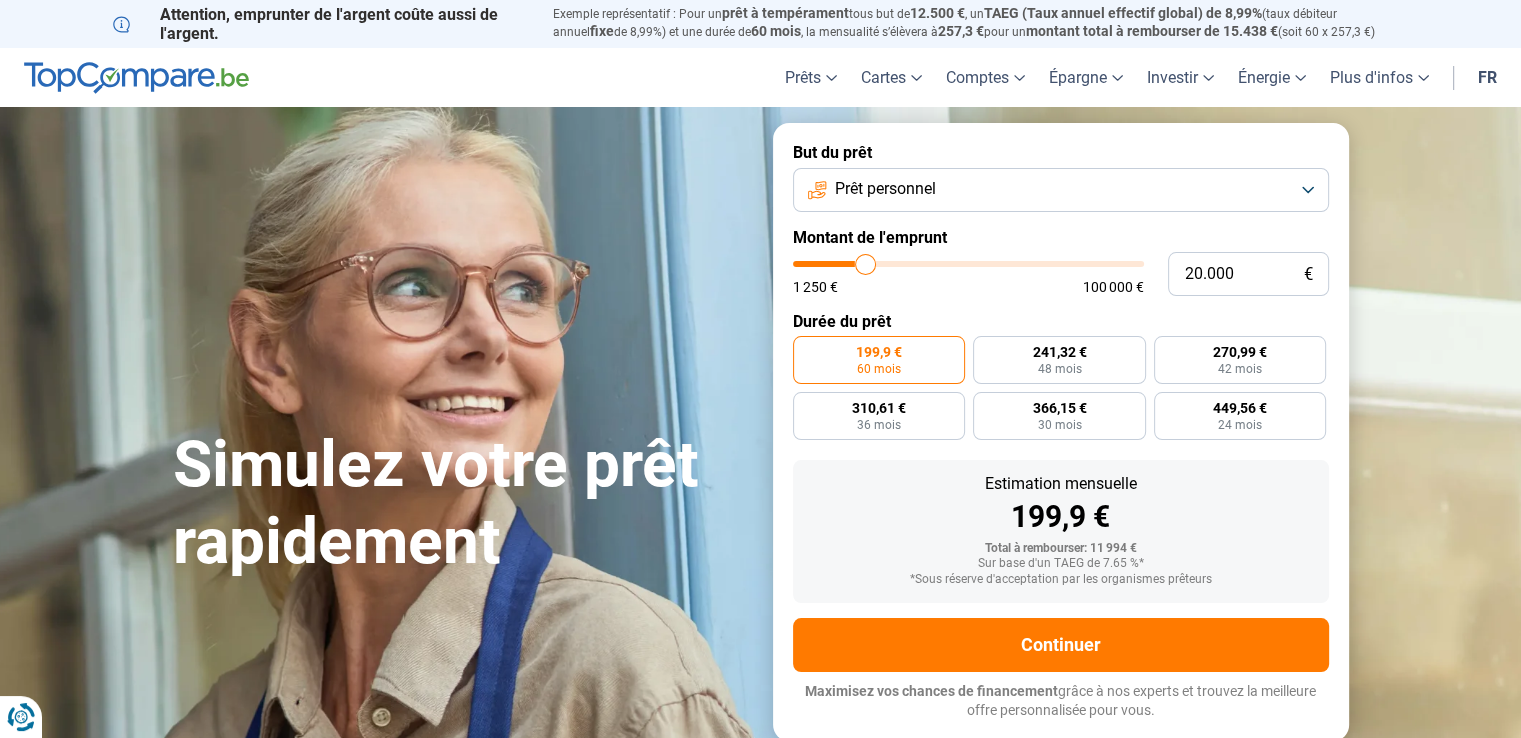 type on "20.750" 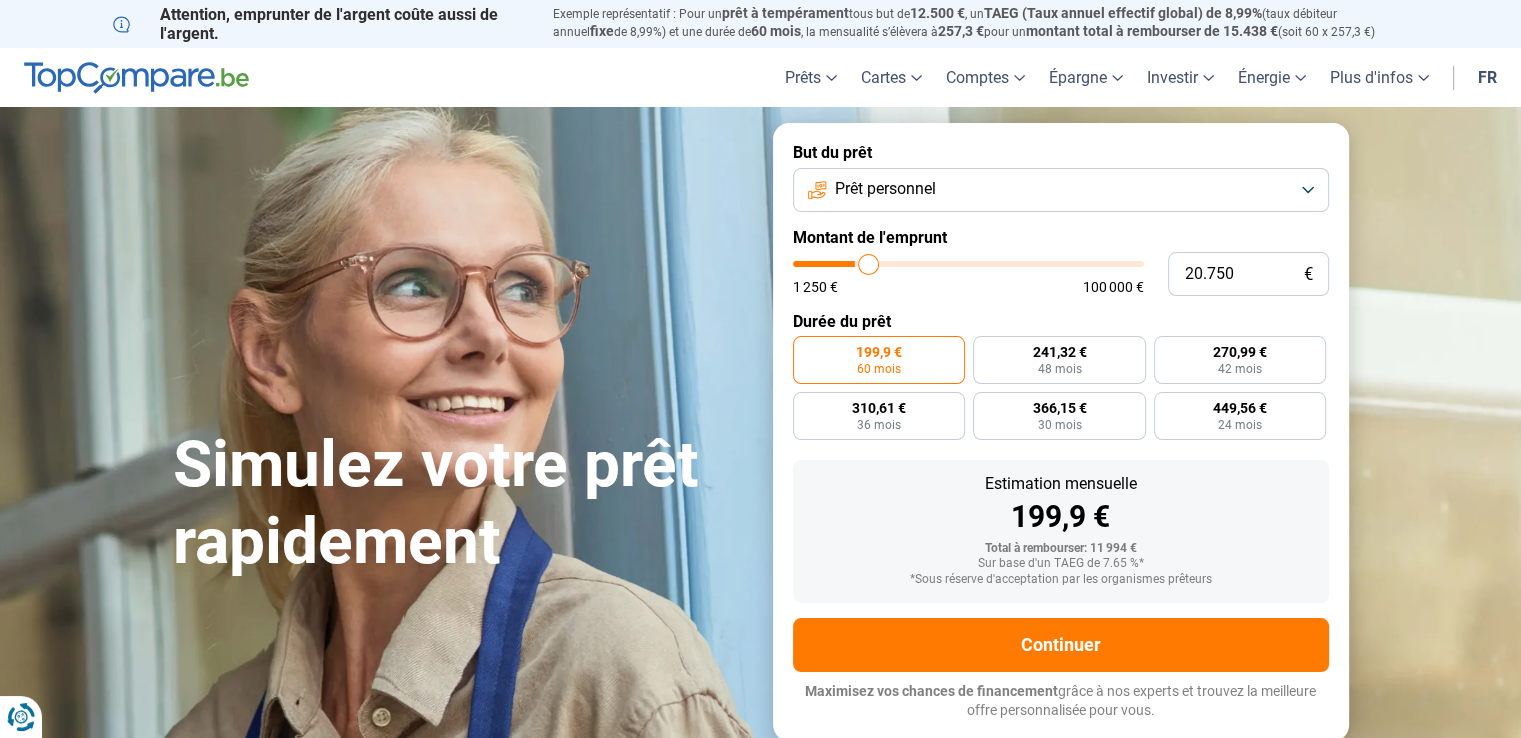 type on "21.000" 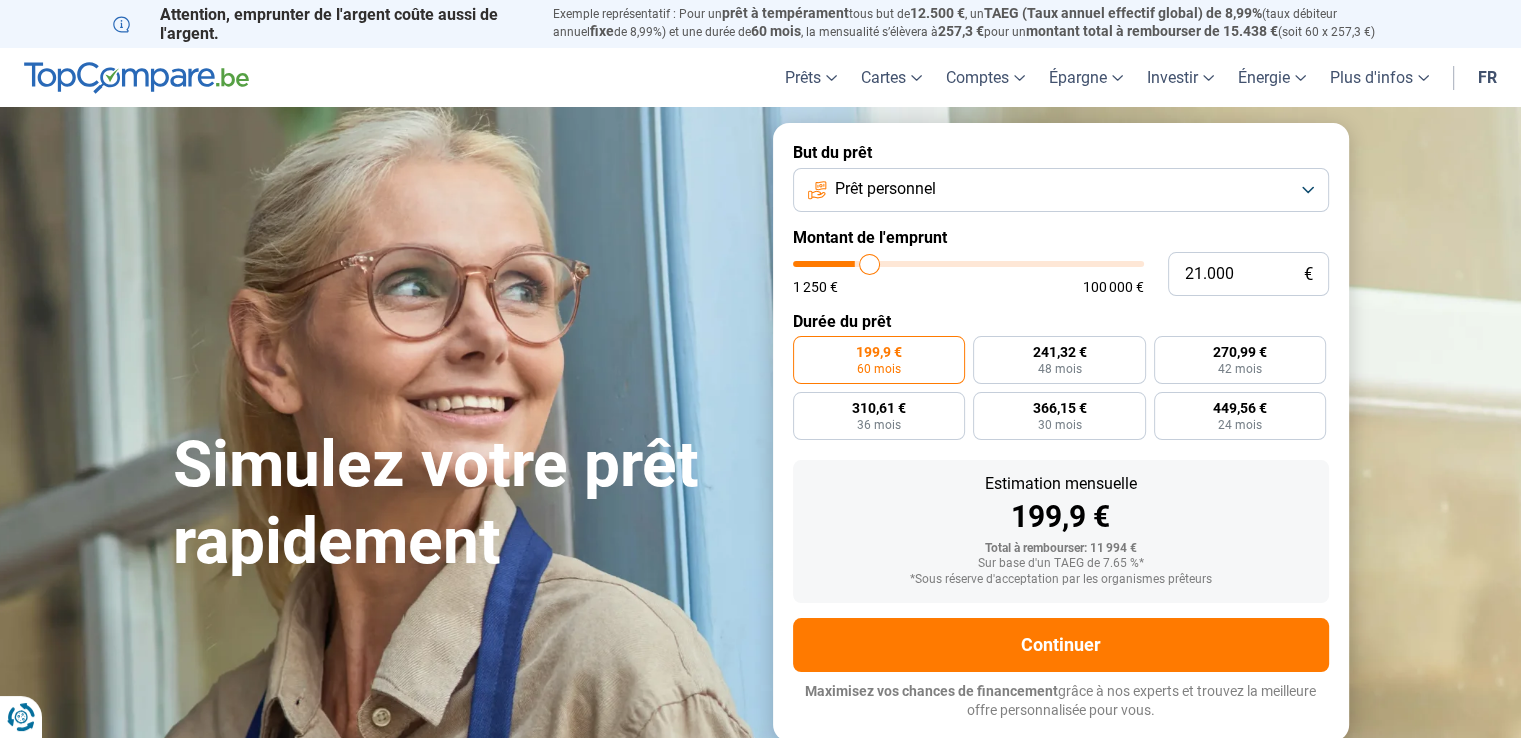 type on "21.500" 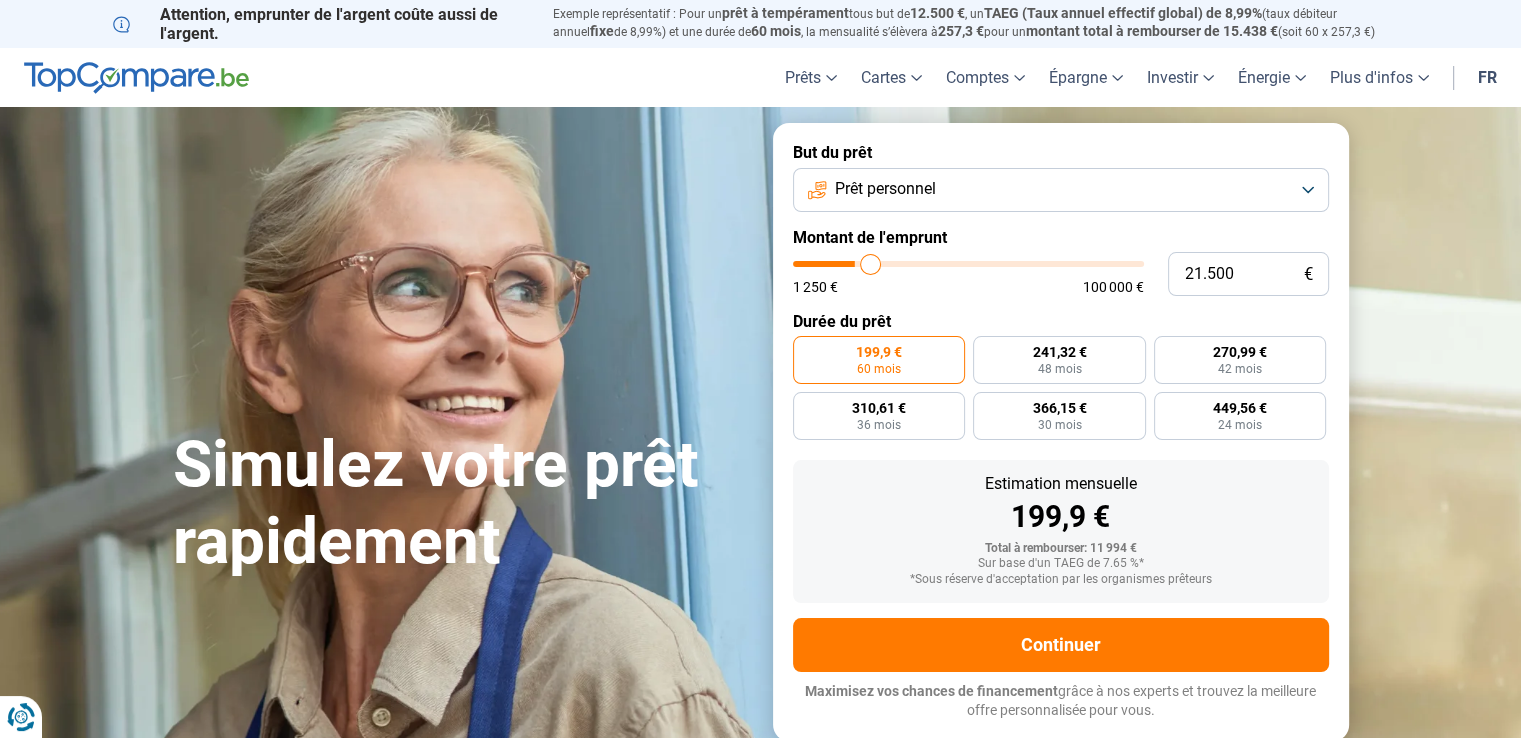 type on "22.000" 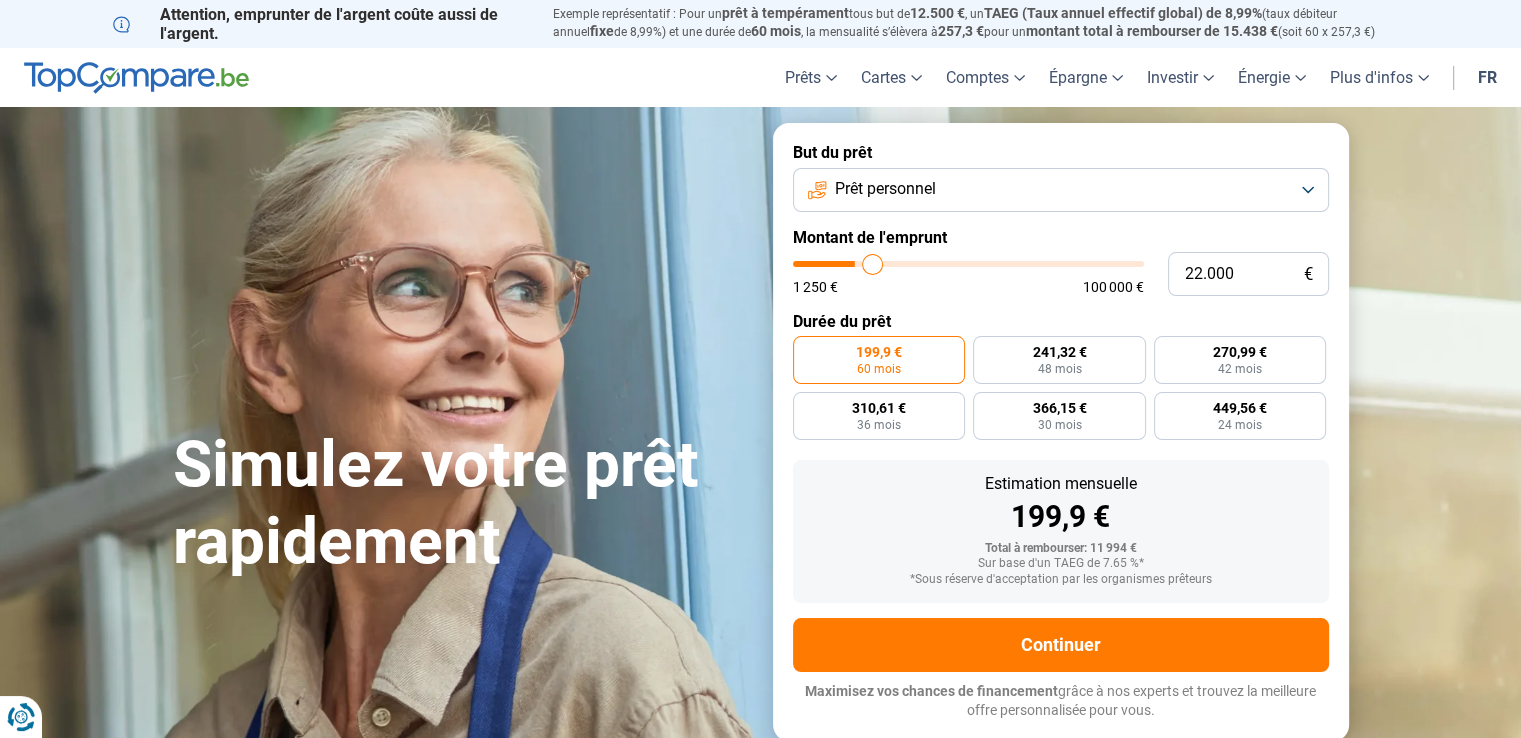 type on "22.500" 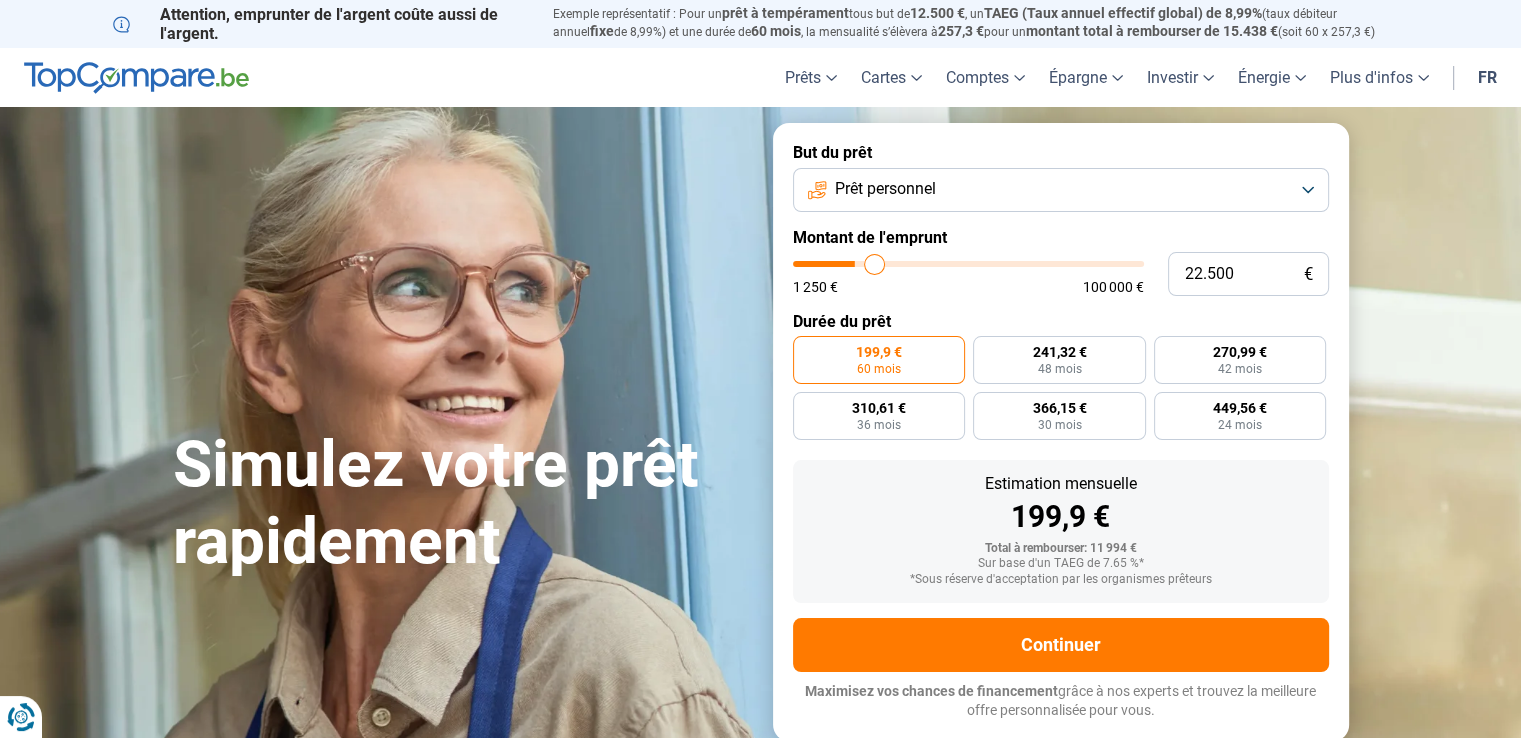 type on "22.750" 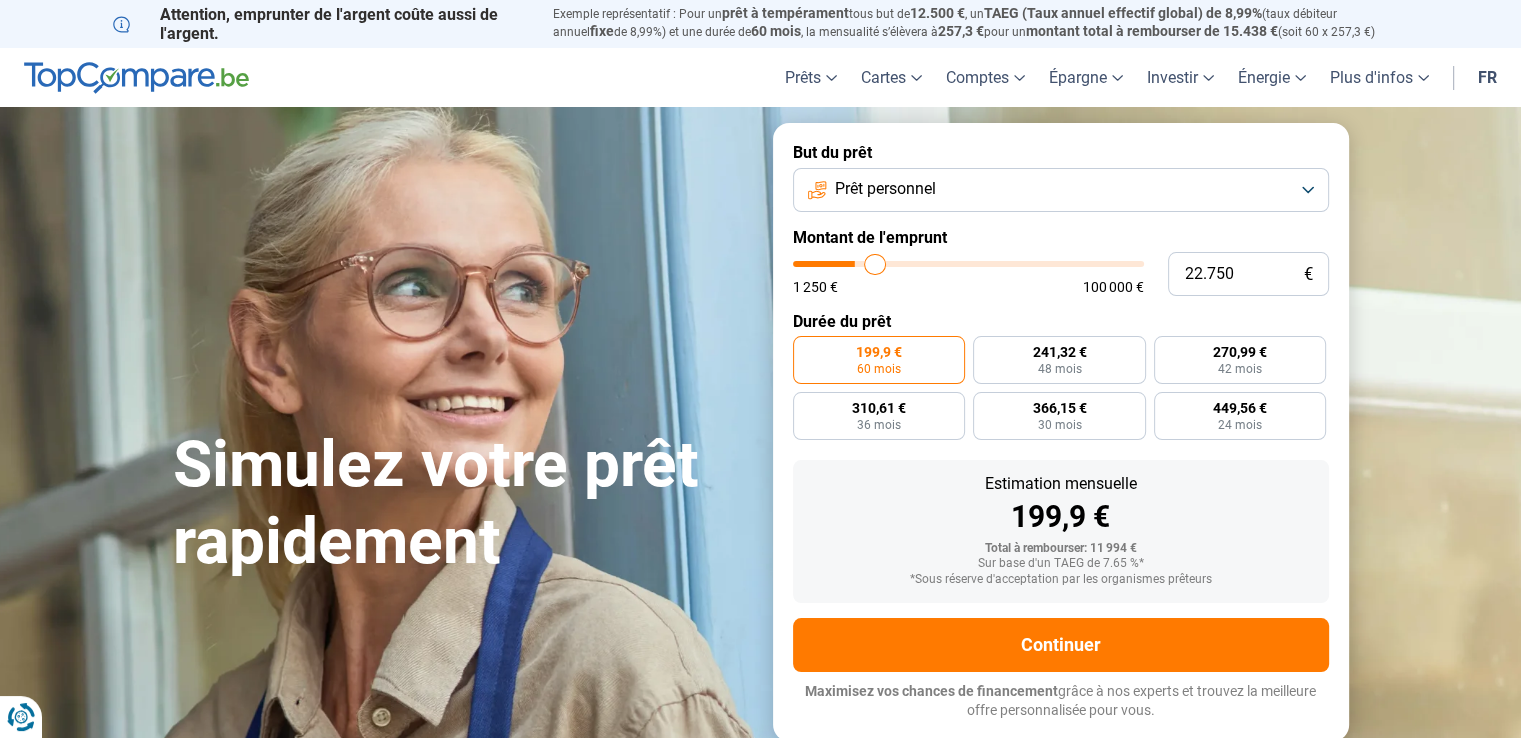 type on "23.500" 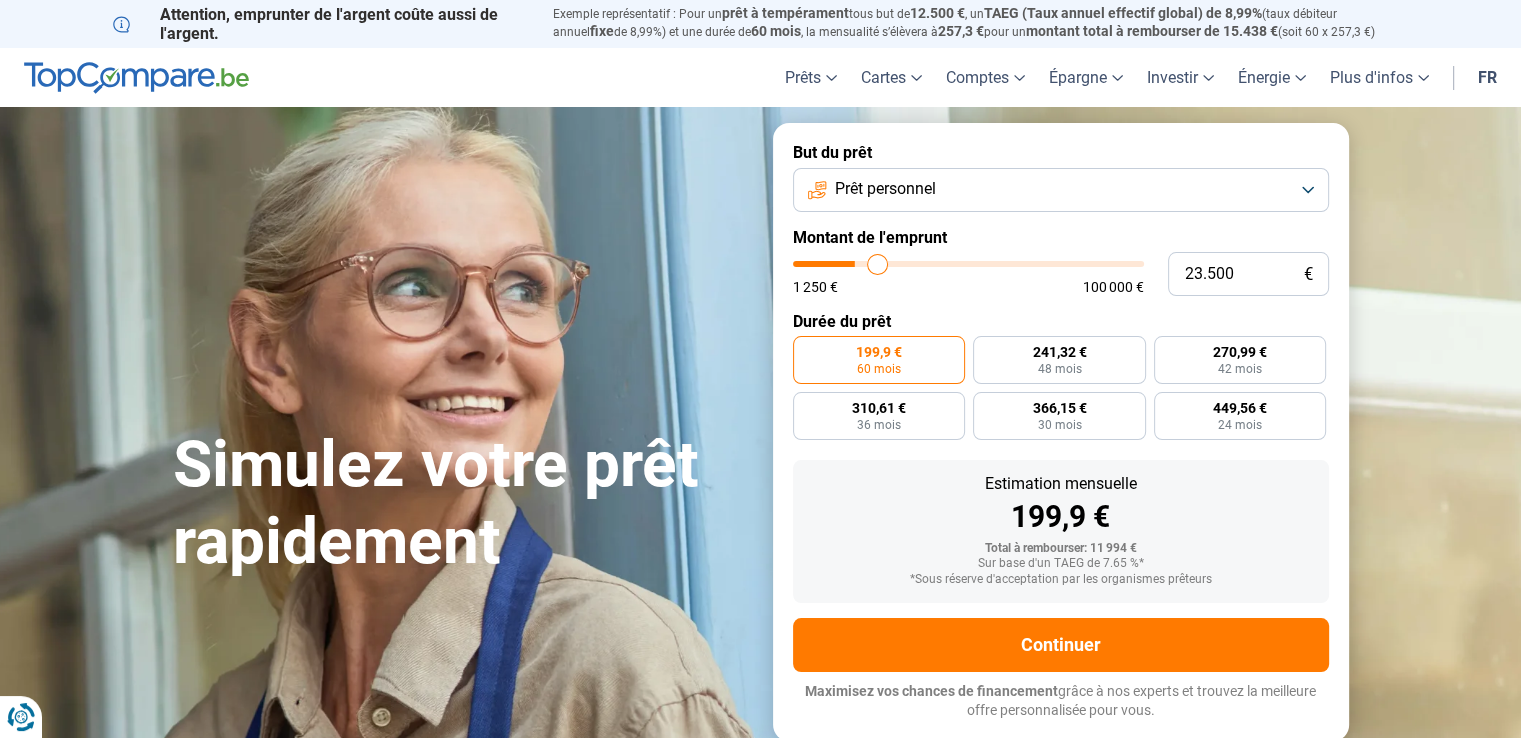 type on "24.750" 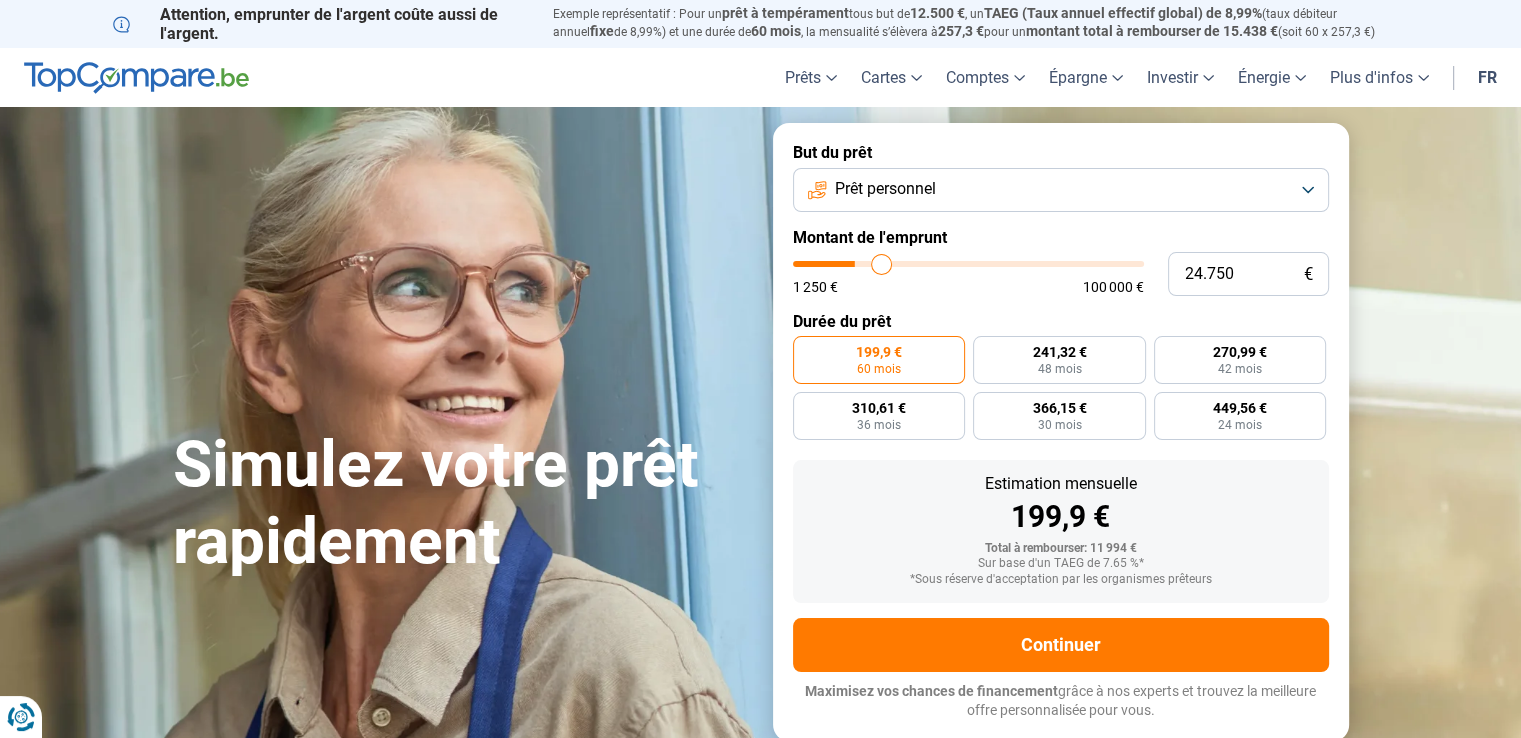 type on "25.250" 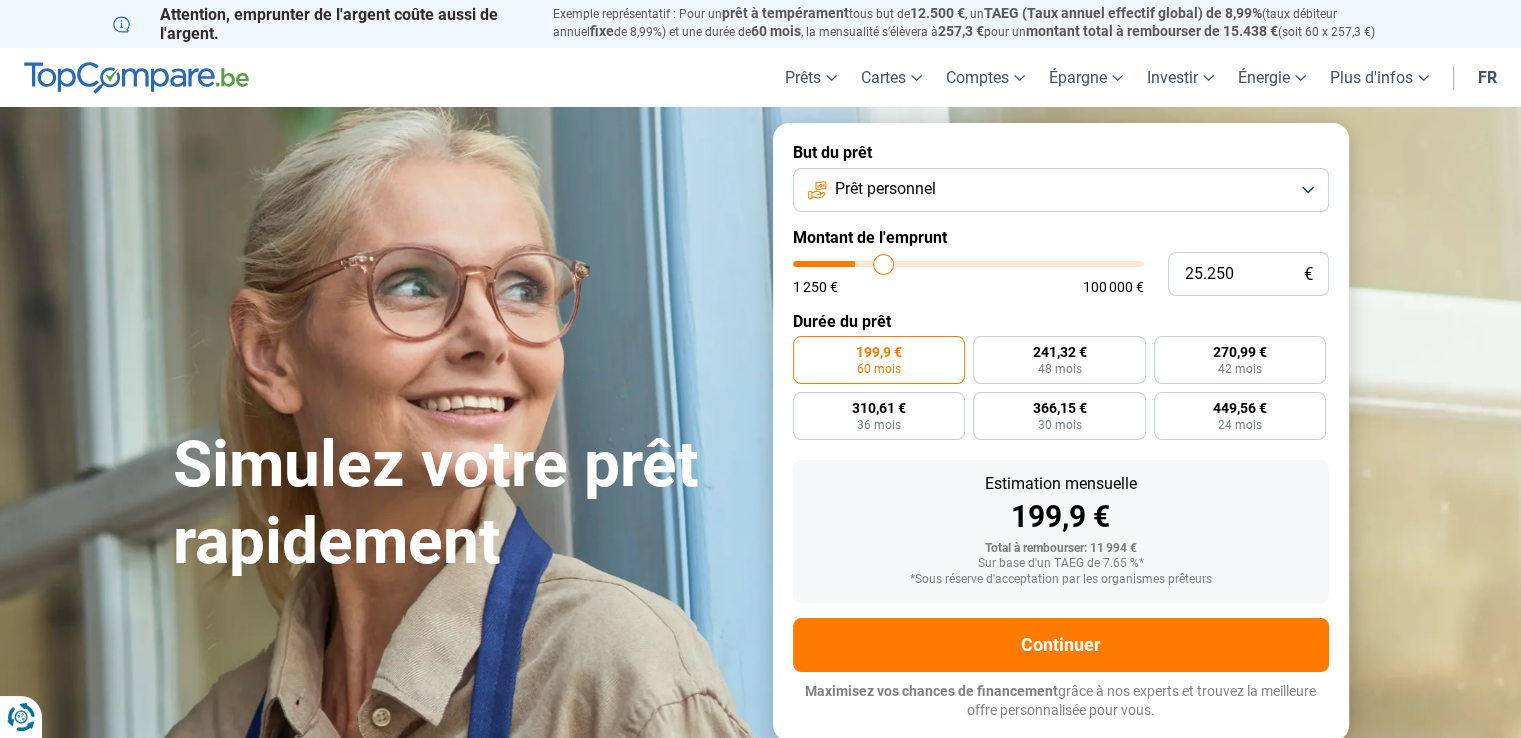 type on "26.000" 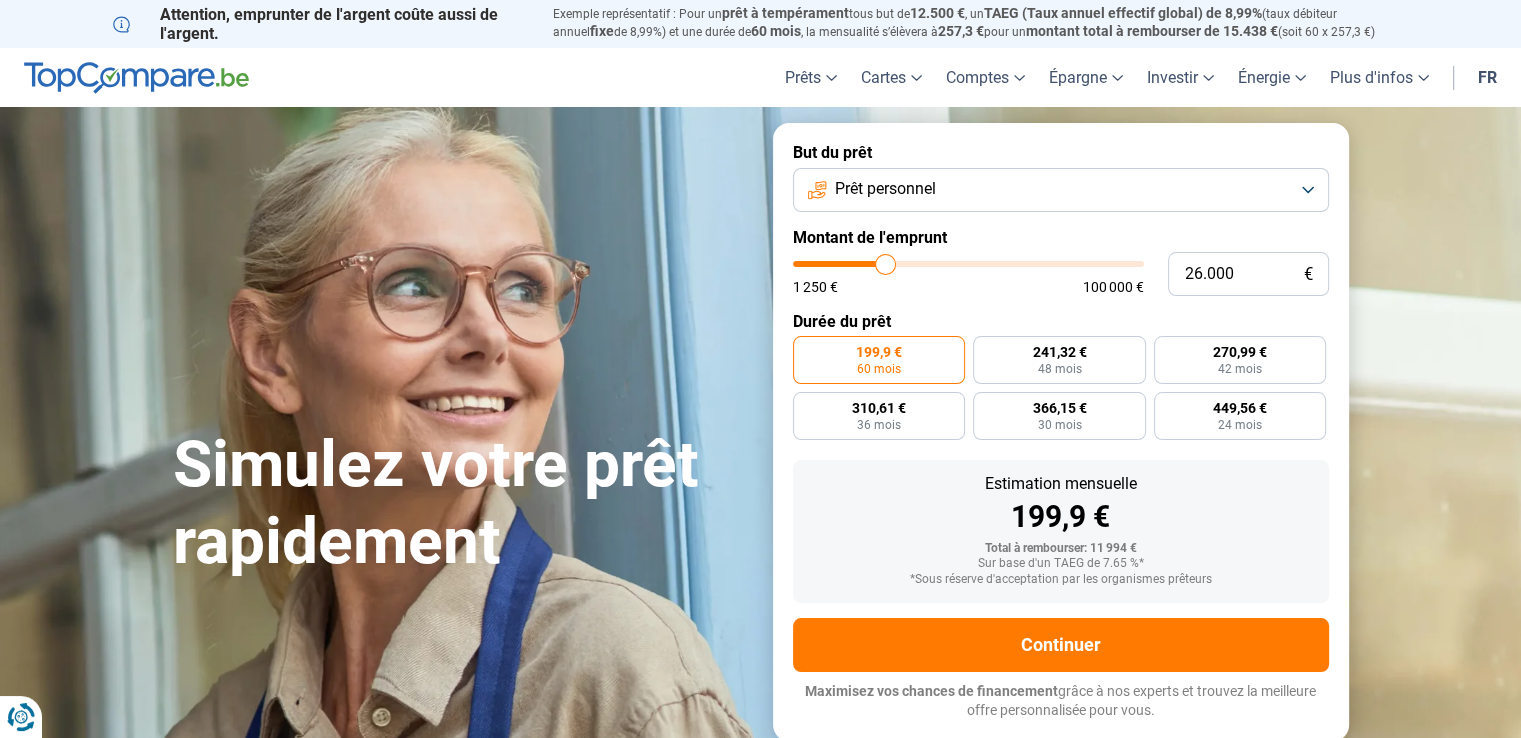 type on "26.500" 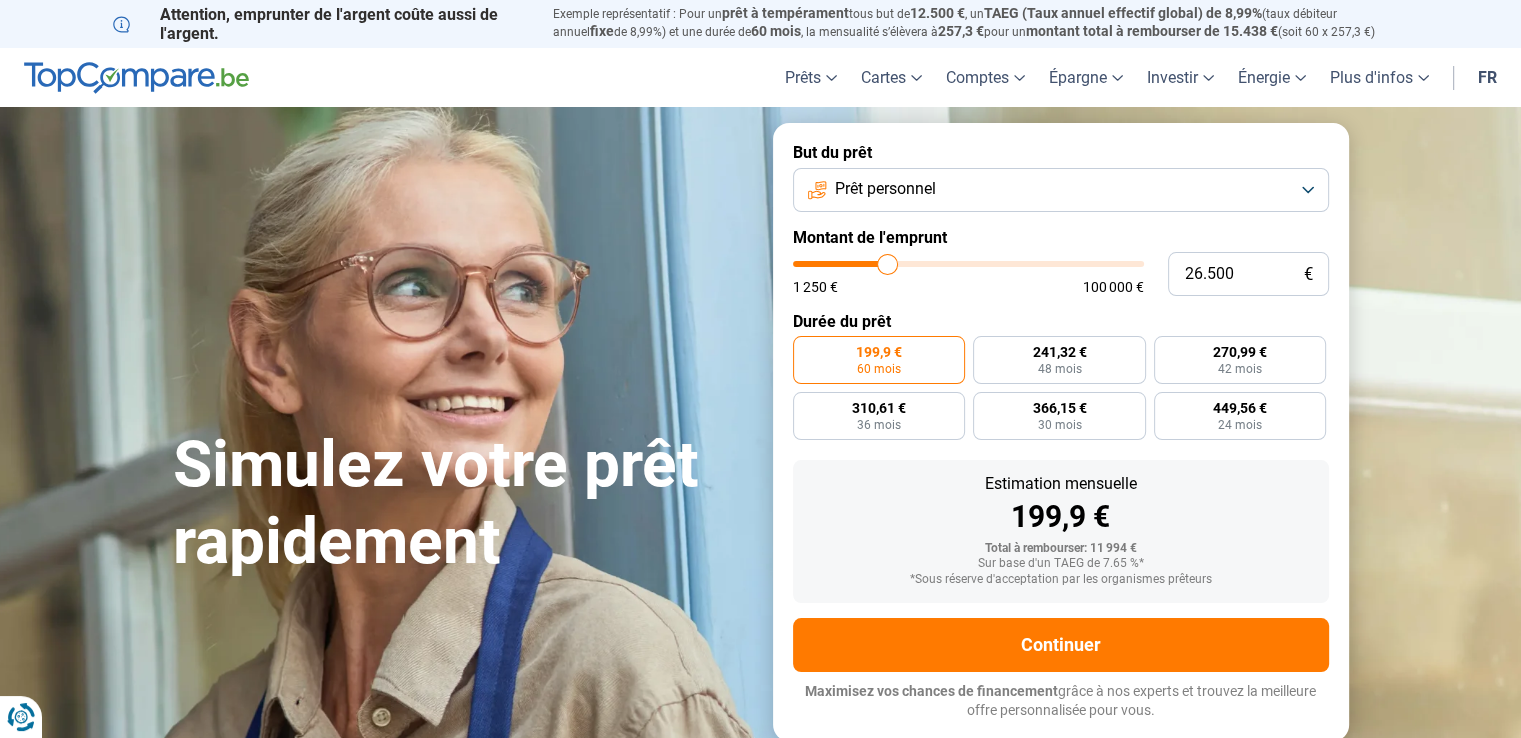 type on "26.750" 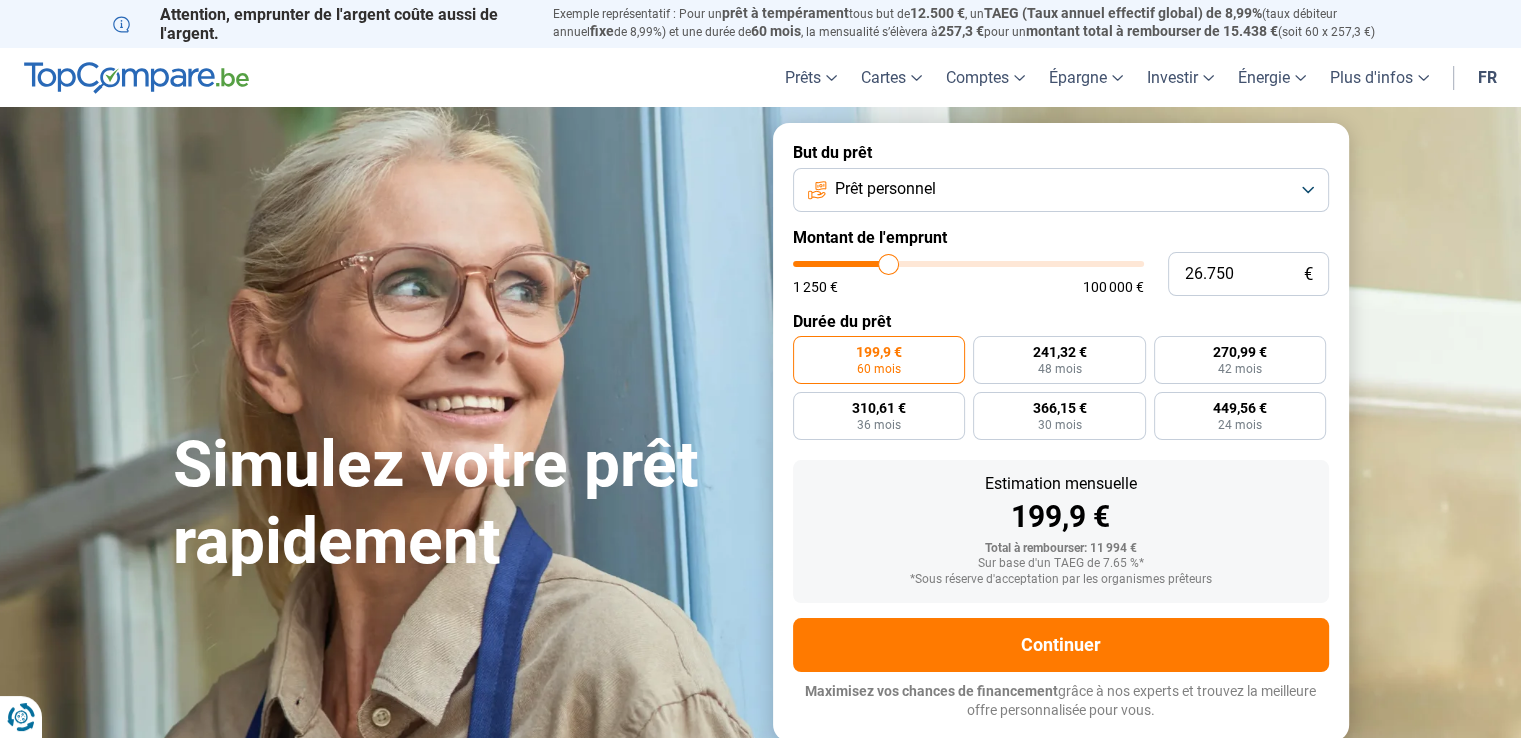 type on "27.000" 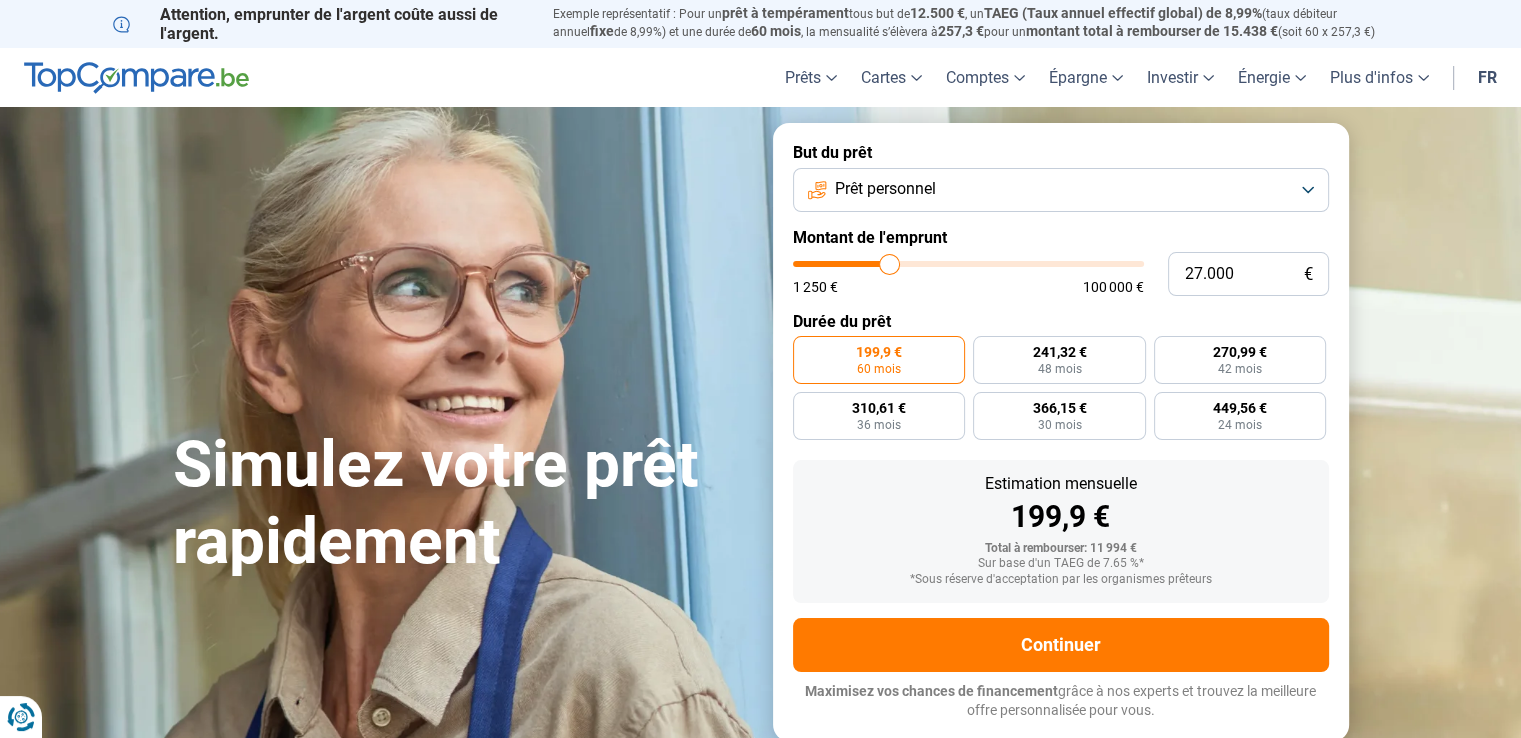 type on "27.250" 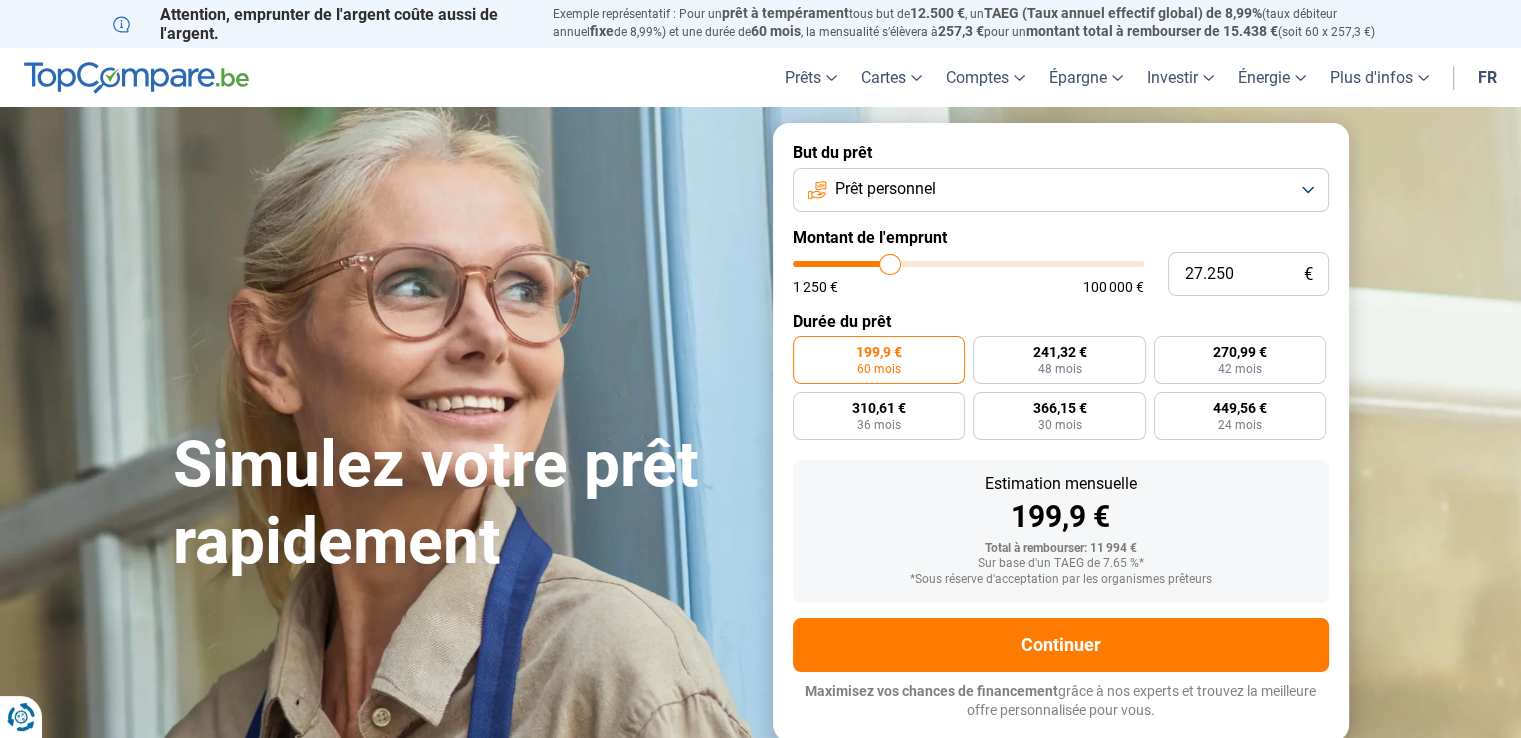 type on "27.750" 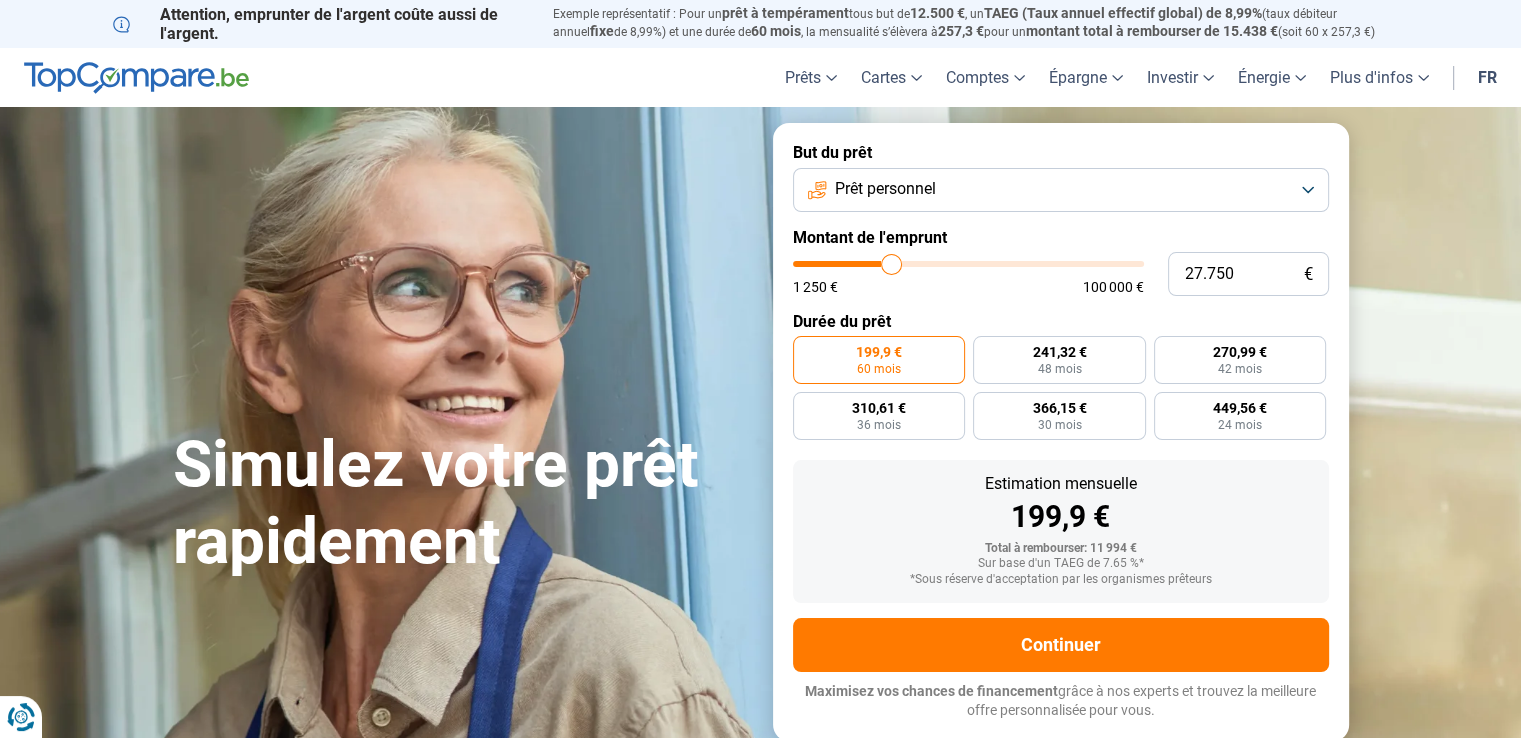 type on "28.500" 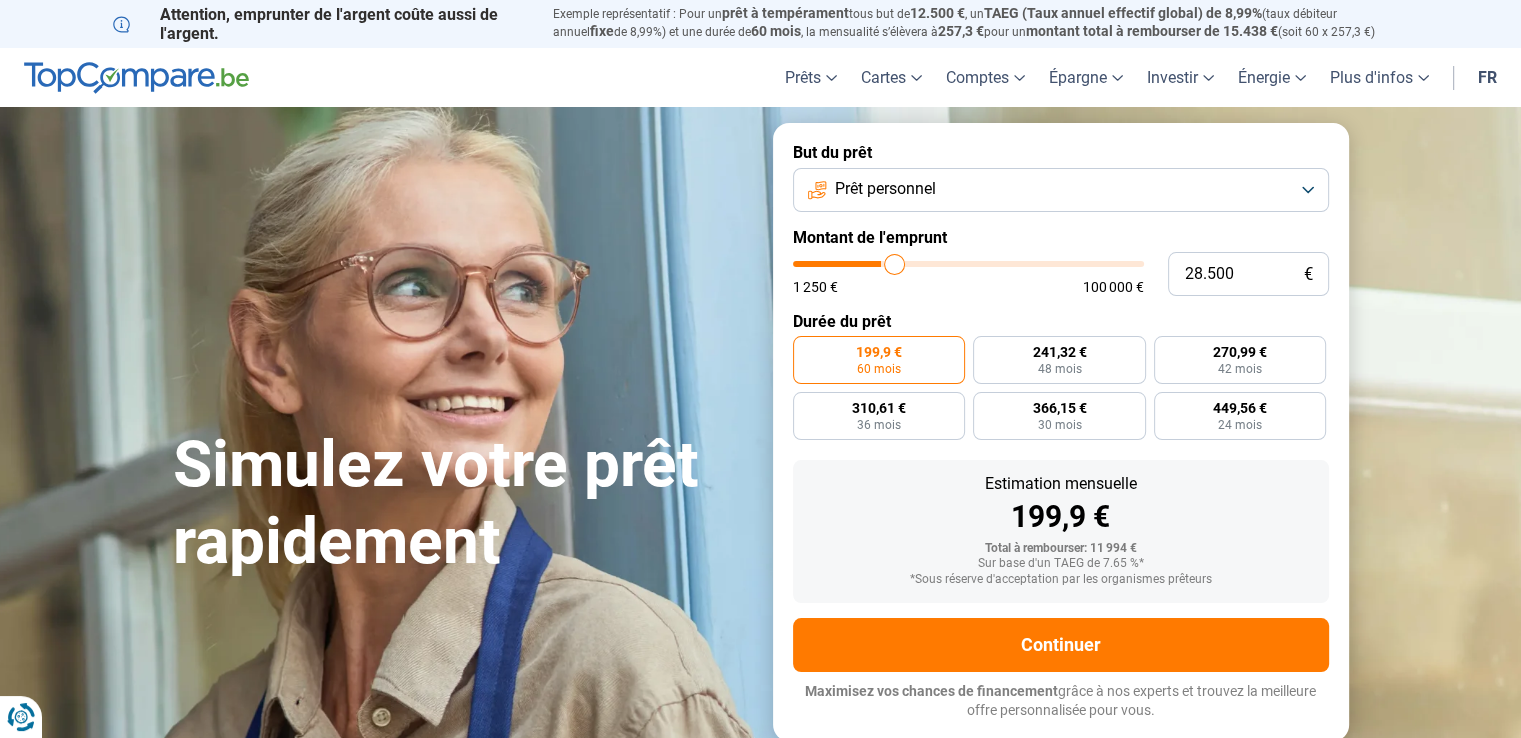 type on "29.500" 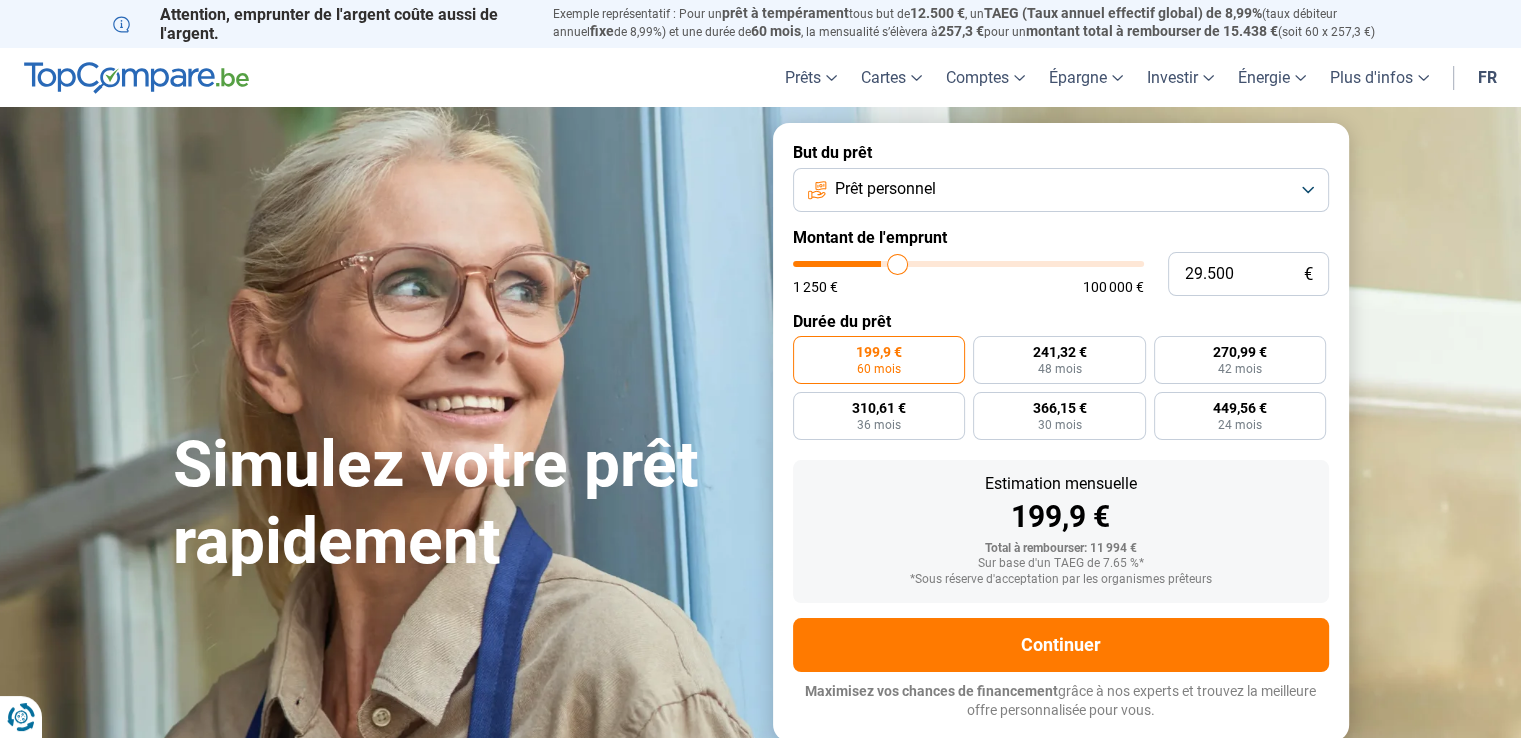type on "30.750" 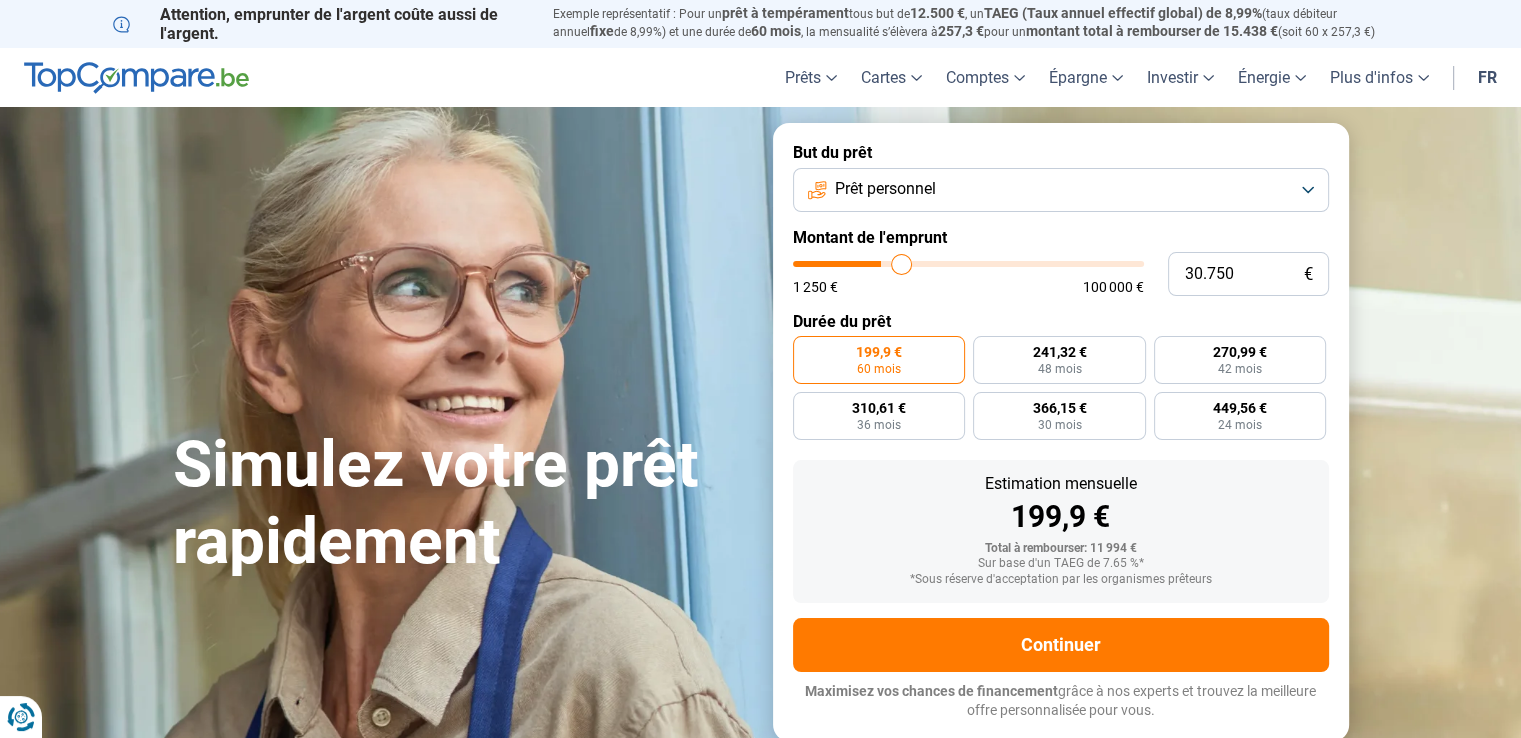 type on "31.500" 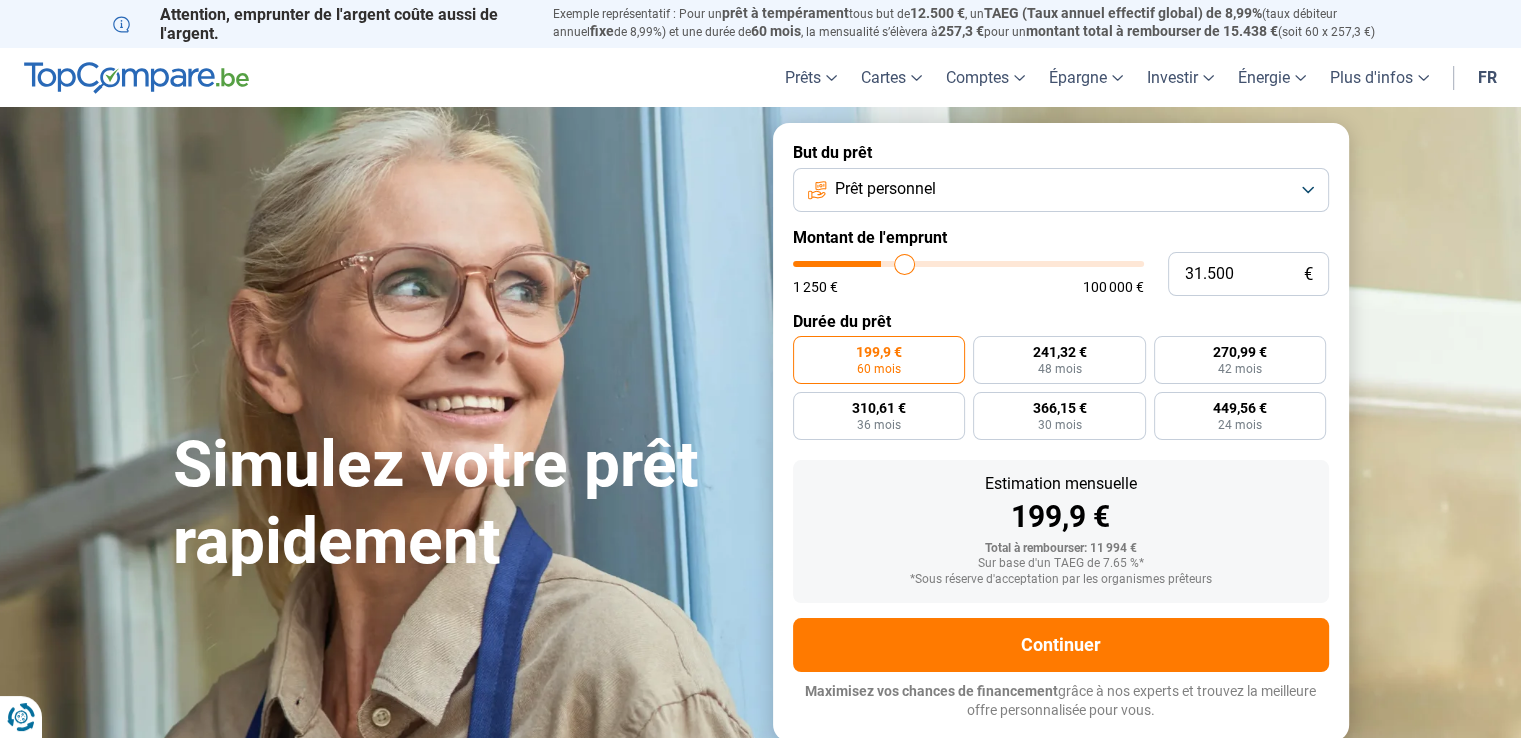 type on "31.750" 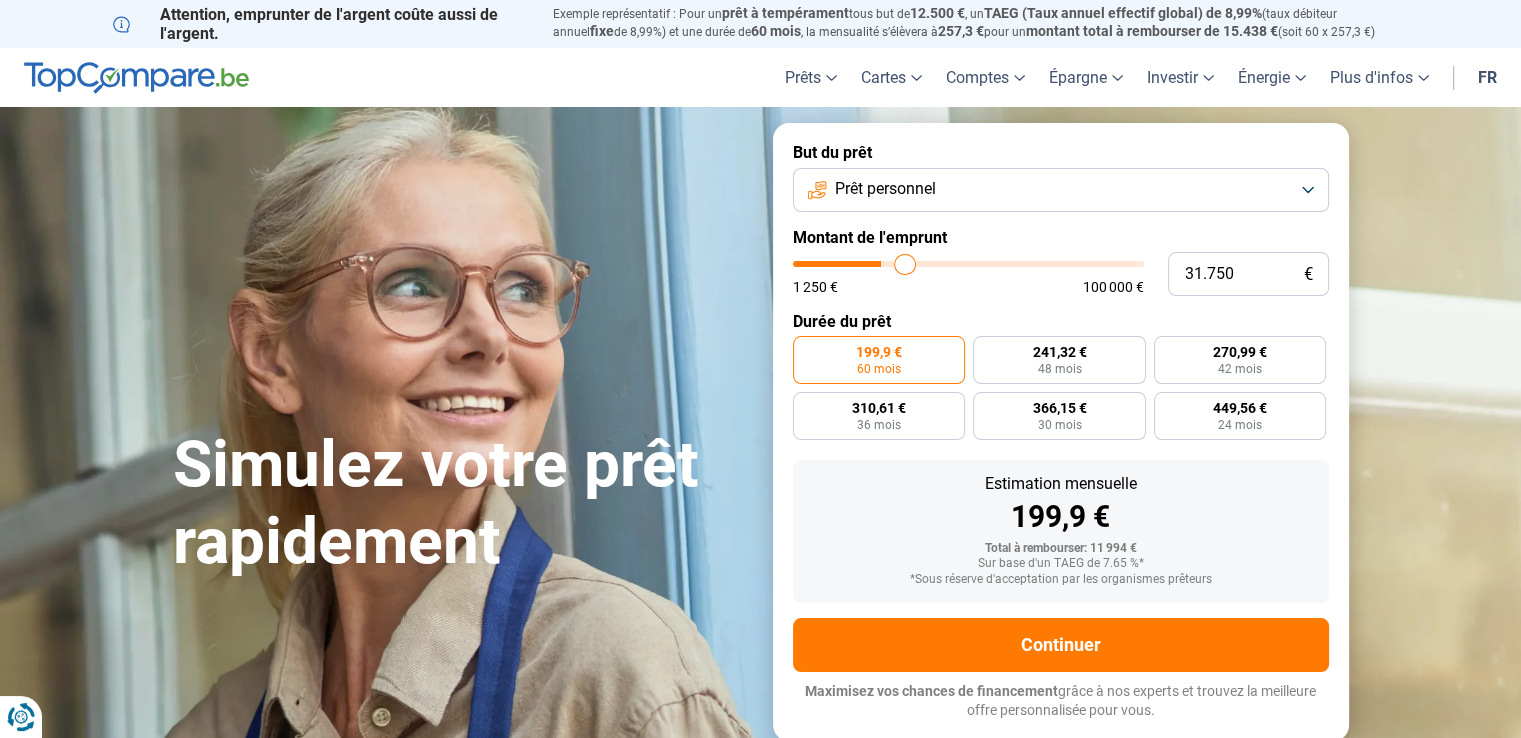 type on "32.500" 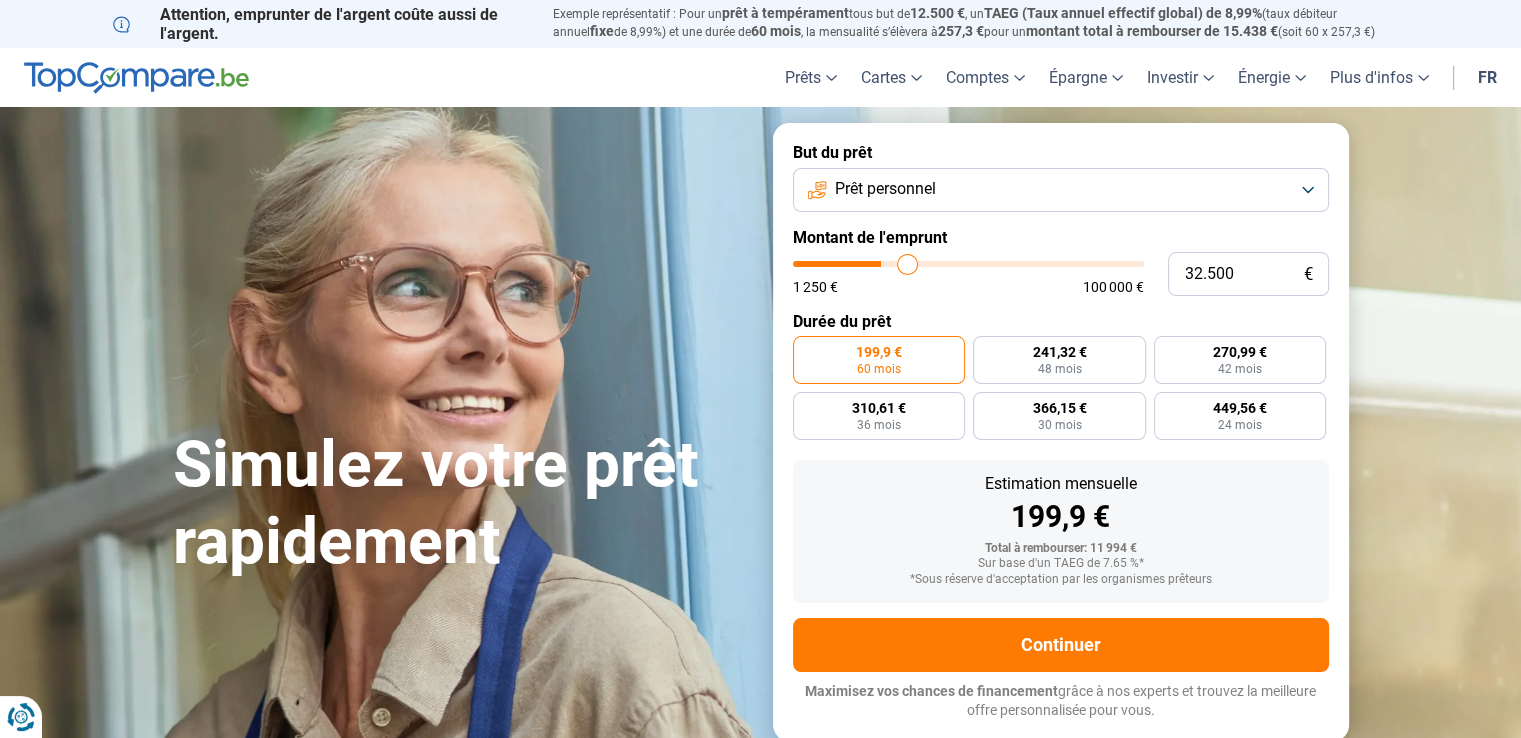 type on "33.500" 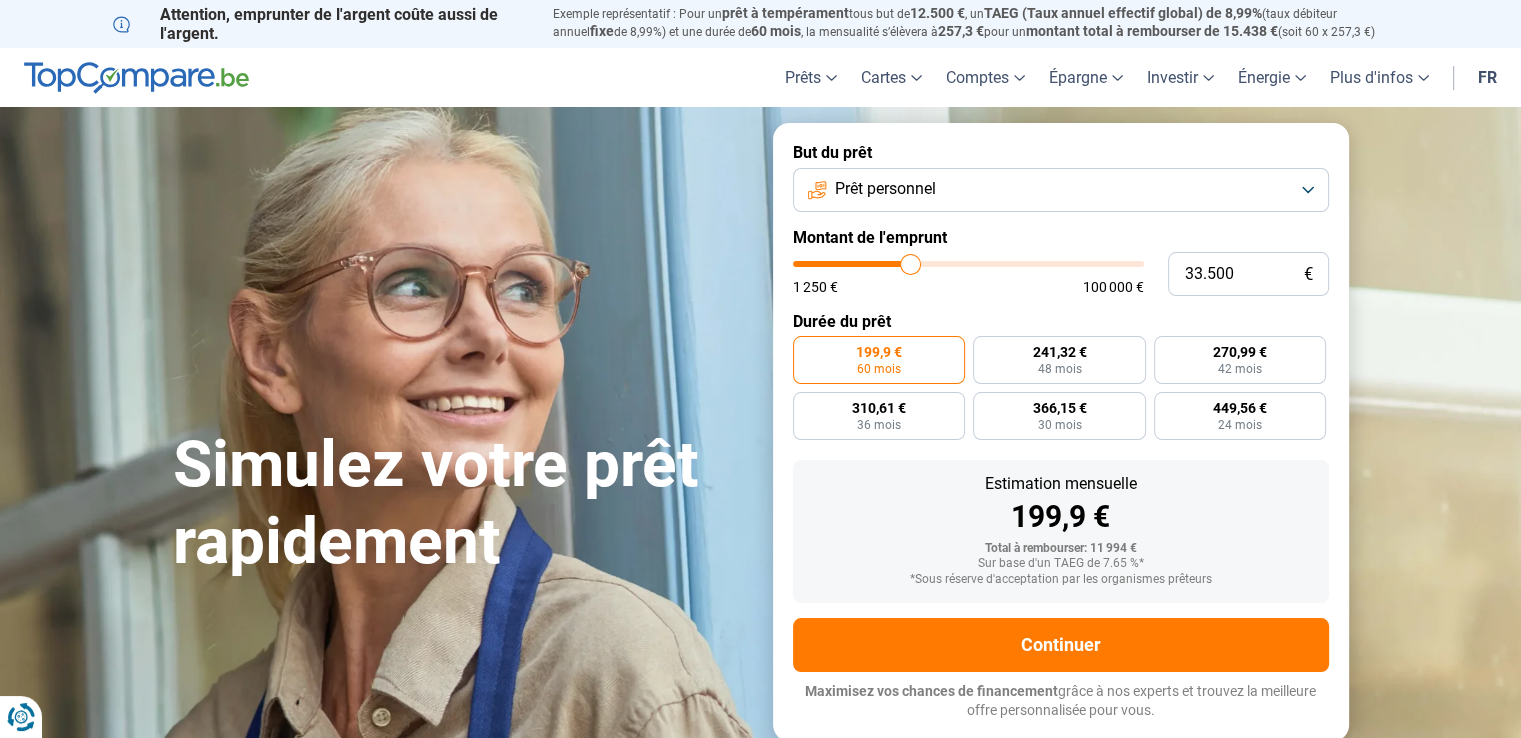 type on "34.500" 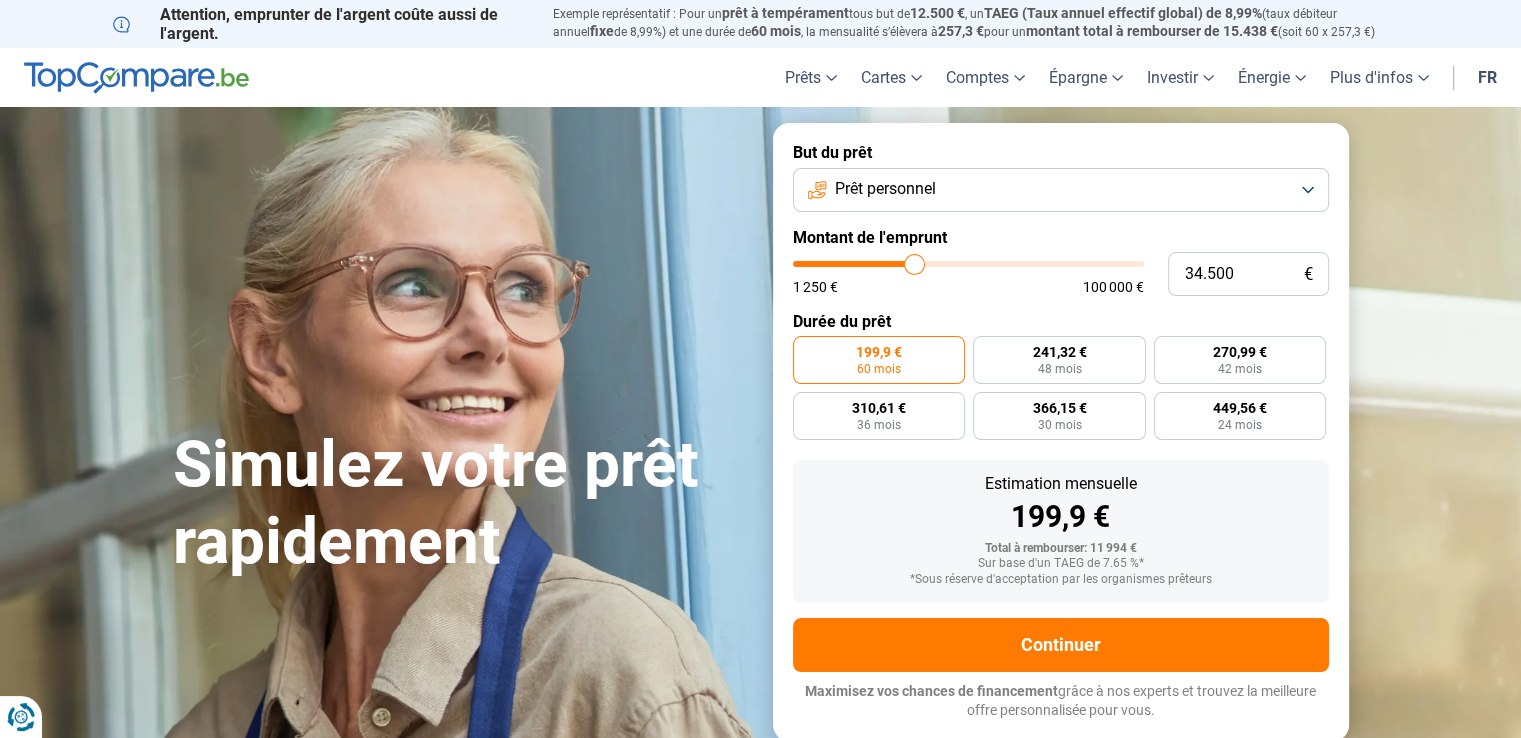 type on "35.500" 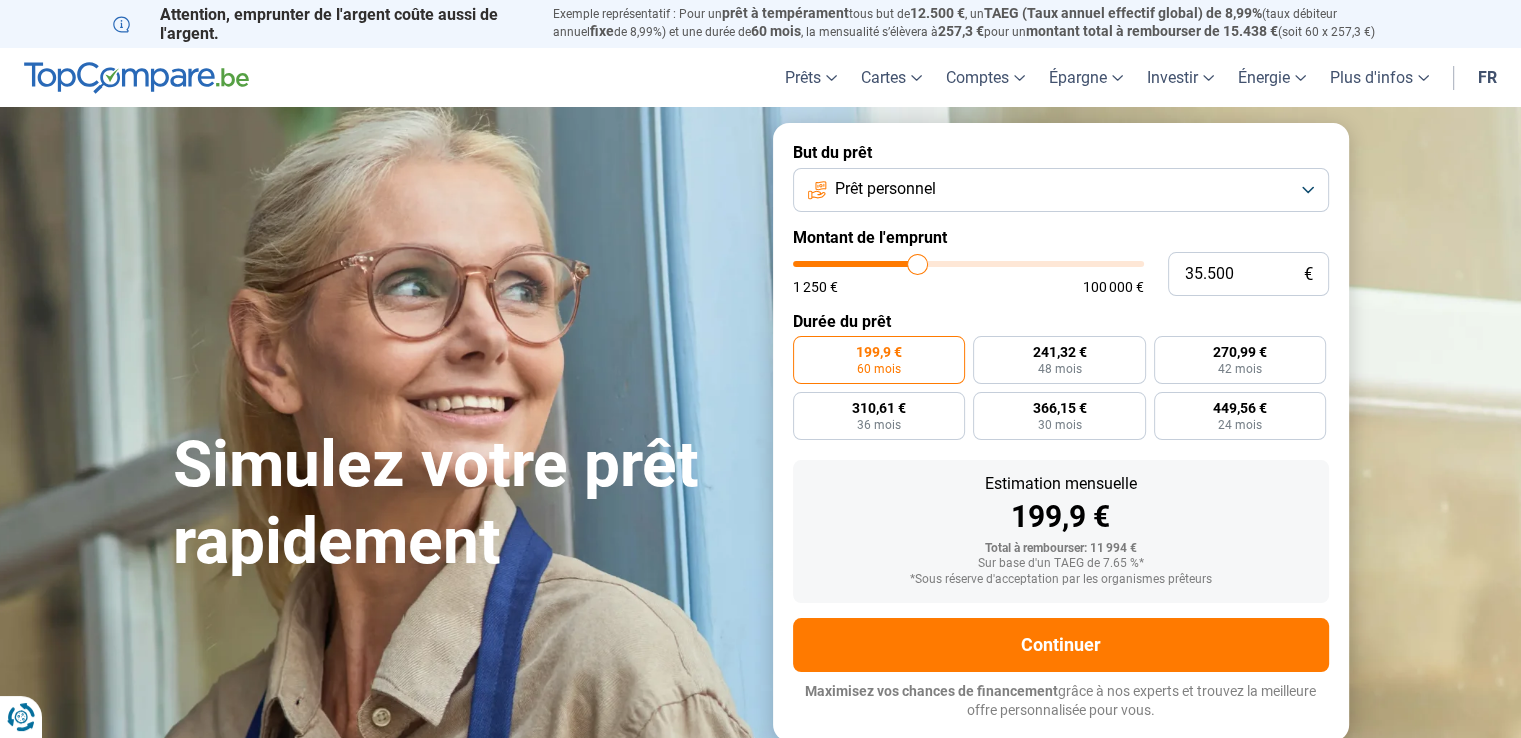 type on "36.500" 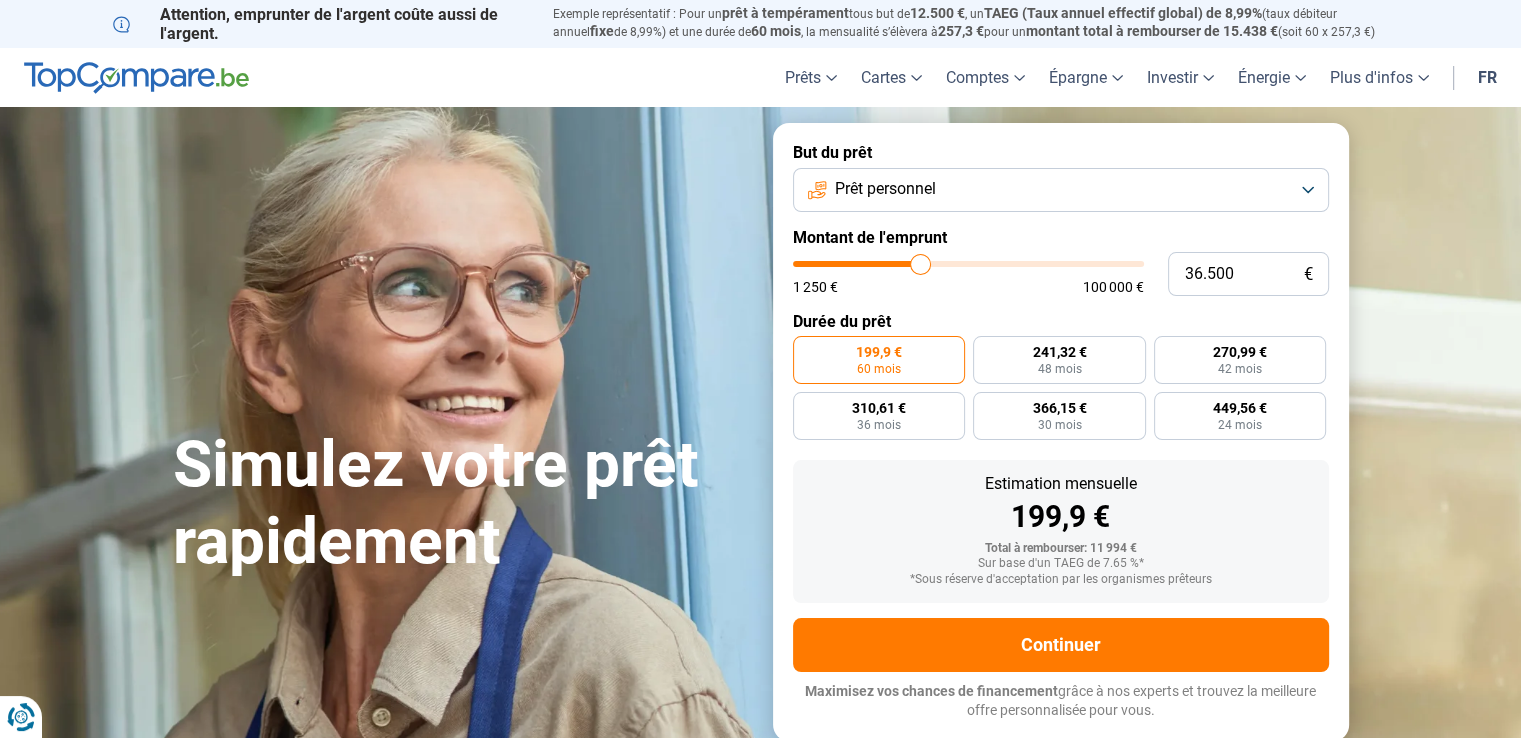 type on "37.250" 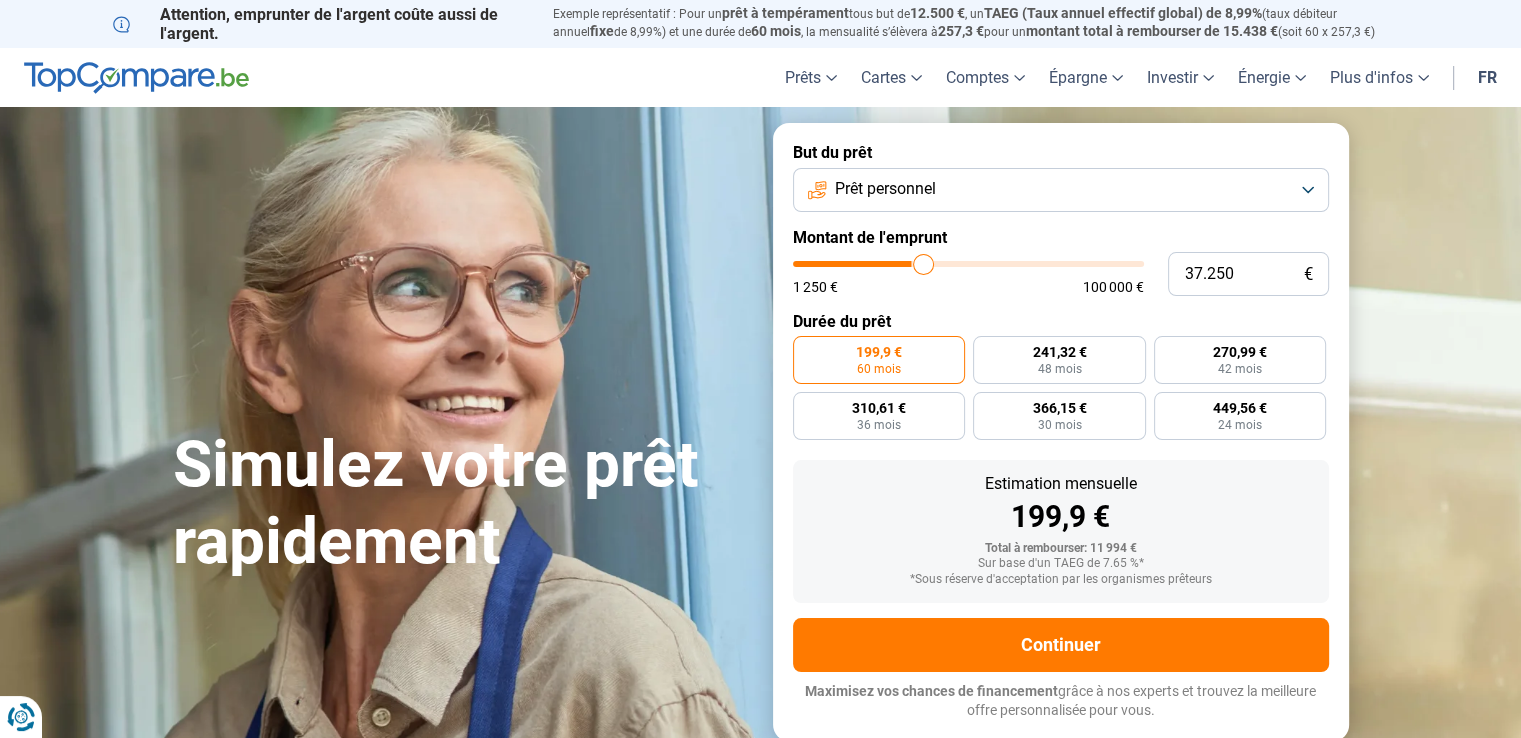 type on "37.500" 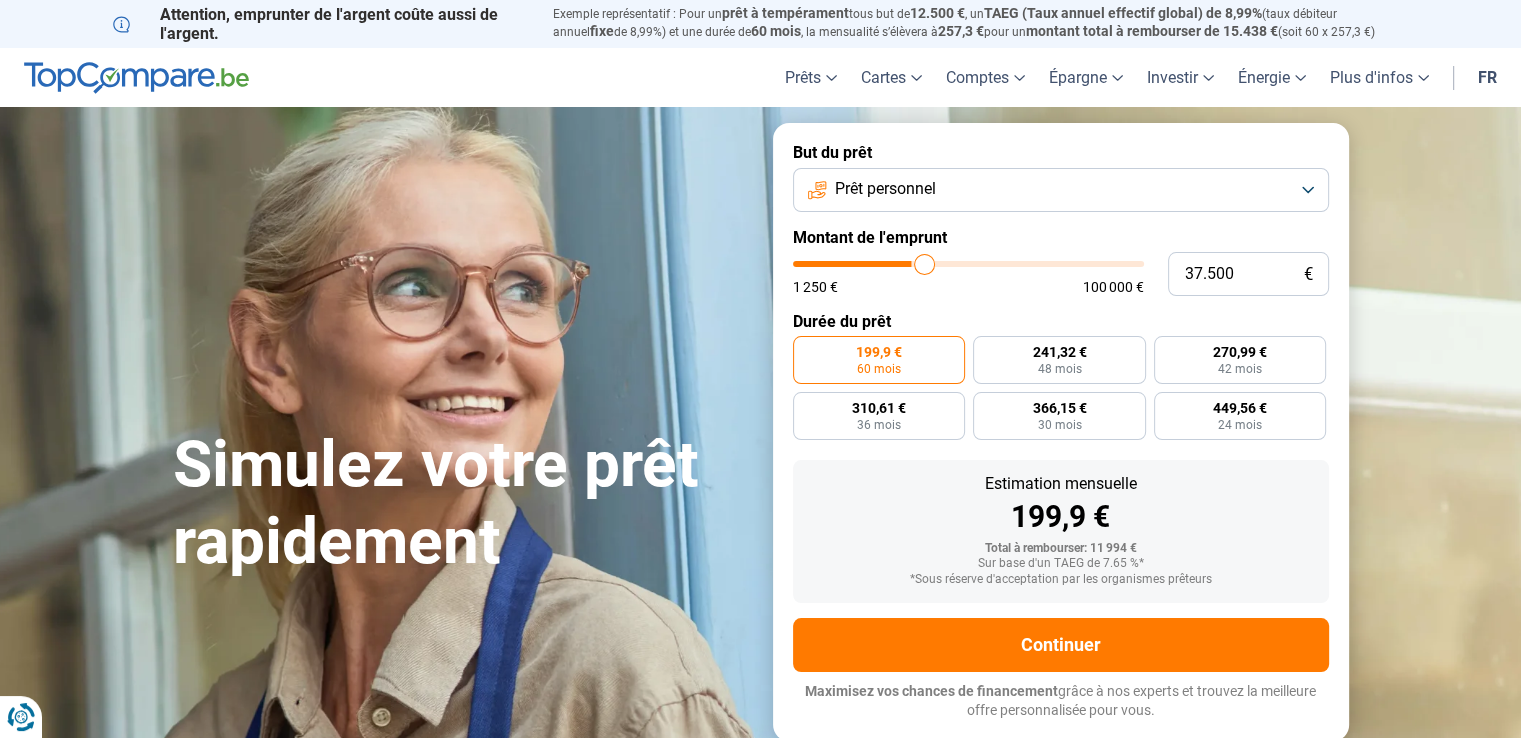 type on "37.750" 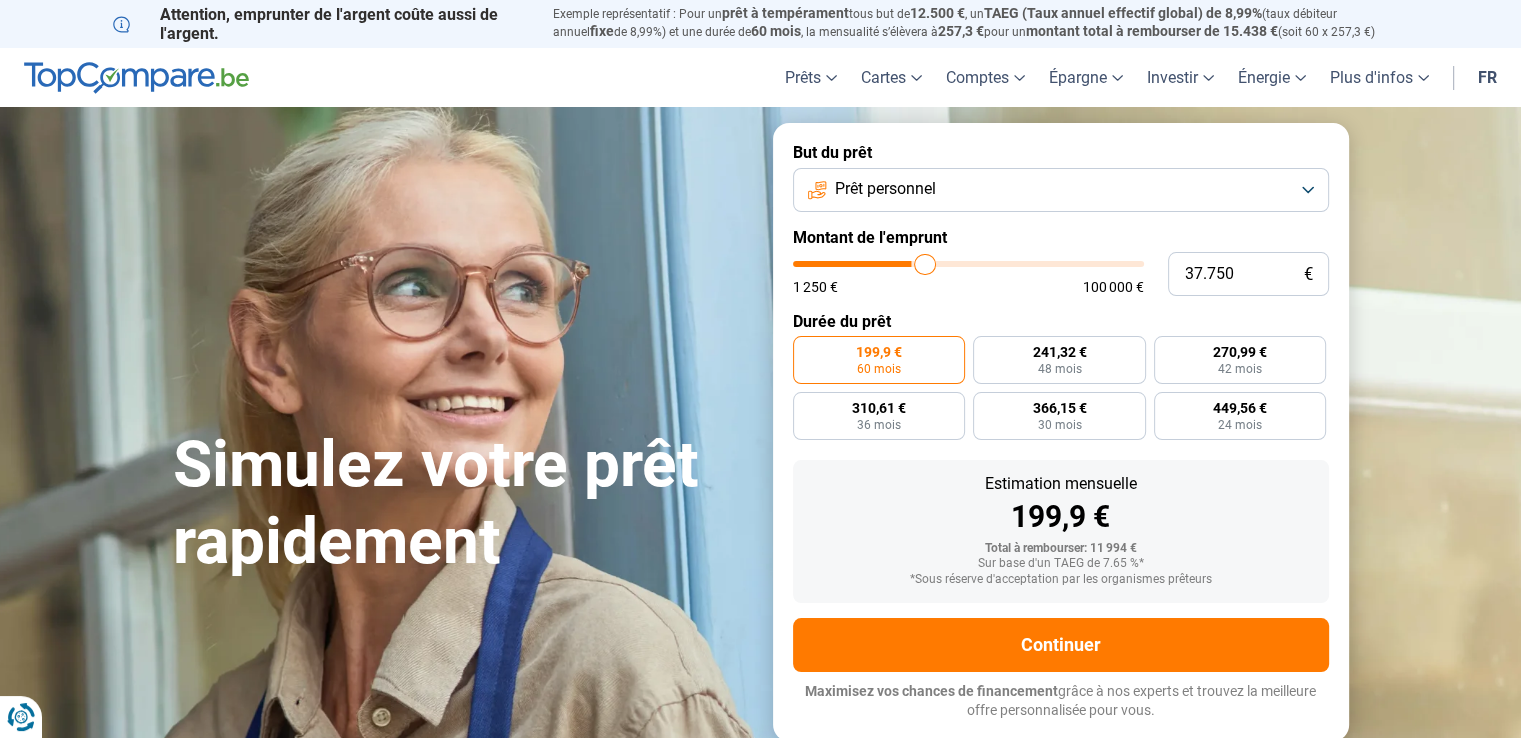 type on "38.000" 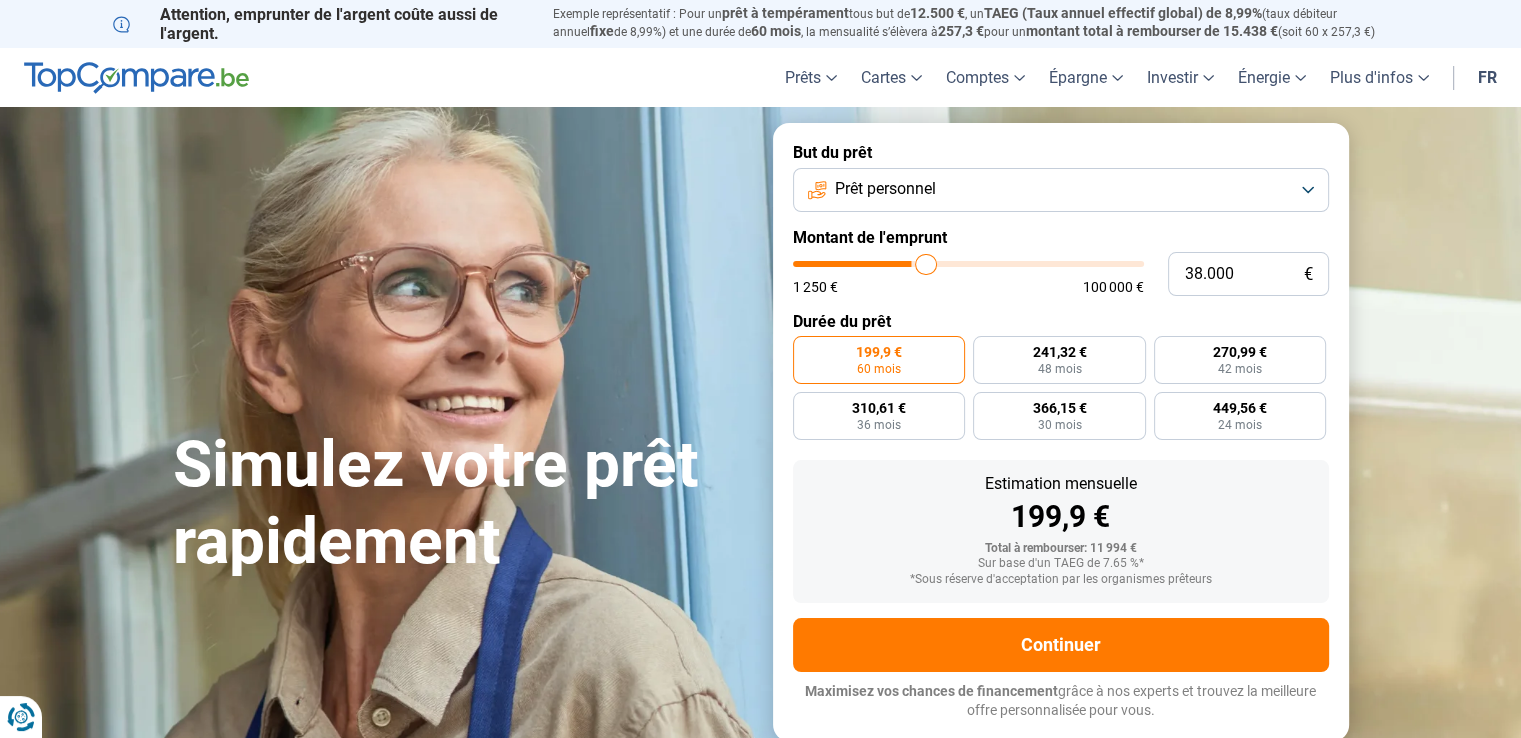 type on "38.500" 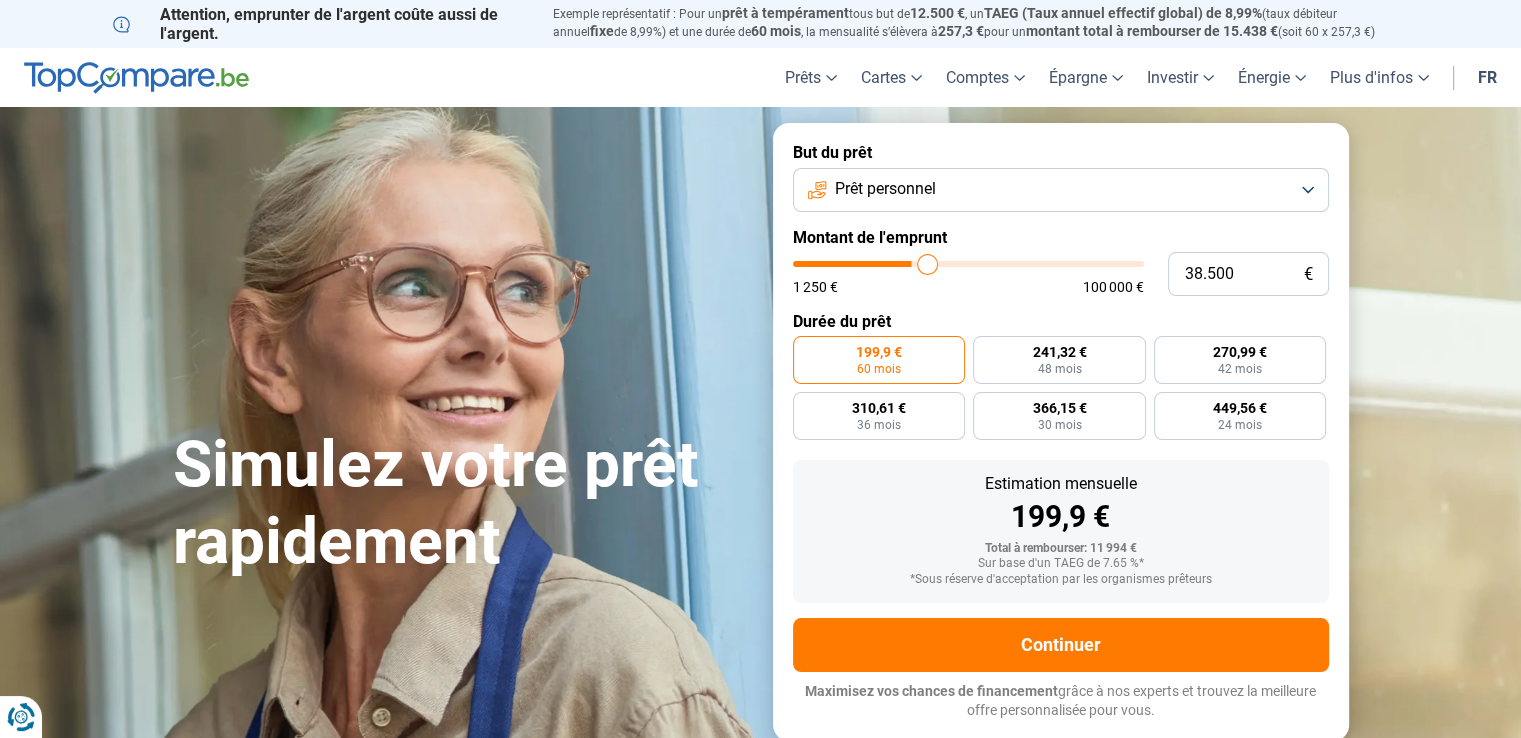 type on "39.500" 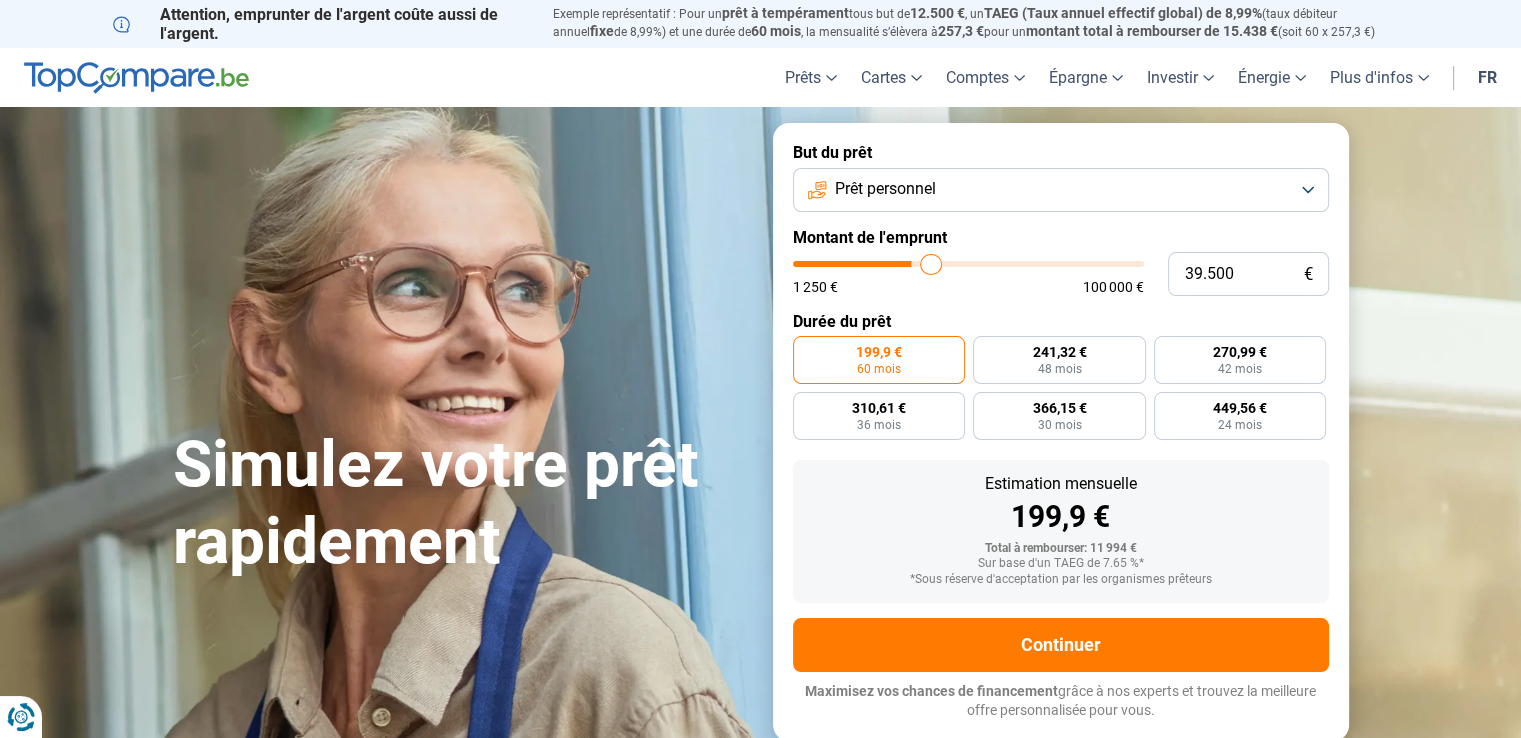 type on "40.250" 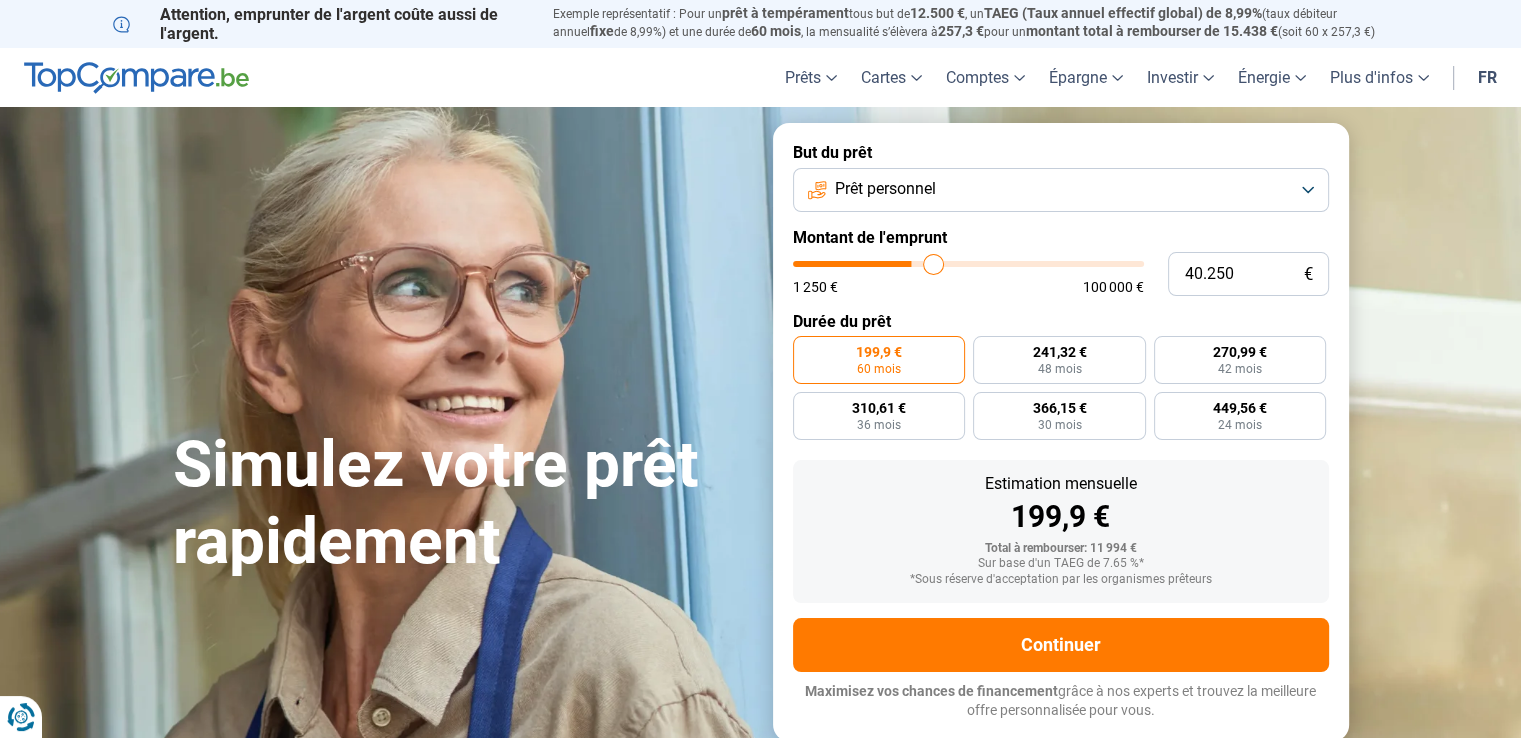 type on "41.000" 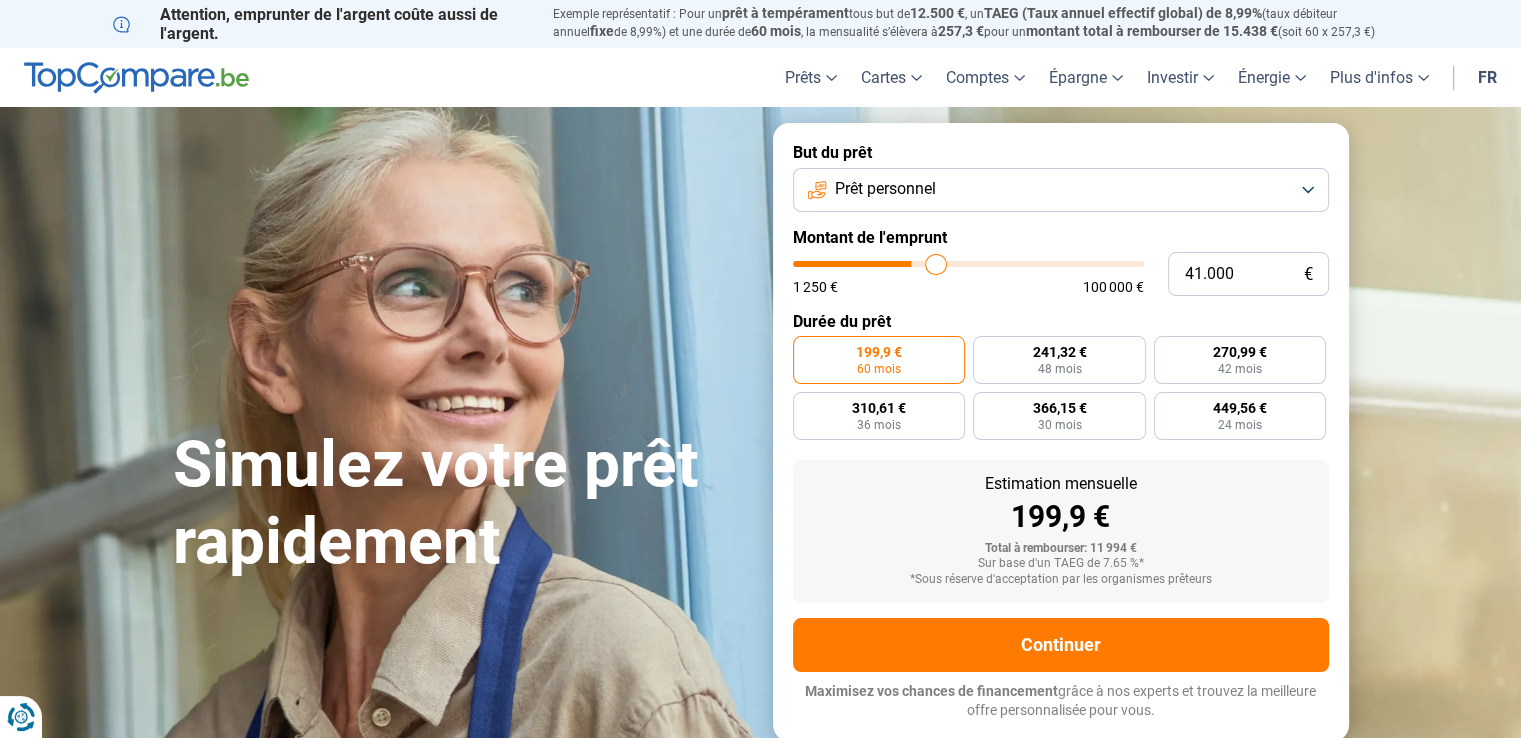 type on "42.500" 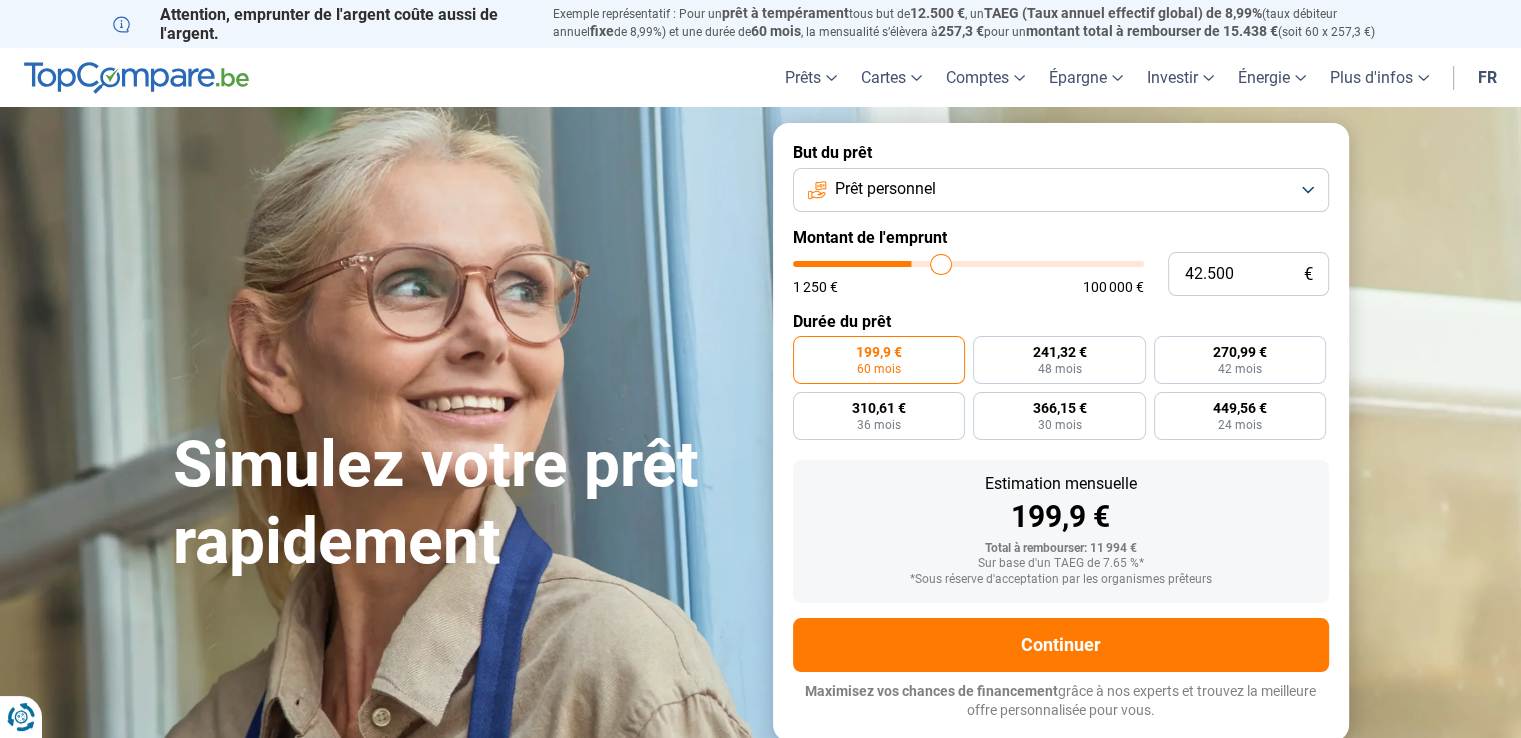 type on "43.000" 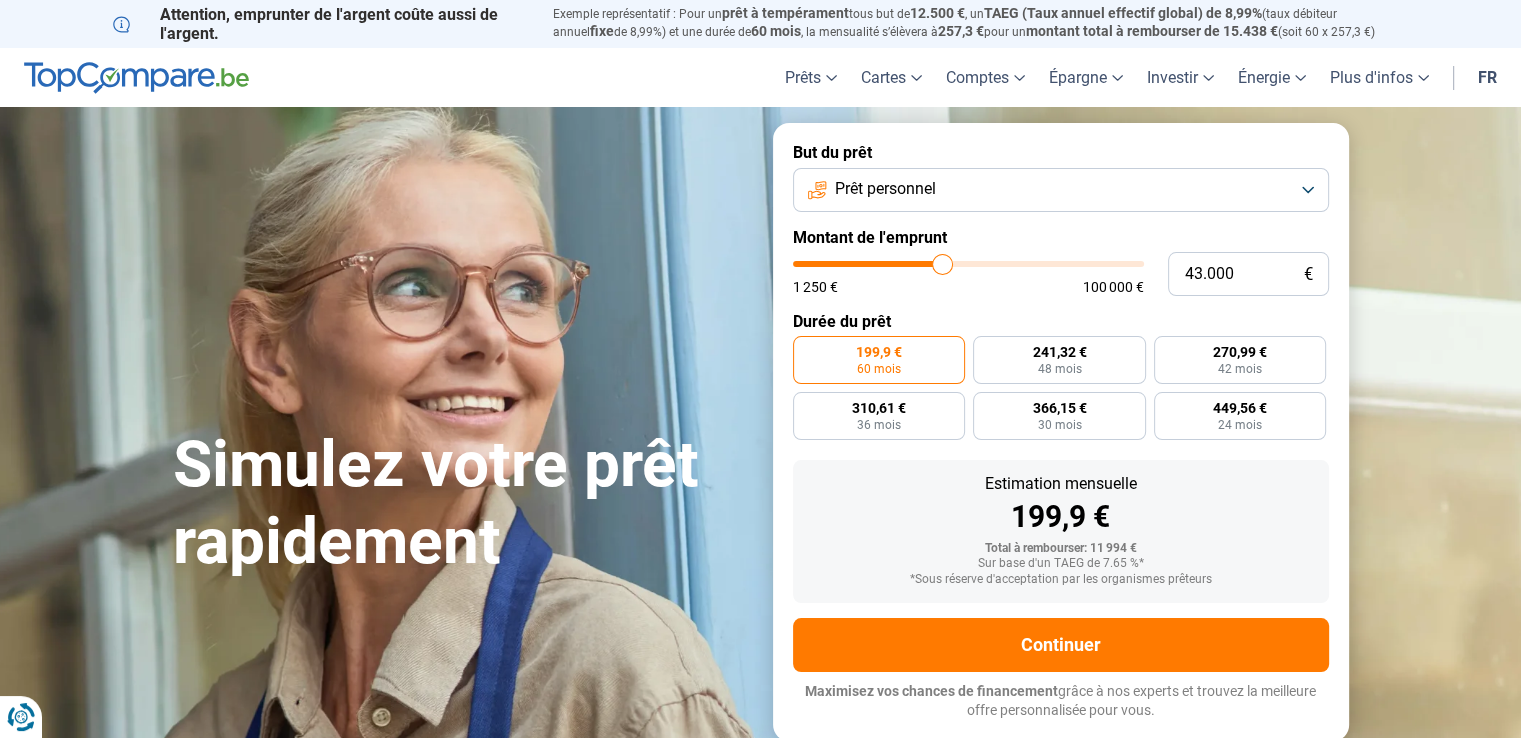 drag, startPoint x: 836, startPoint y: 270, endPoint x: 942, endPoint y: 269, distance: 106.004715 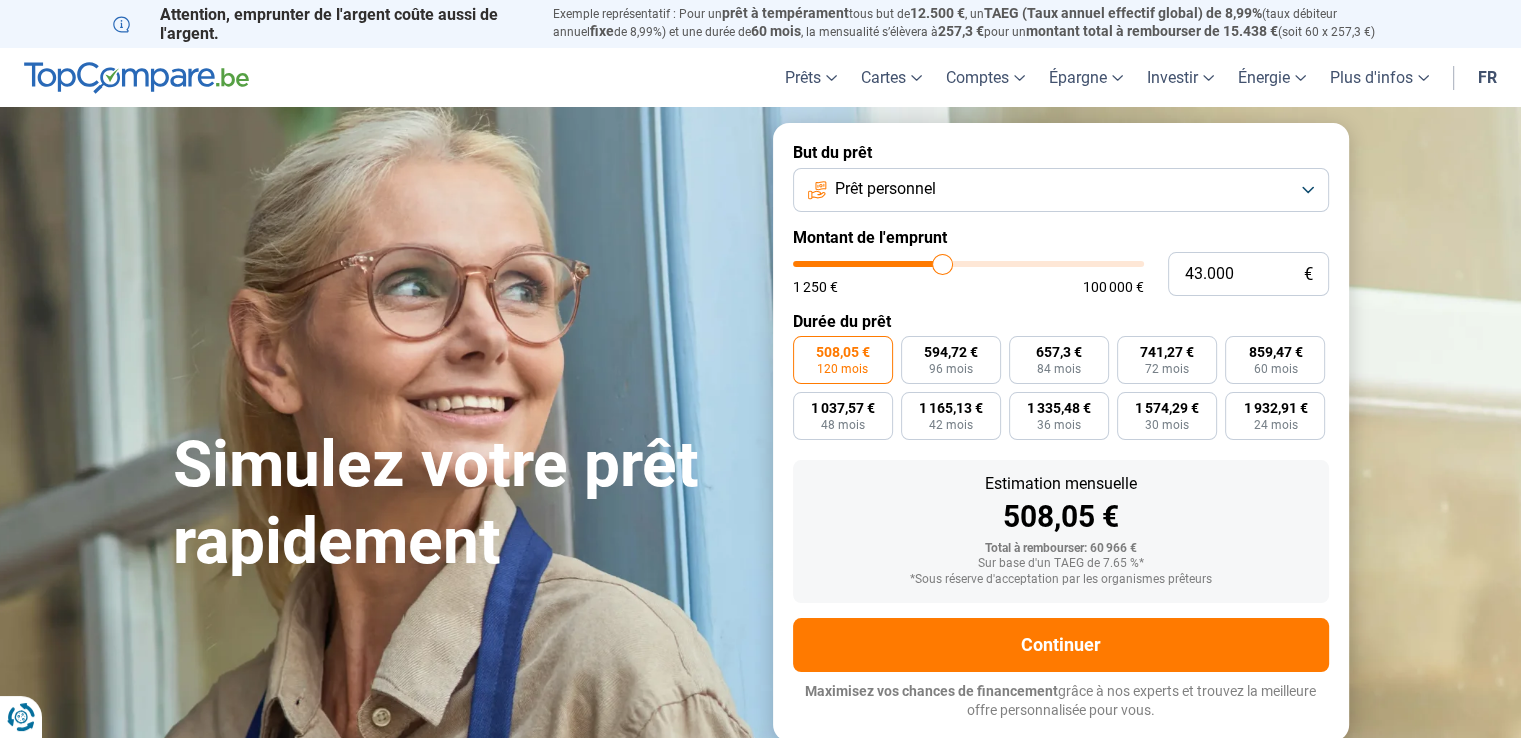 type on "43.250" 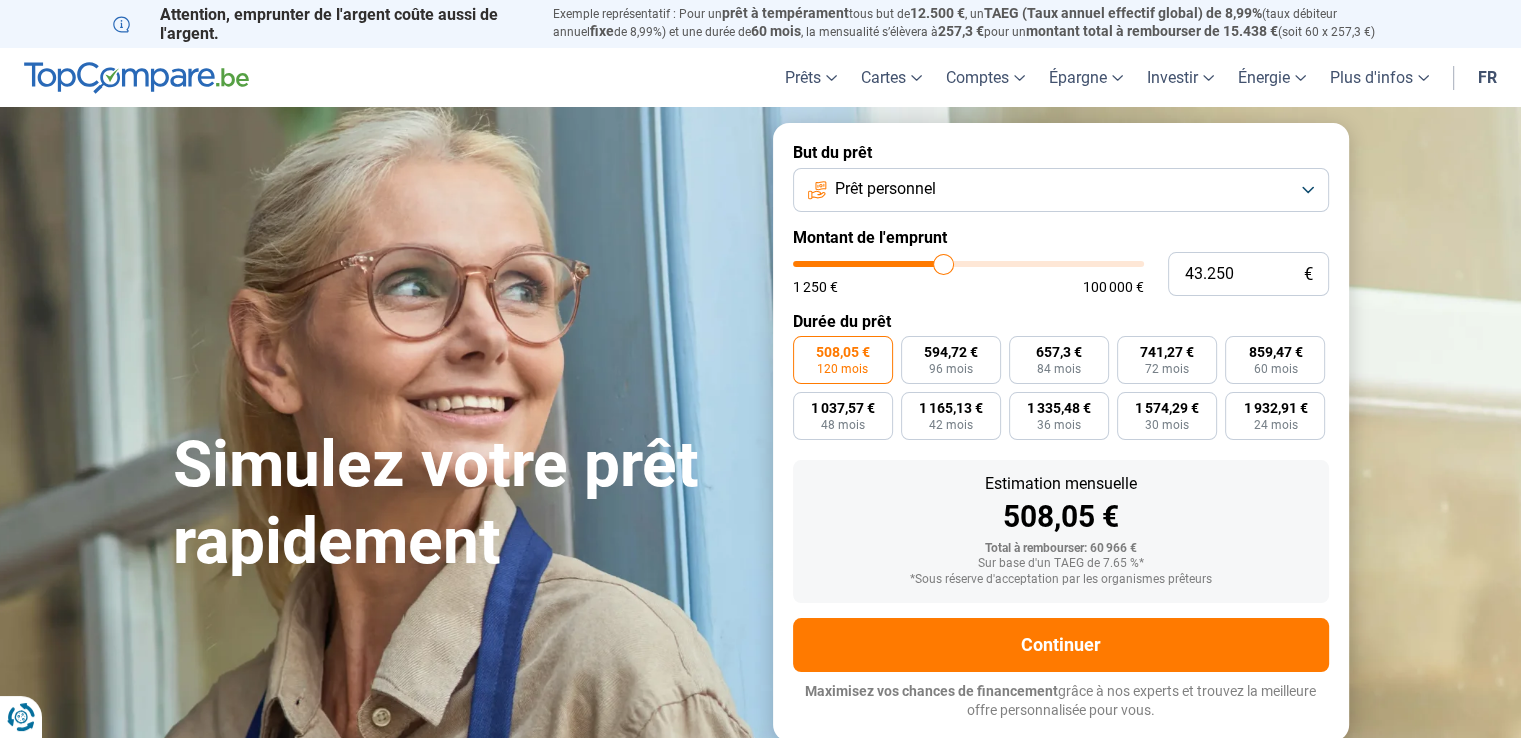 type on "45.000" 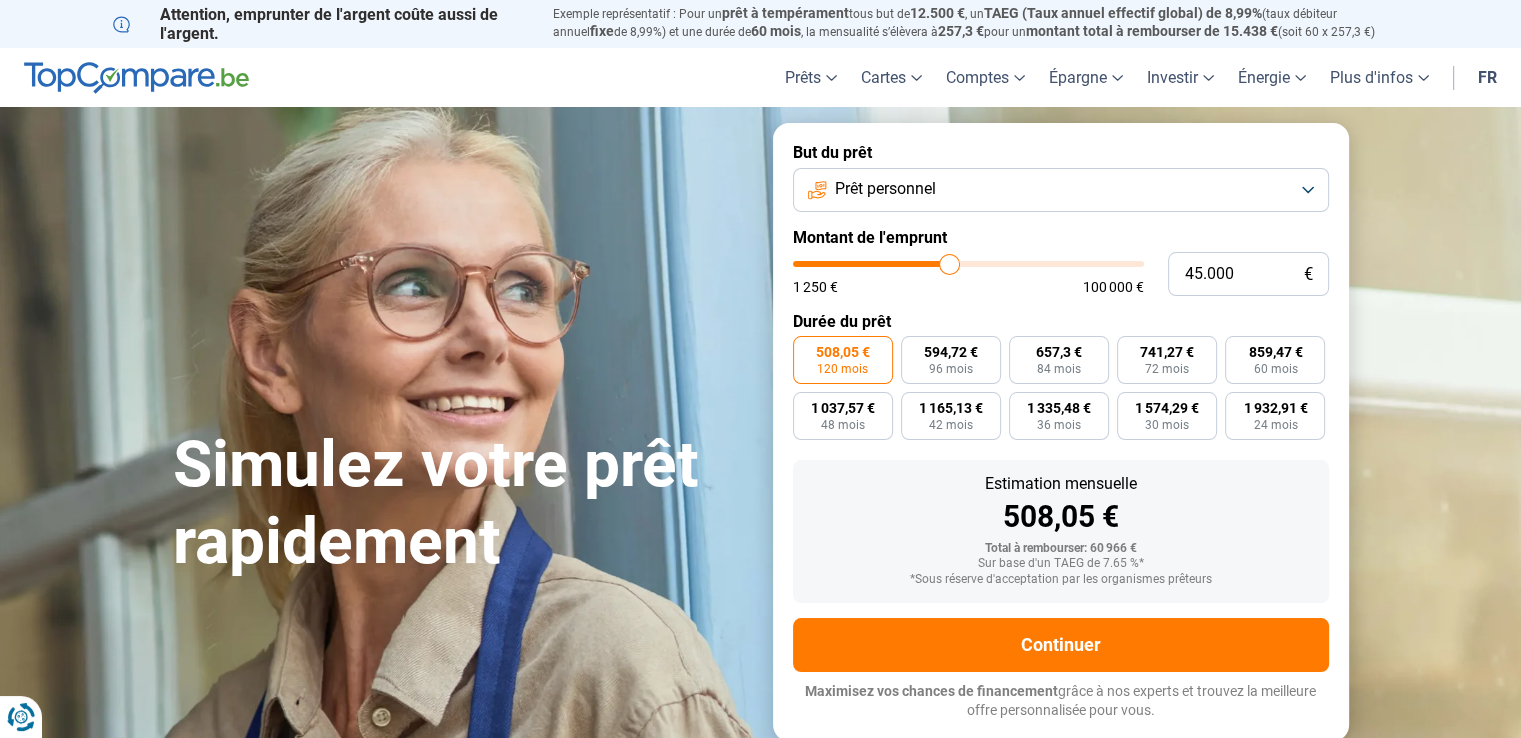 type on "46.250" 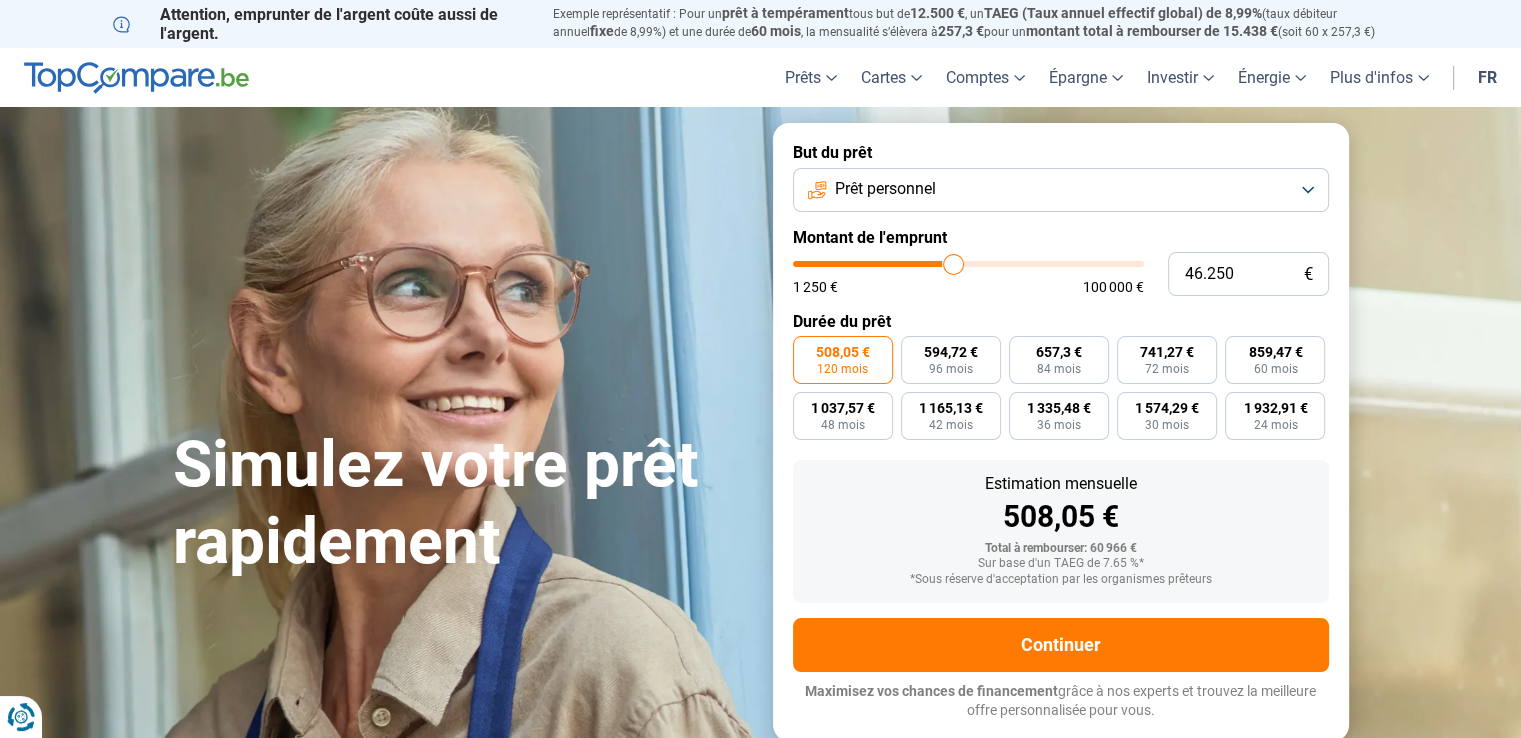 type on "47.750" 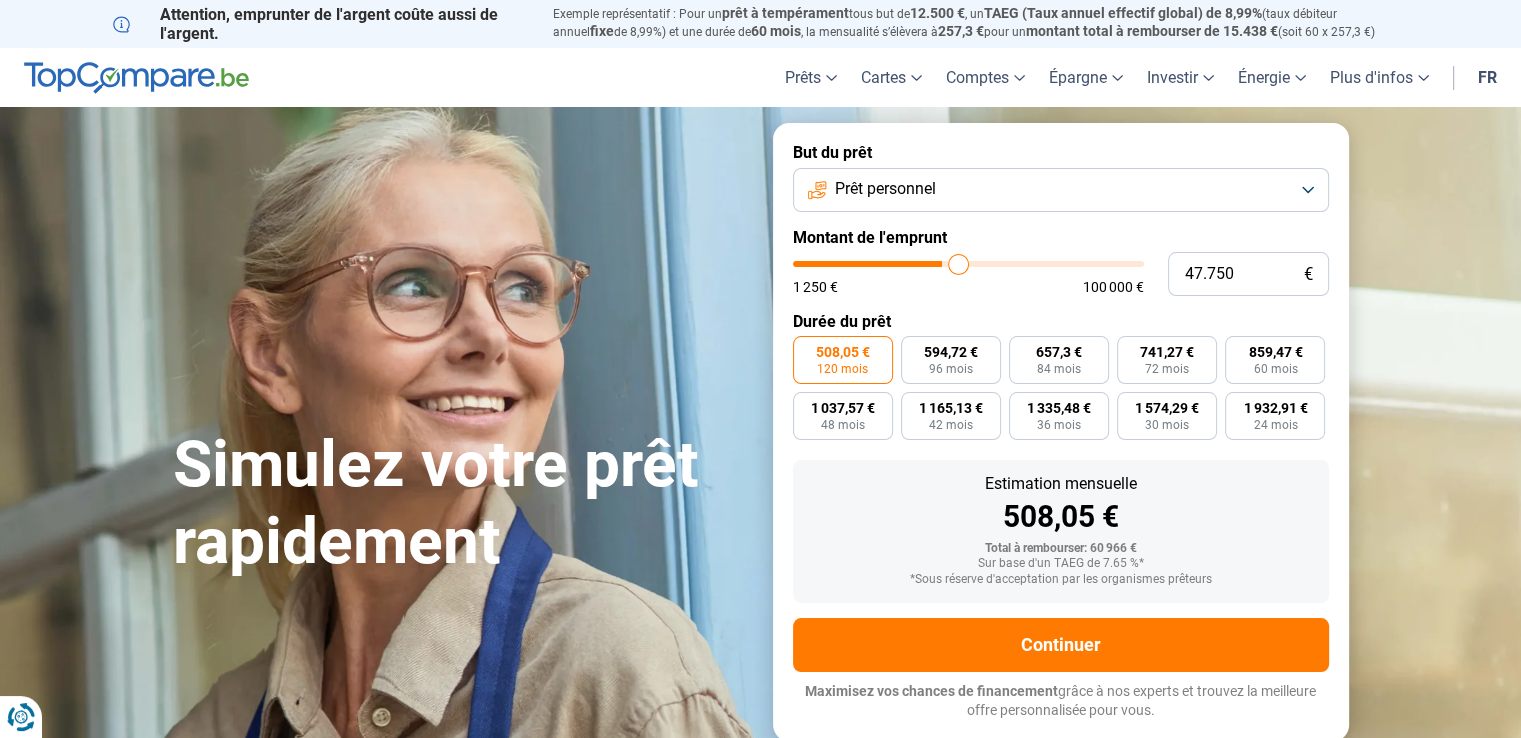 type on "48.250" 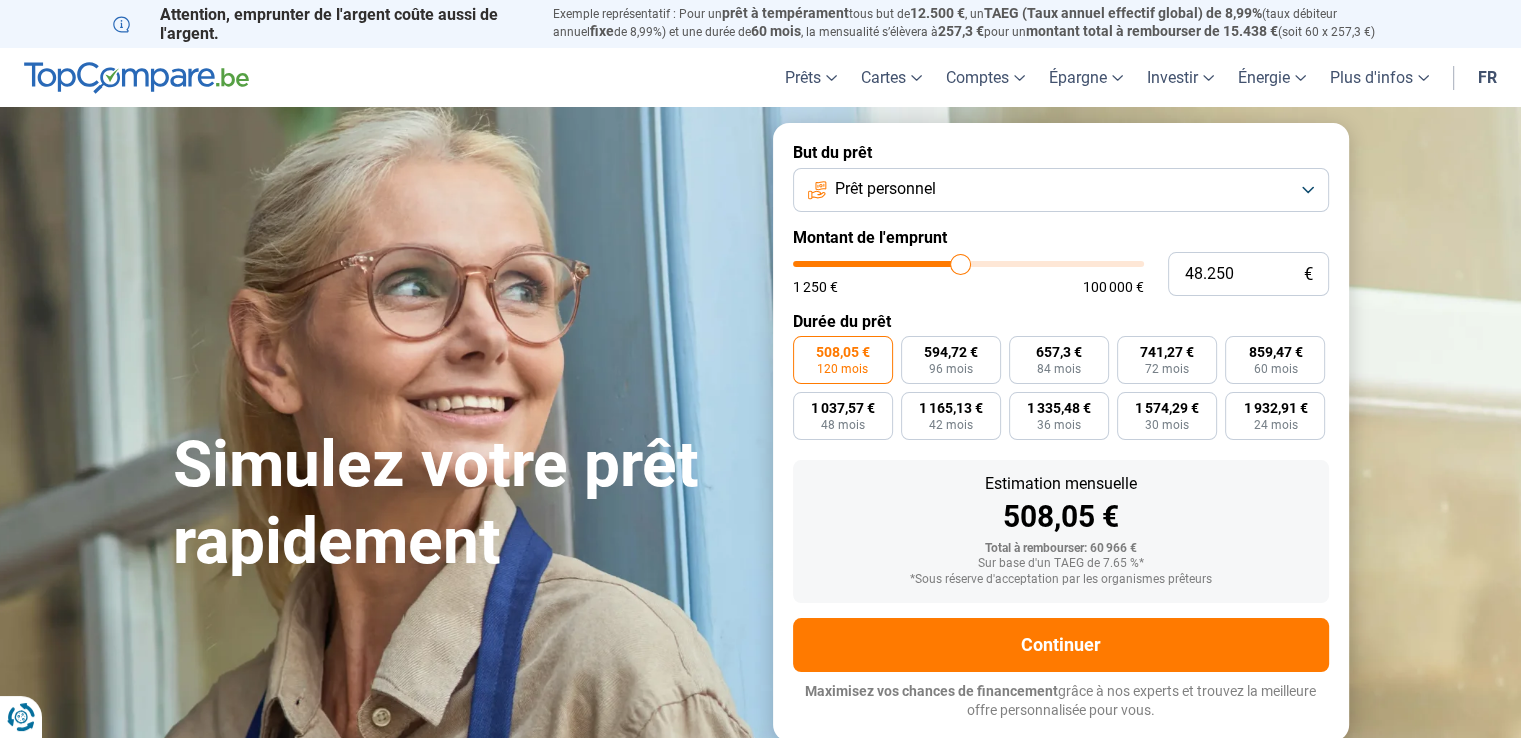 type on "46.500" 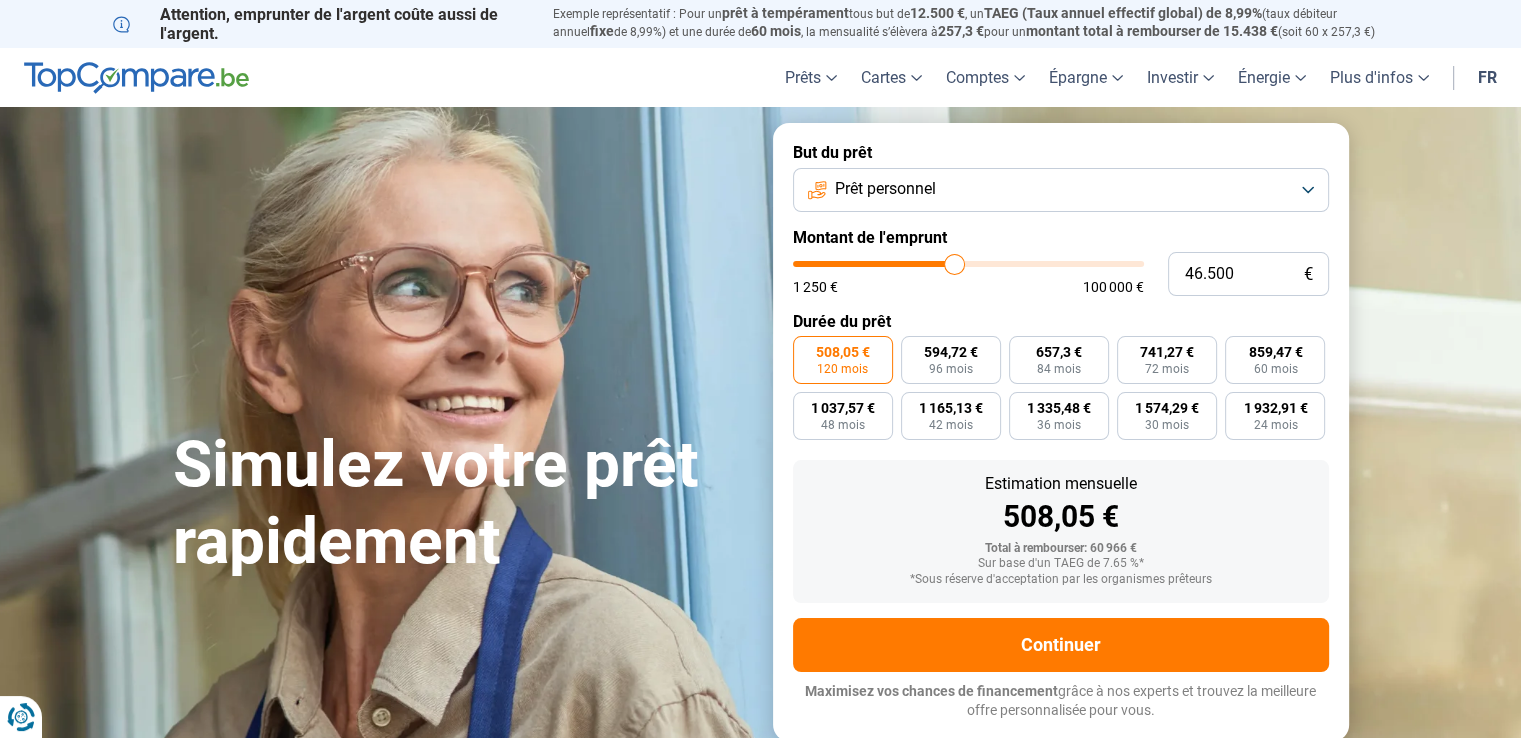 type on "43.750" 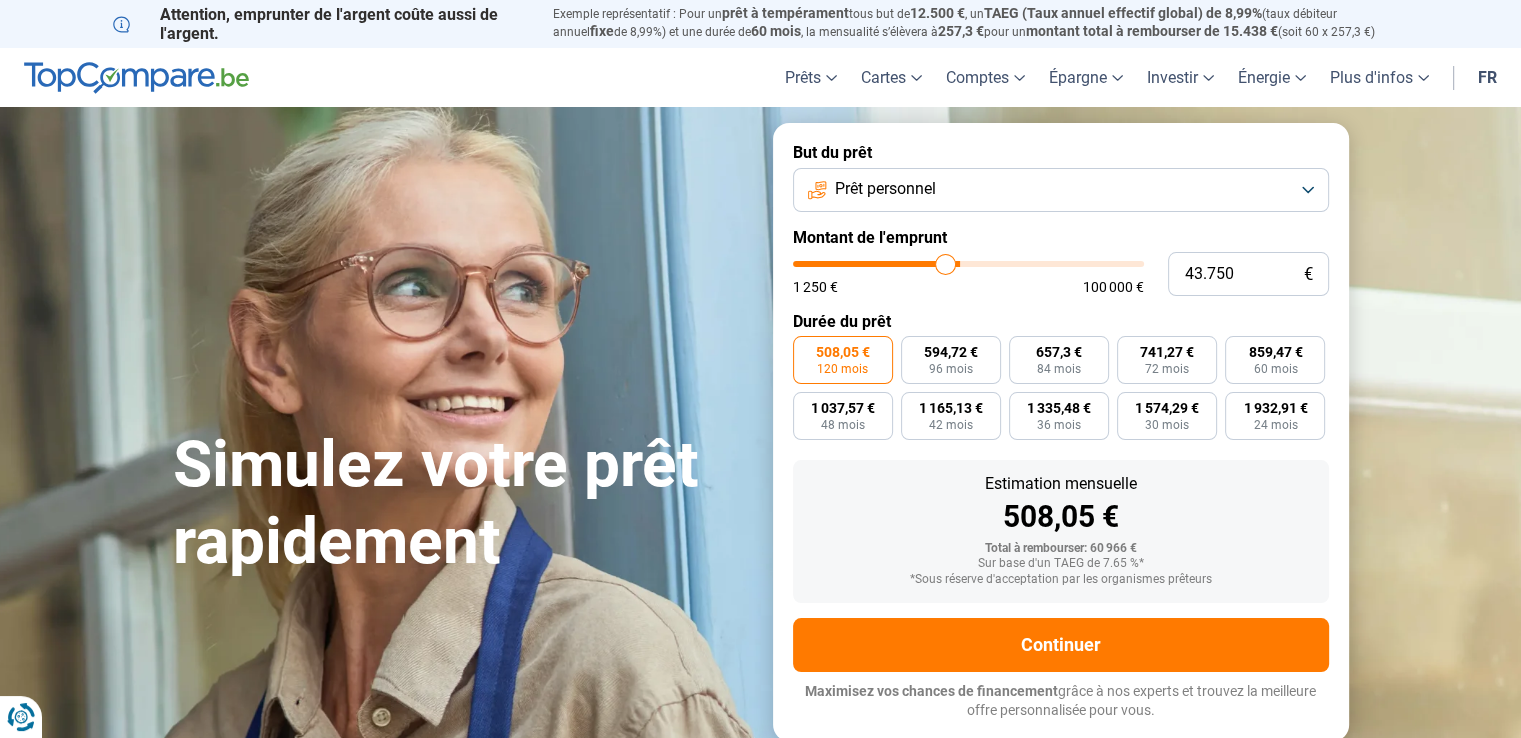 type on "41.500" 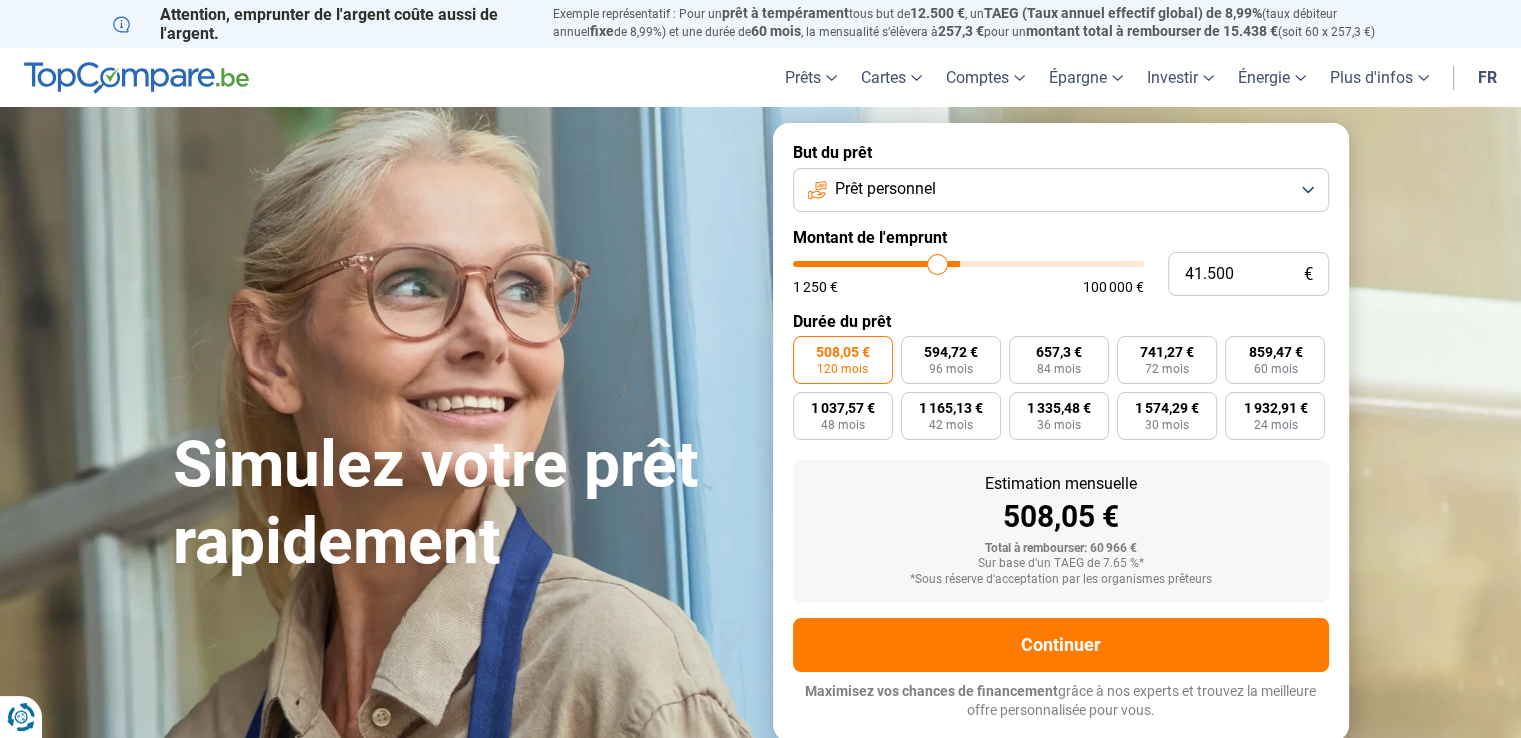 type on "39.750" 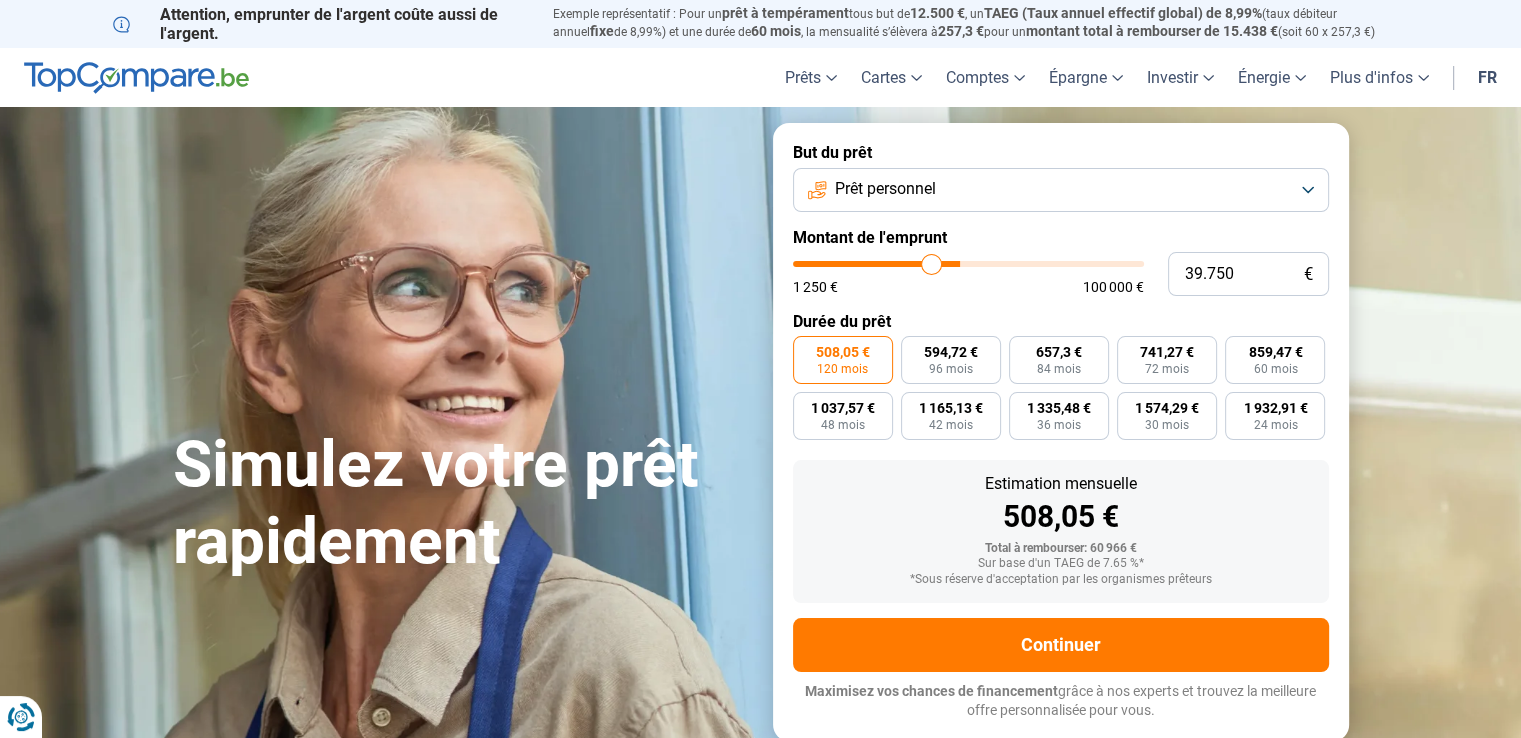 type on "38.750" 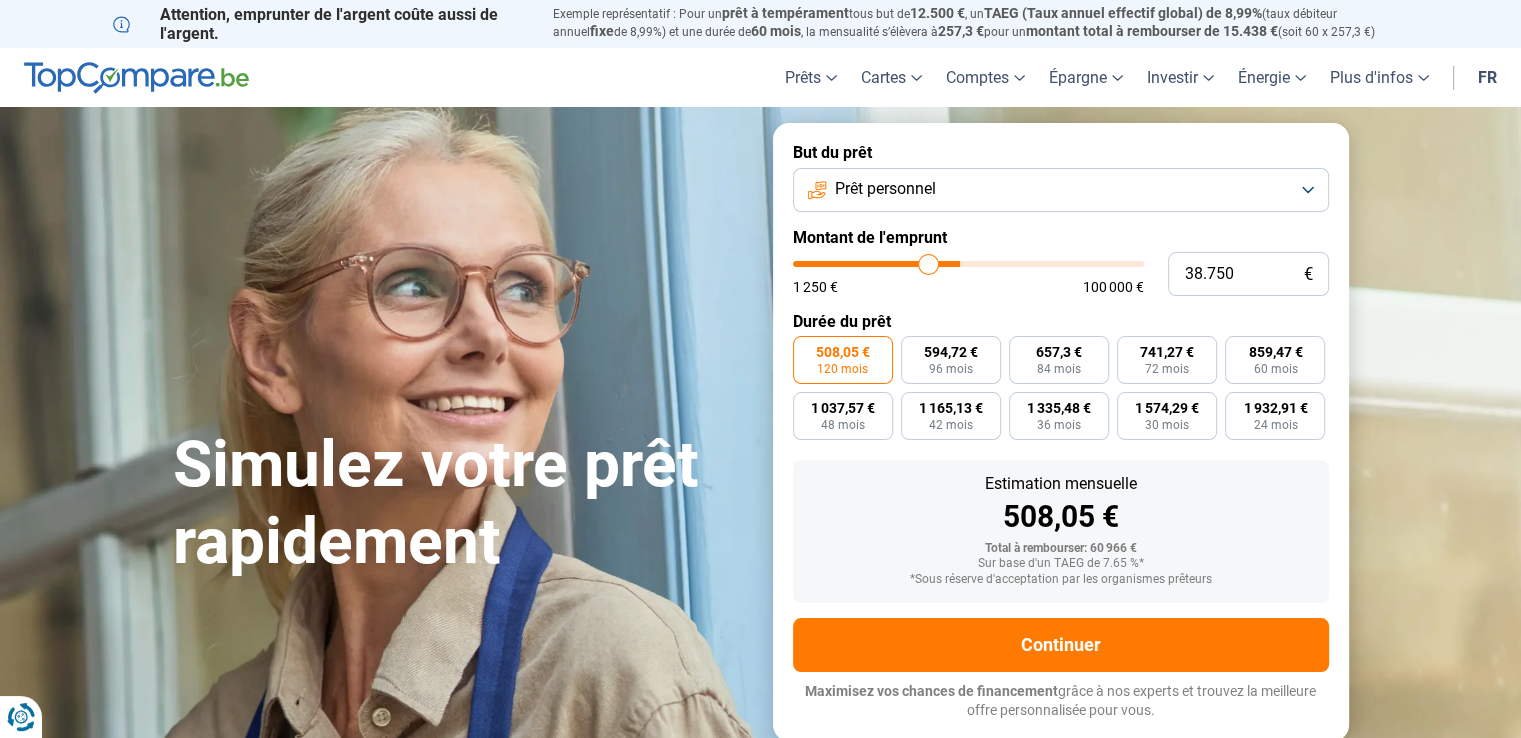type on "38.000" 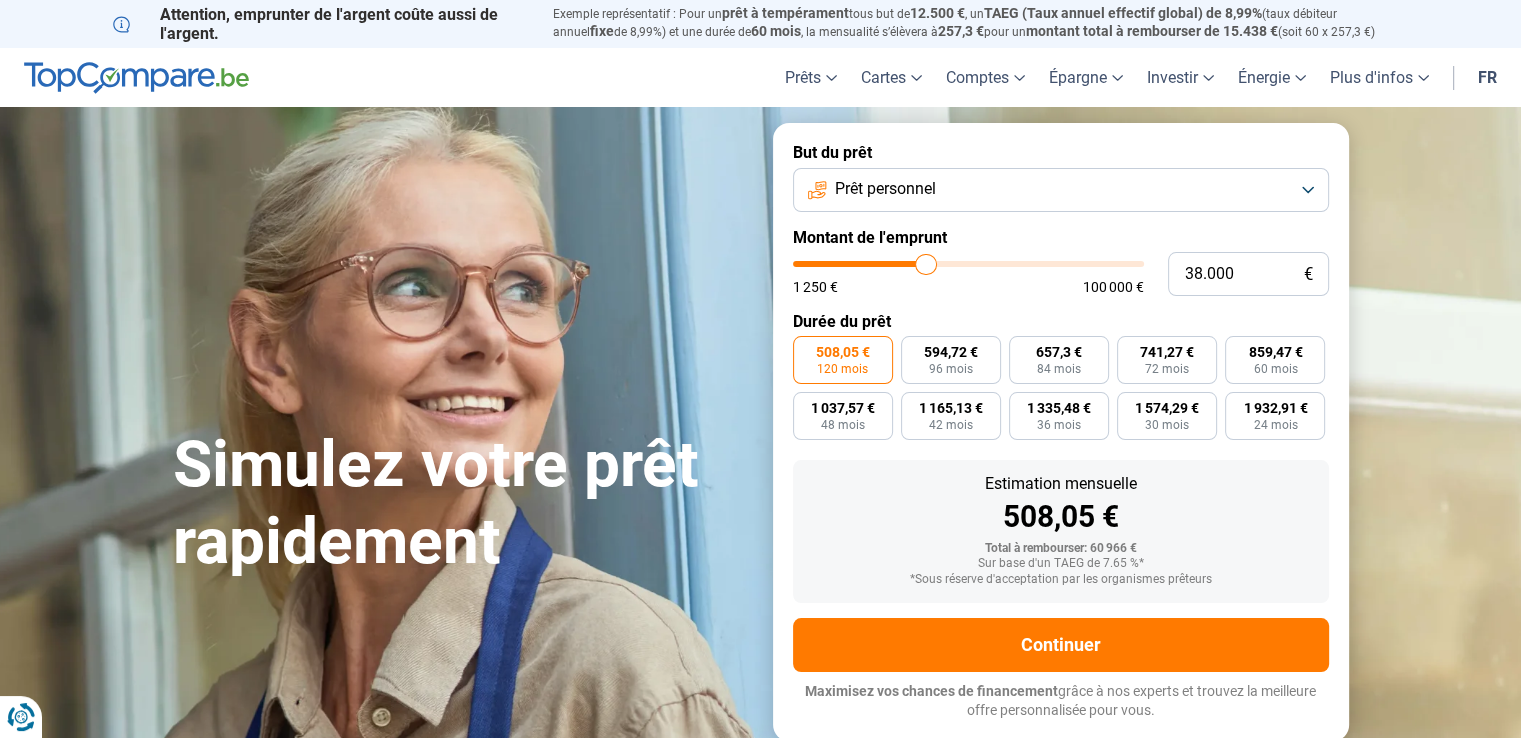 type on "37.250" 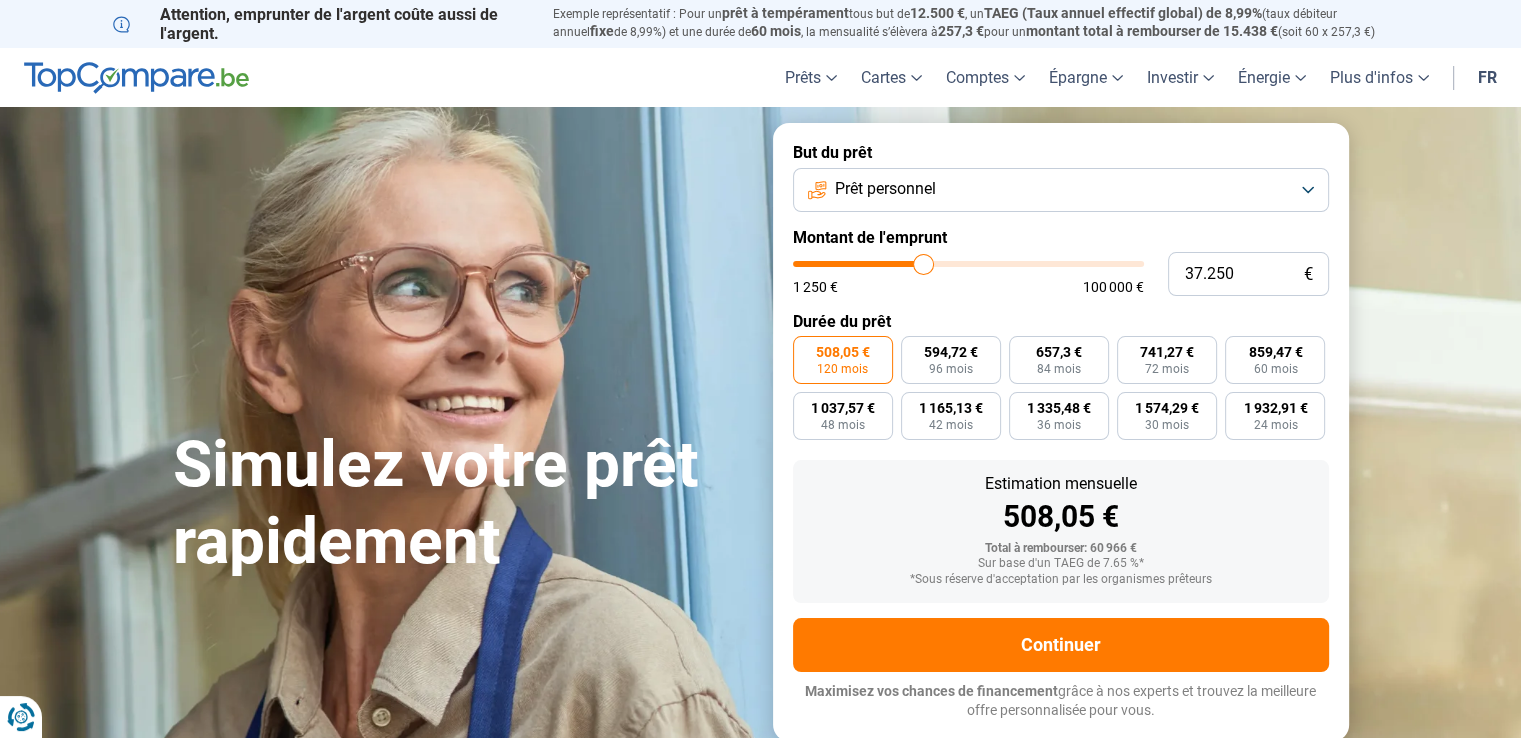 type on "36.250" 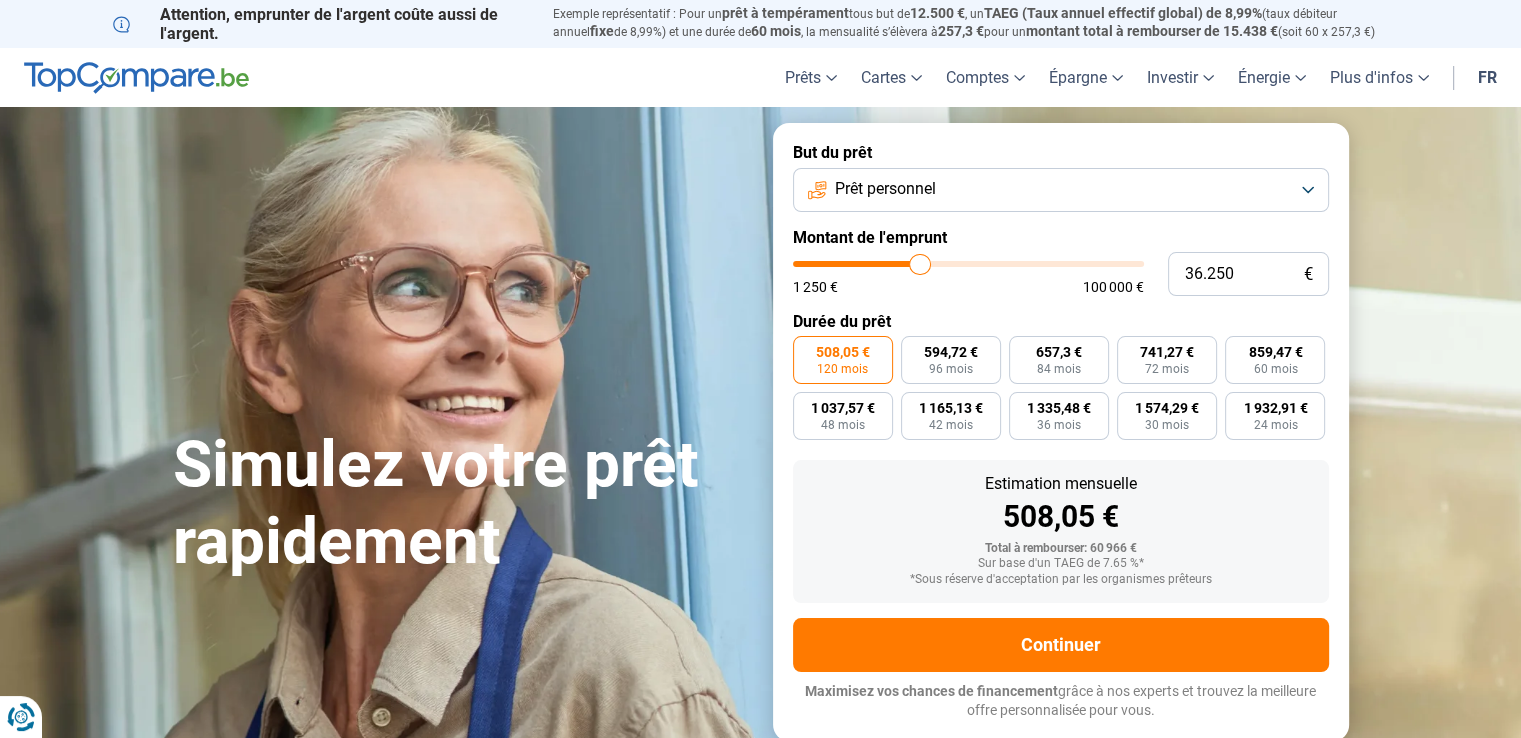 type on "36.000" 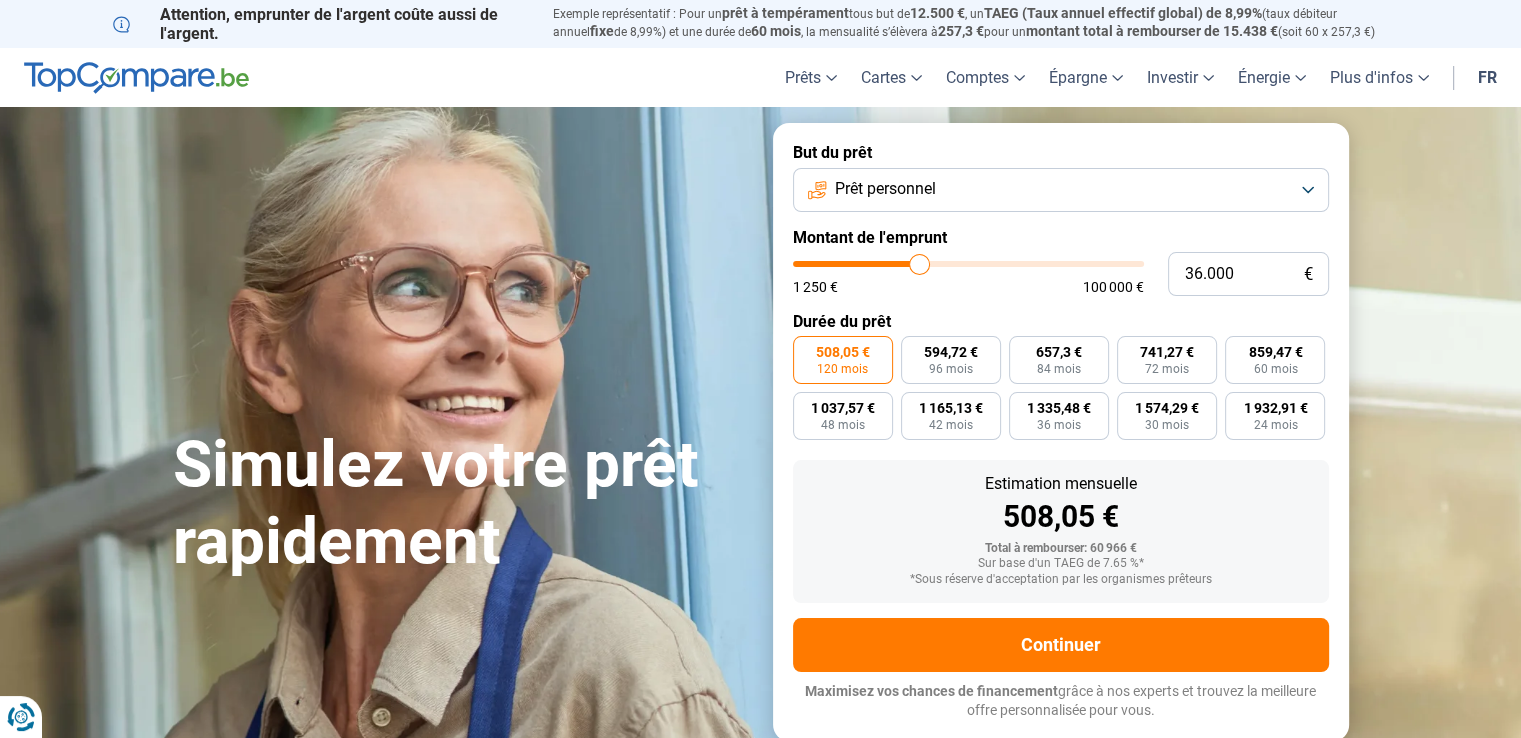 type on "35.500" 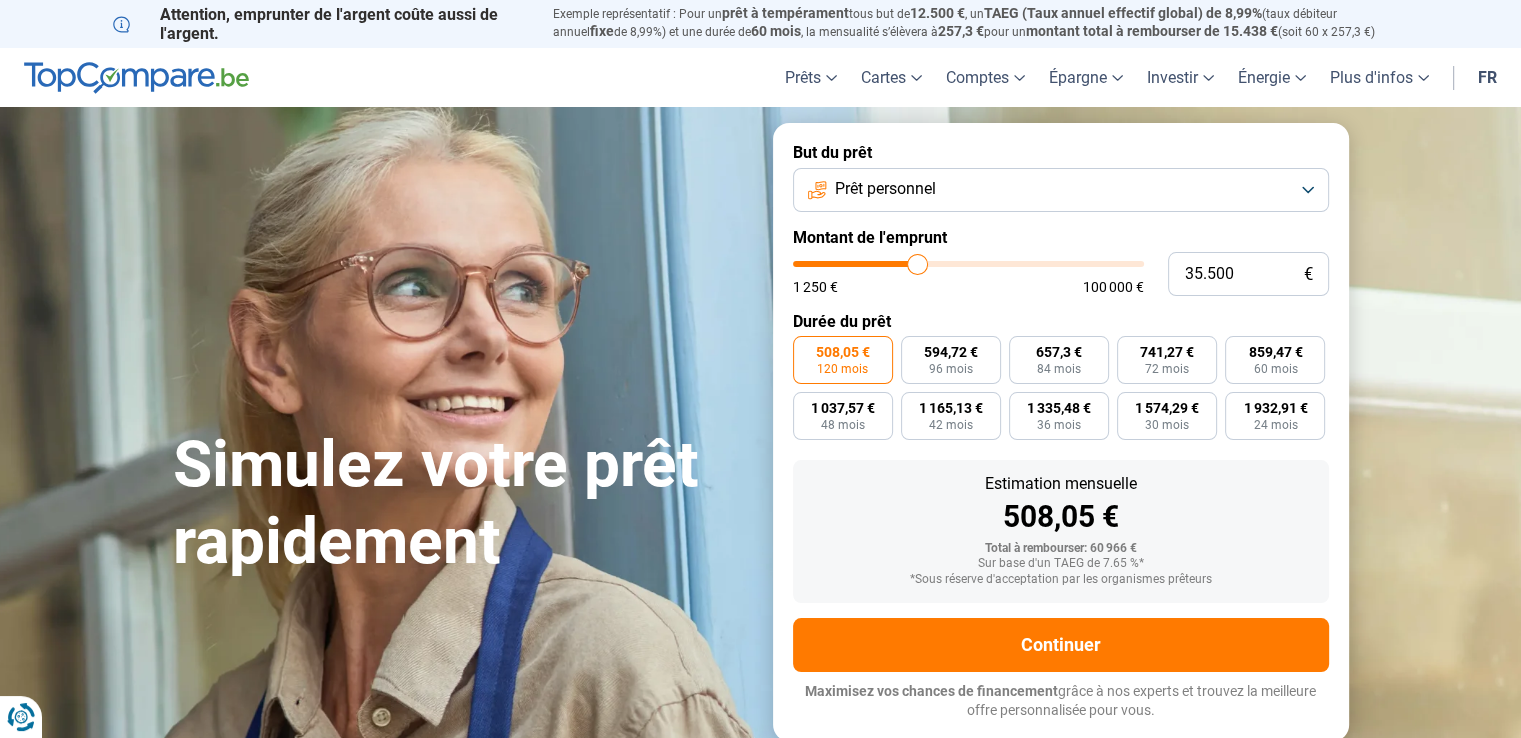 type on "35.250" 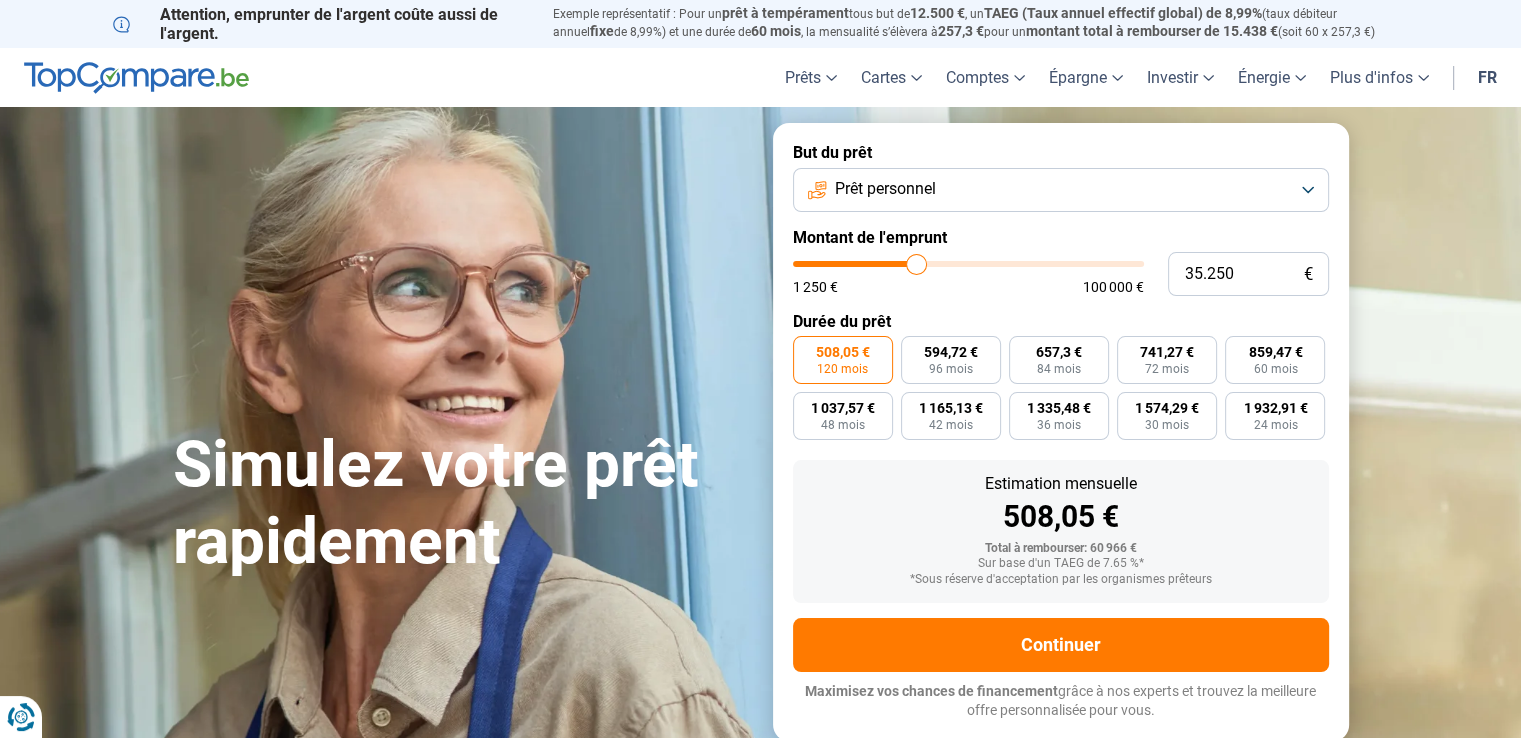 type on "34.500" 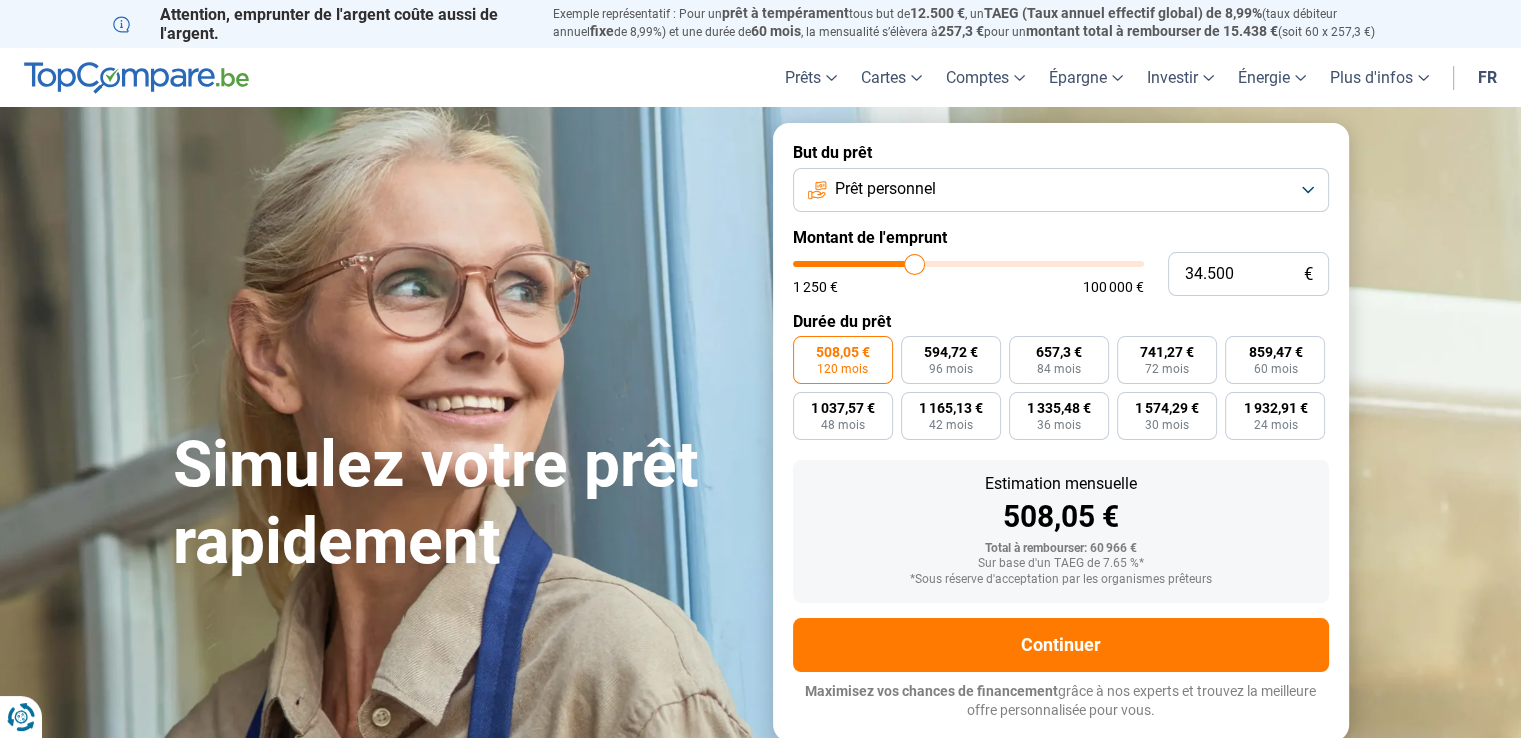 type on "33.500" 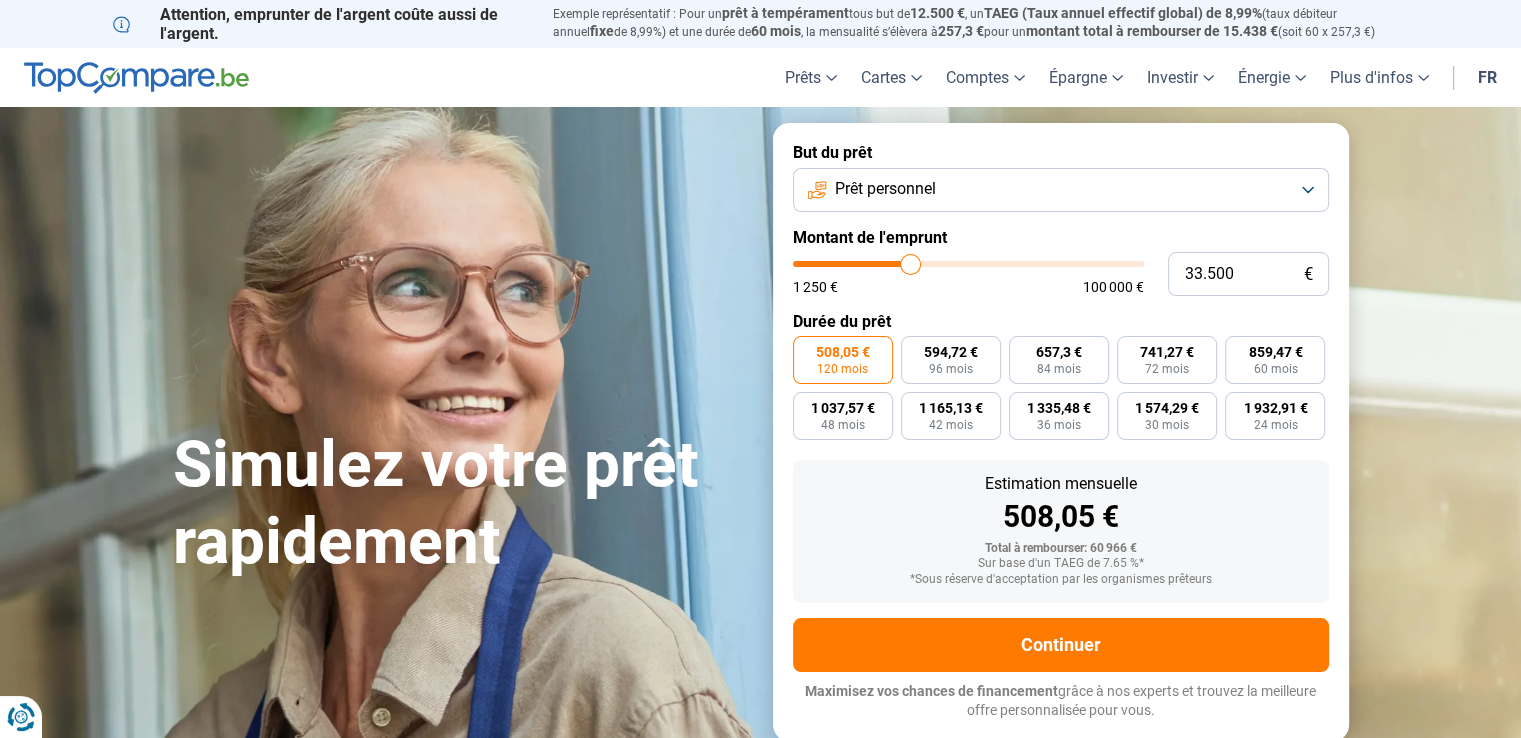 type on "33.000" 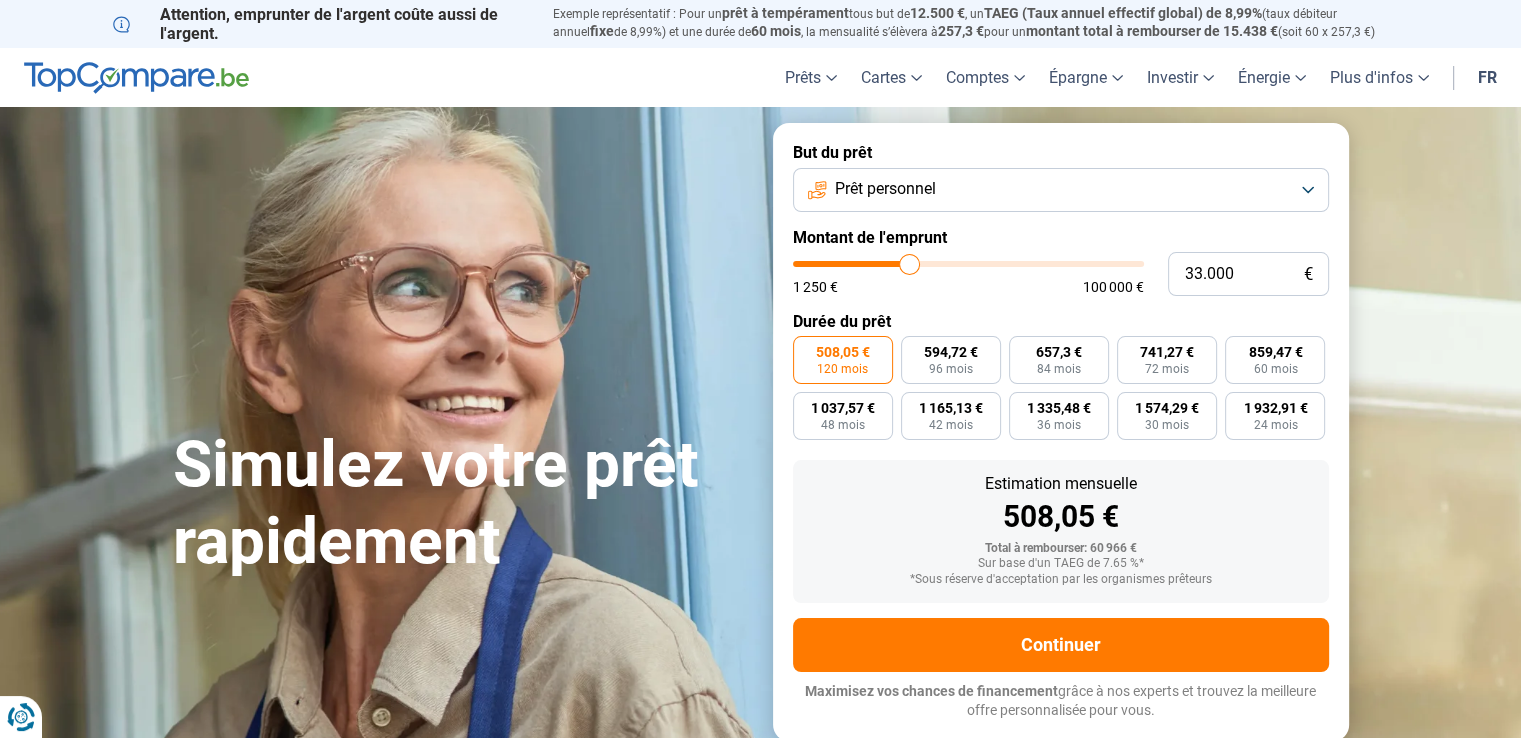 type on "32.000" 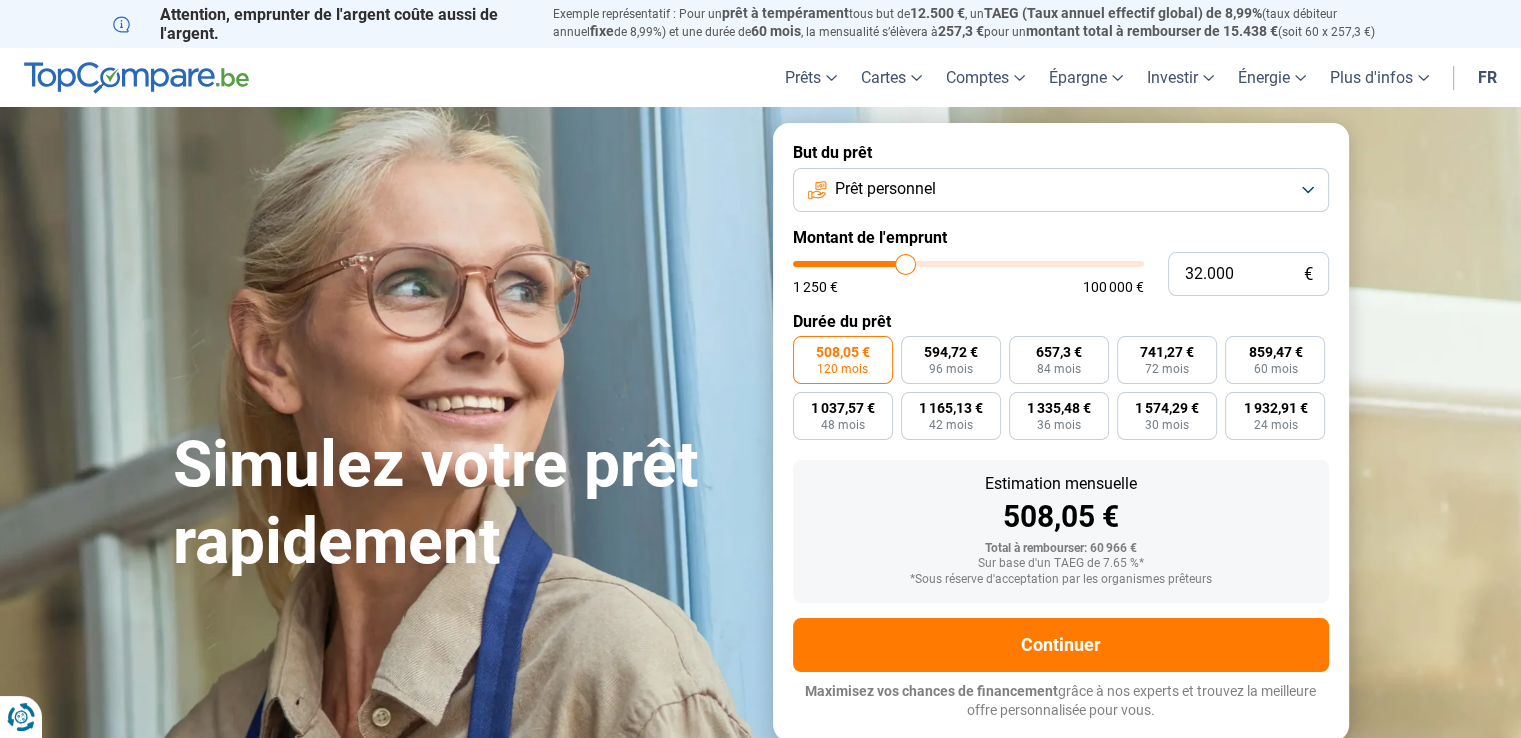 type on "31.500" 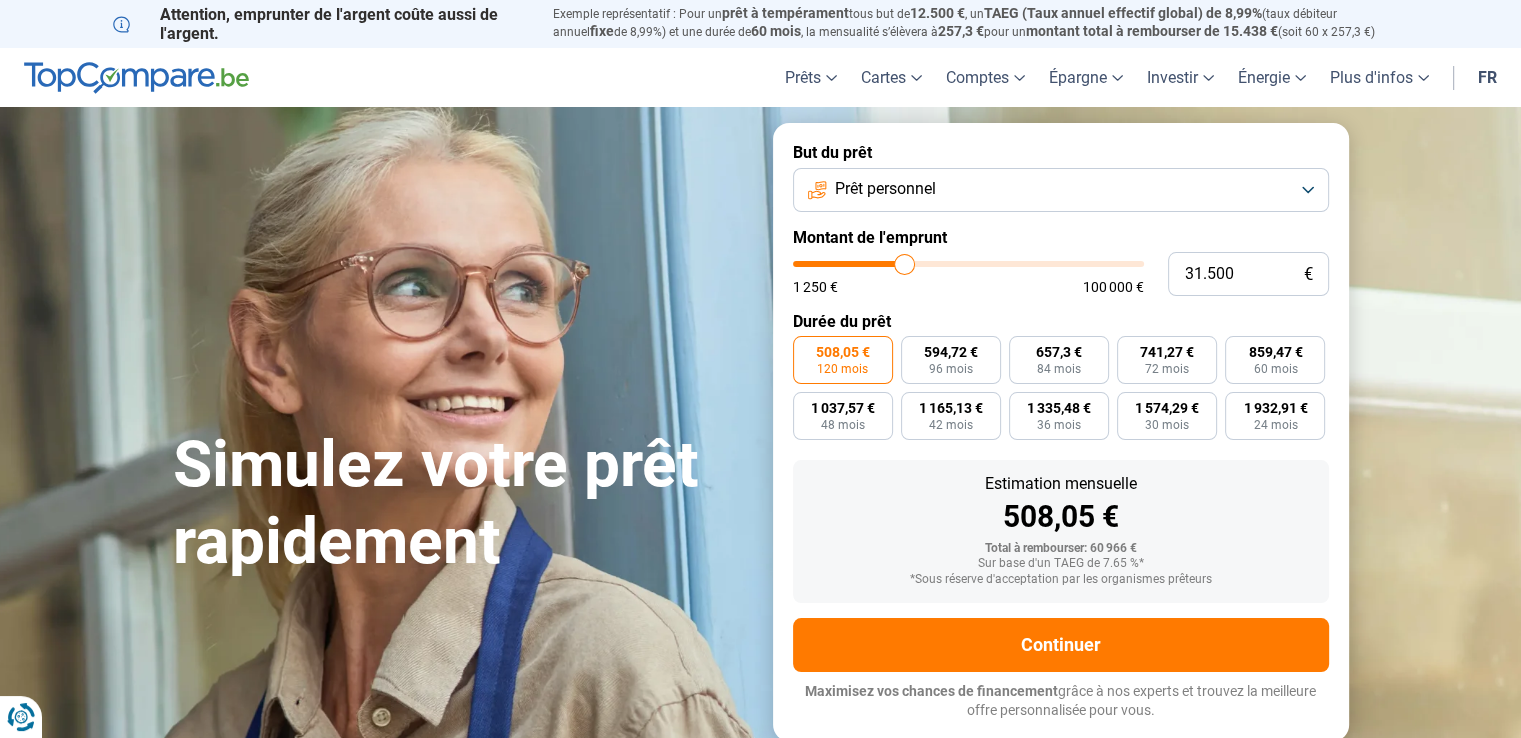 type on "31.250" 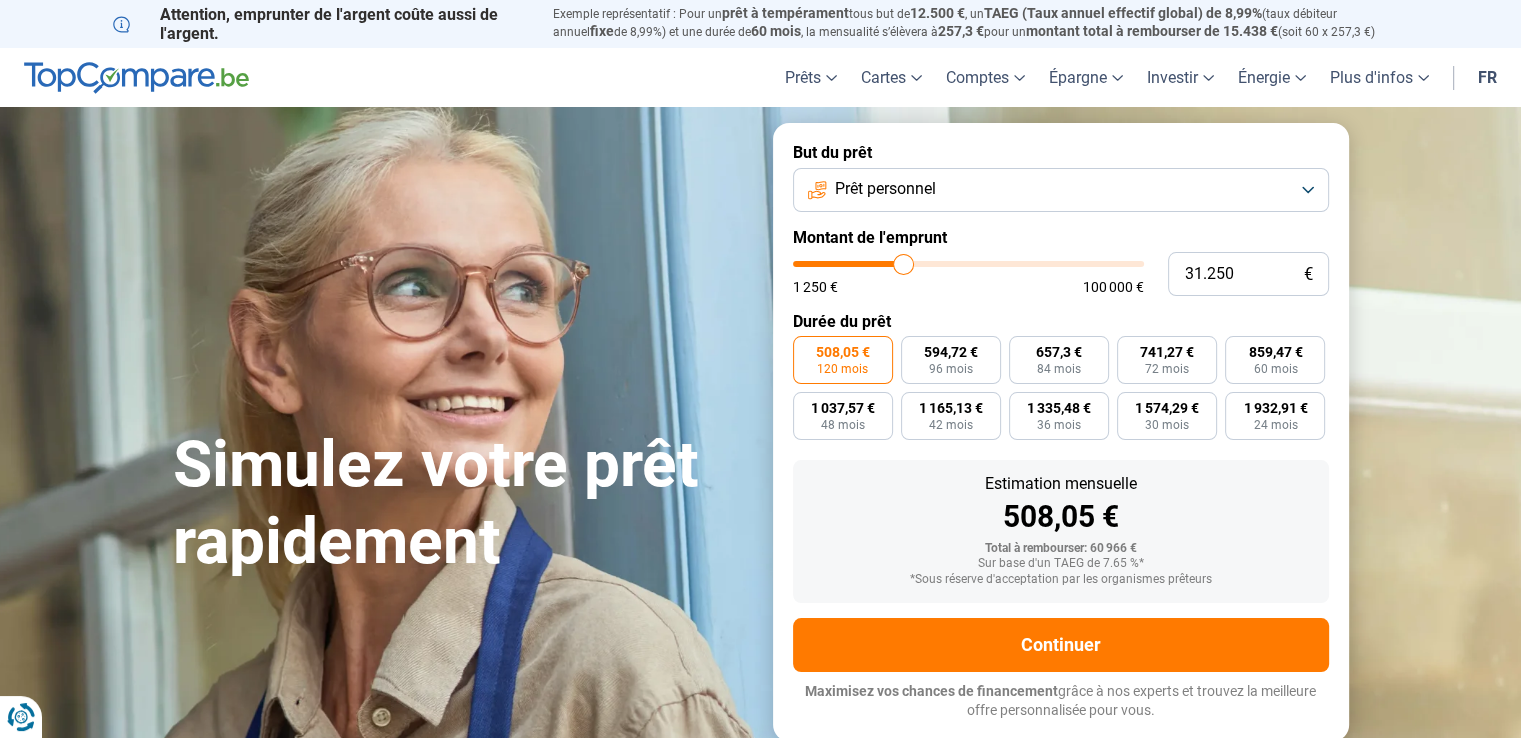 type on "30.500" 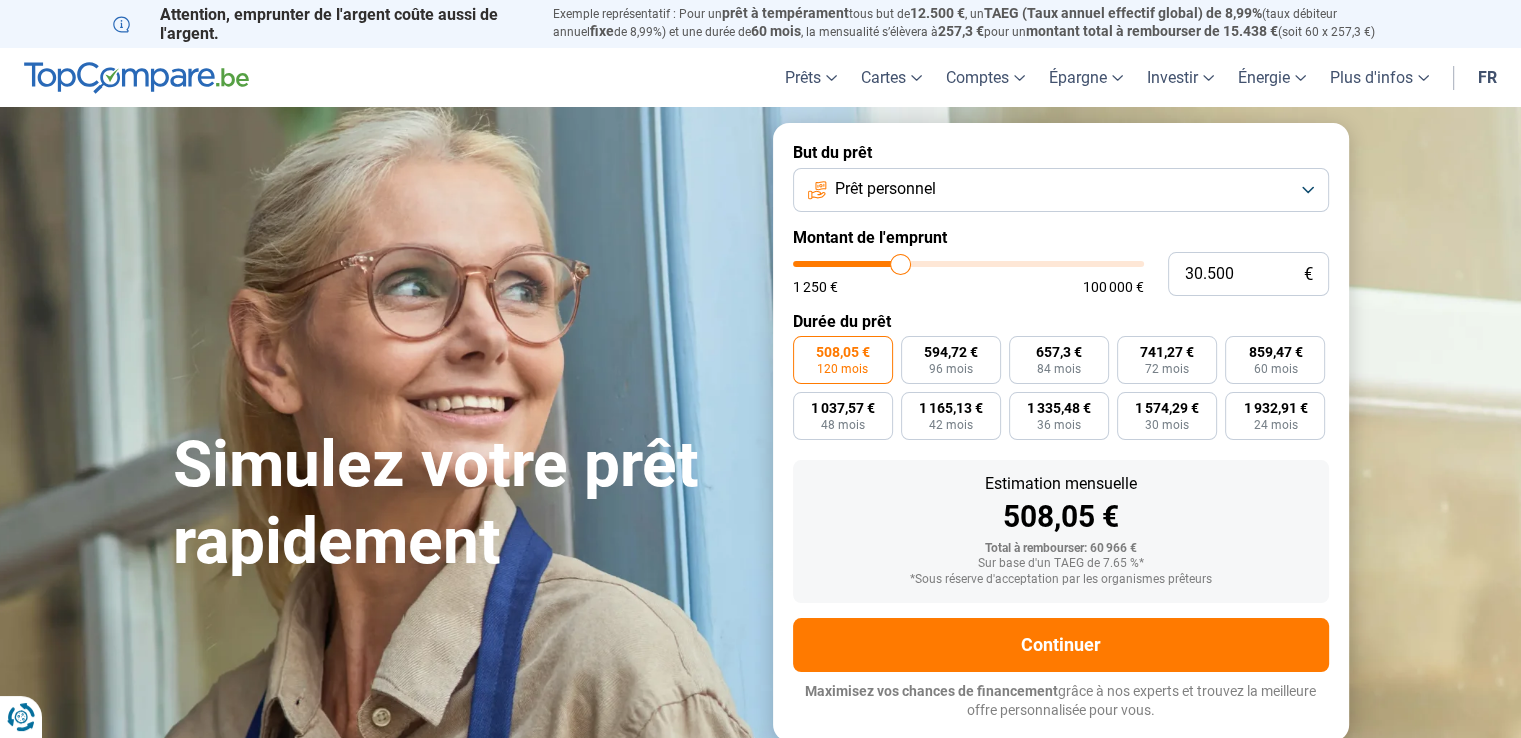 type on "30.250" 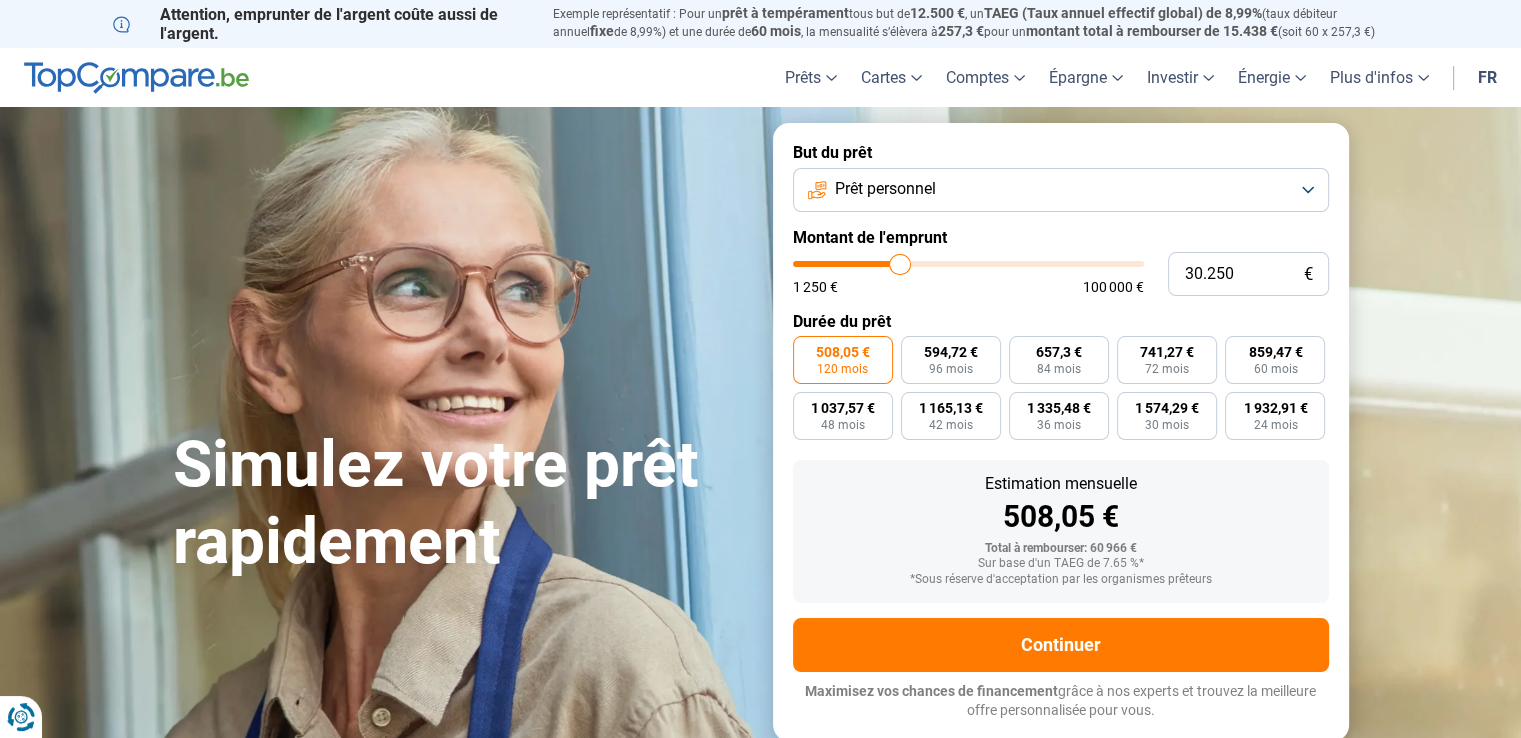 type on "30.000" 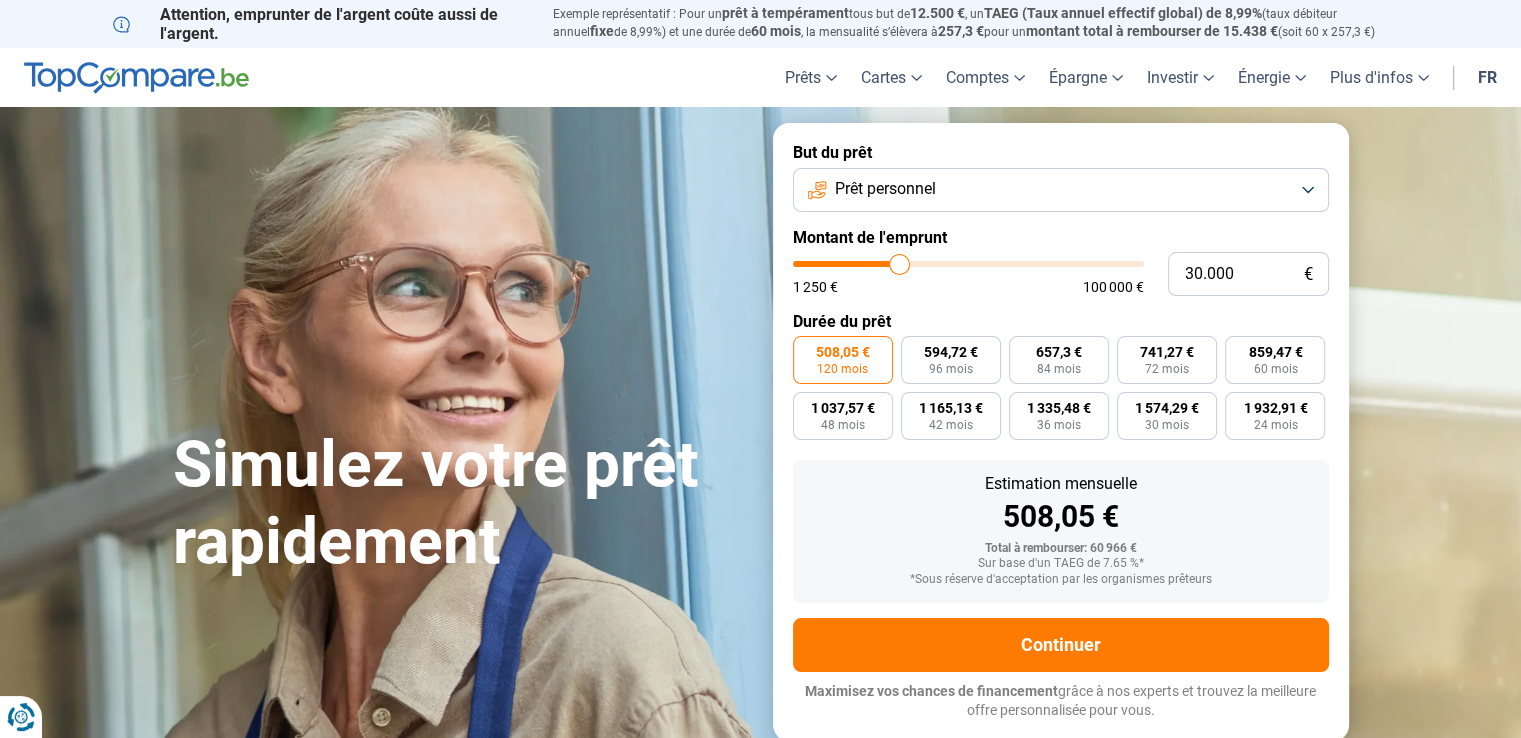 drag, startPoint x: 942, startPoint y: 269, endPoint x: 899, endPoint y: 272, distance: 43.104523 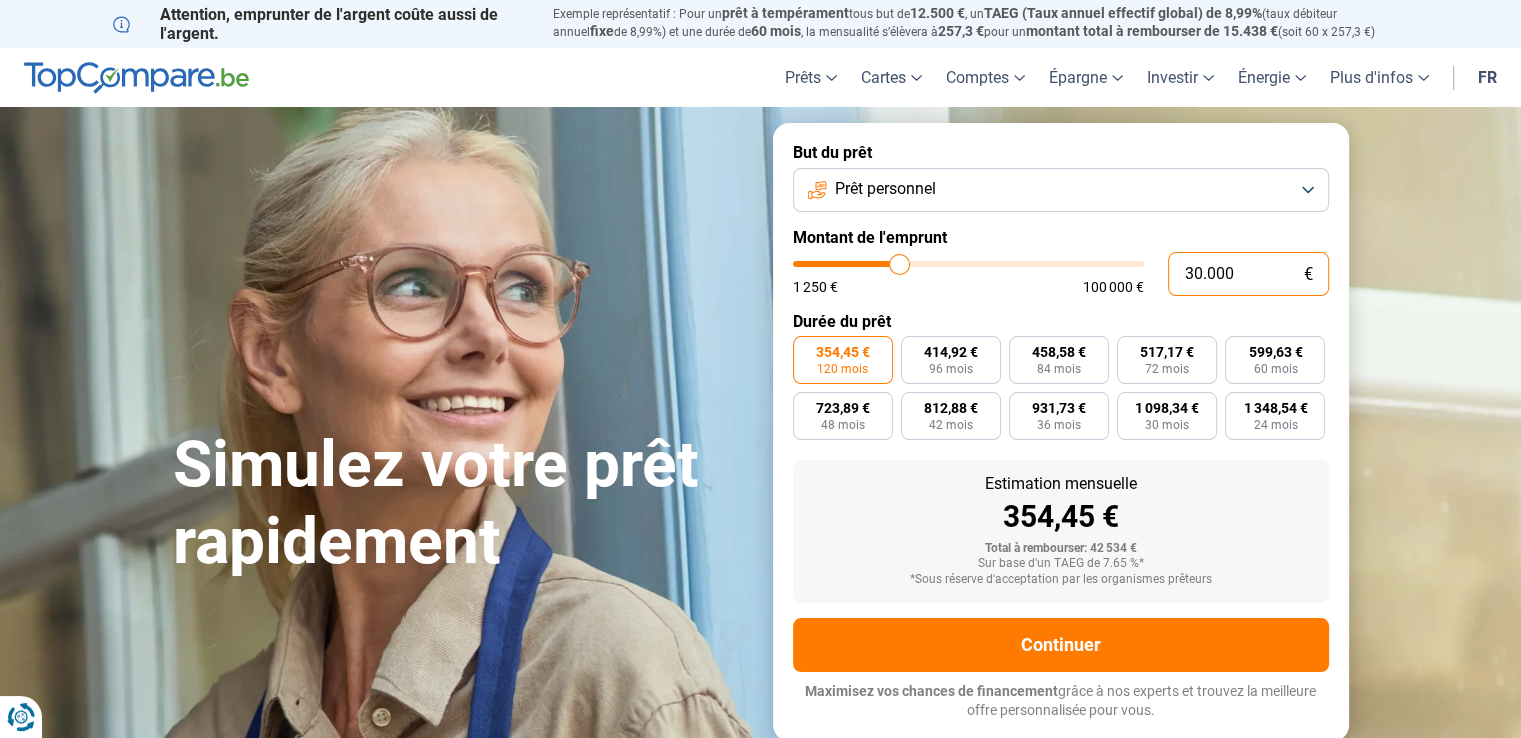 click on "30.000" at bounding box center (1248, 274) 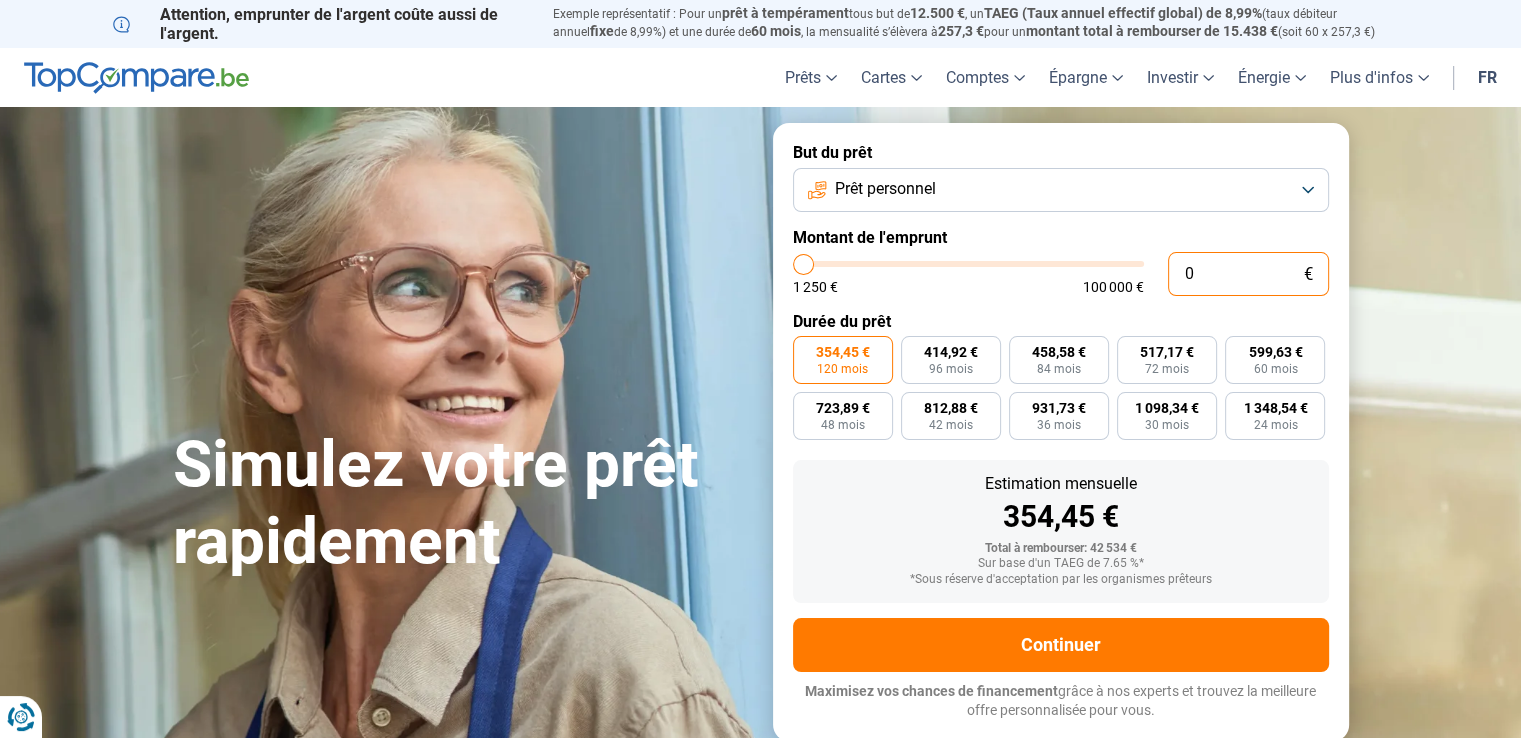 type on "2" 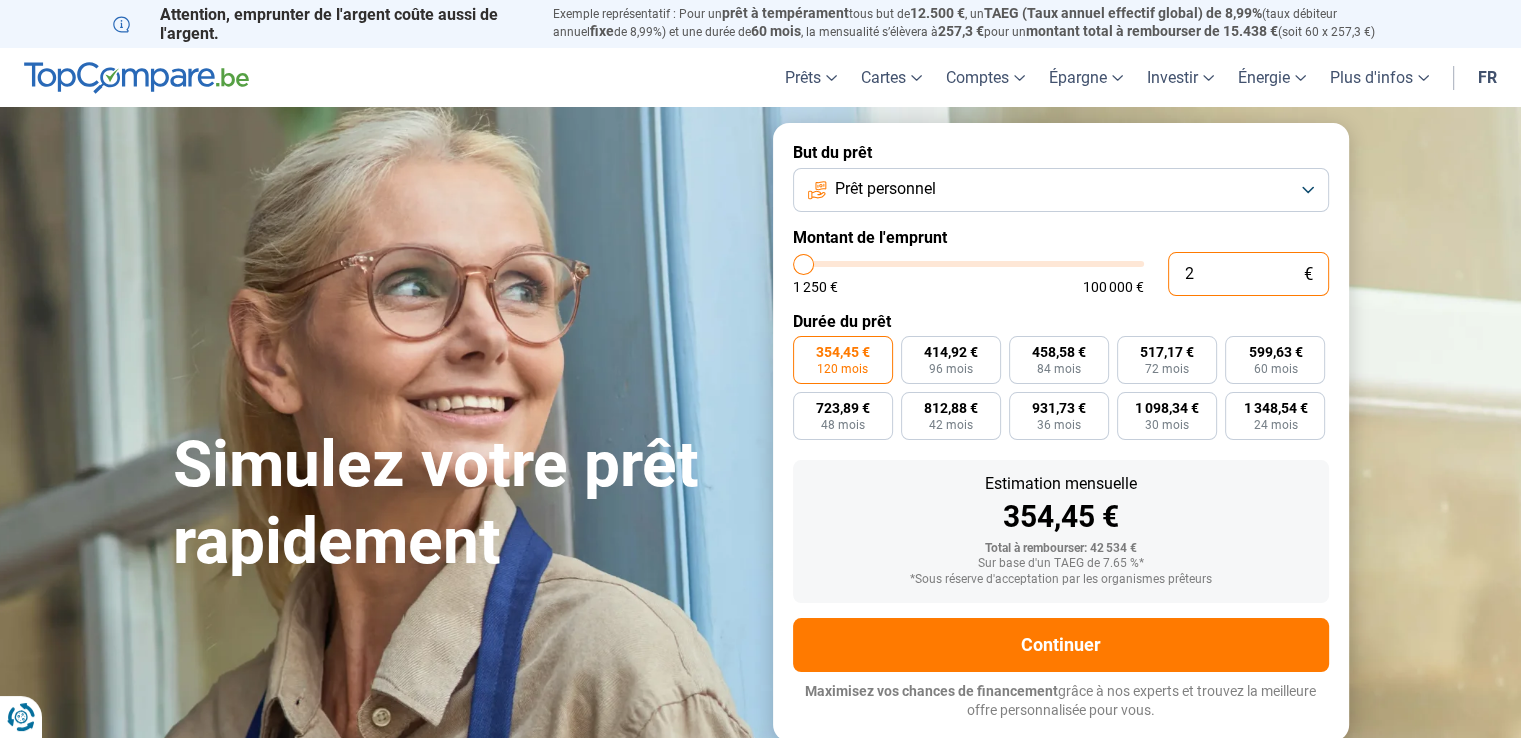 type on "25" 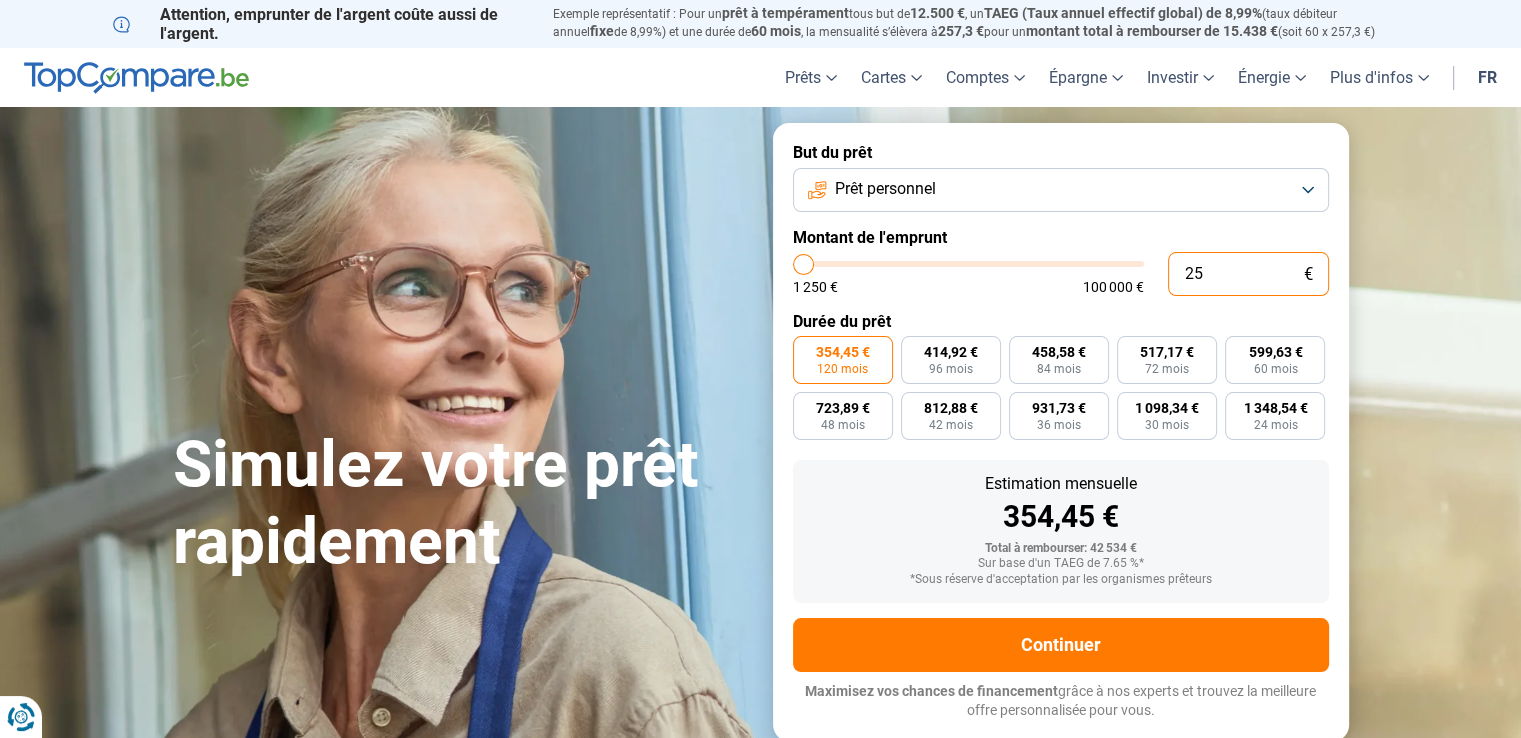 type on "1.250" 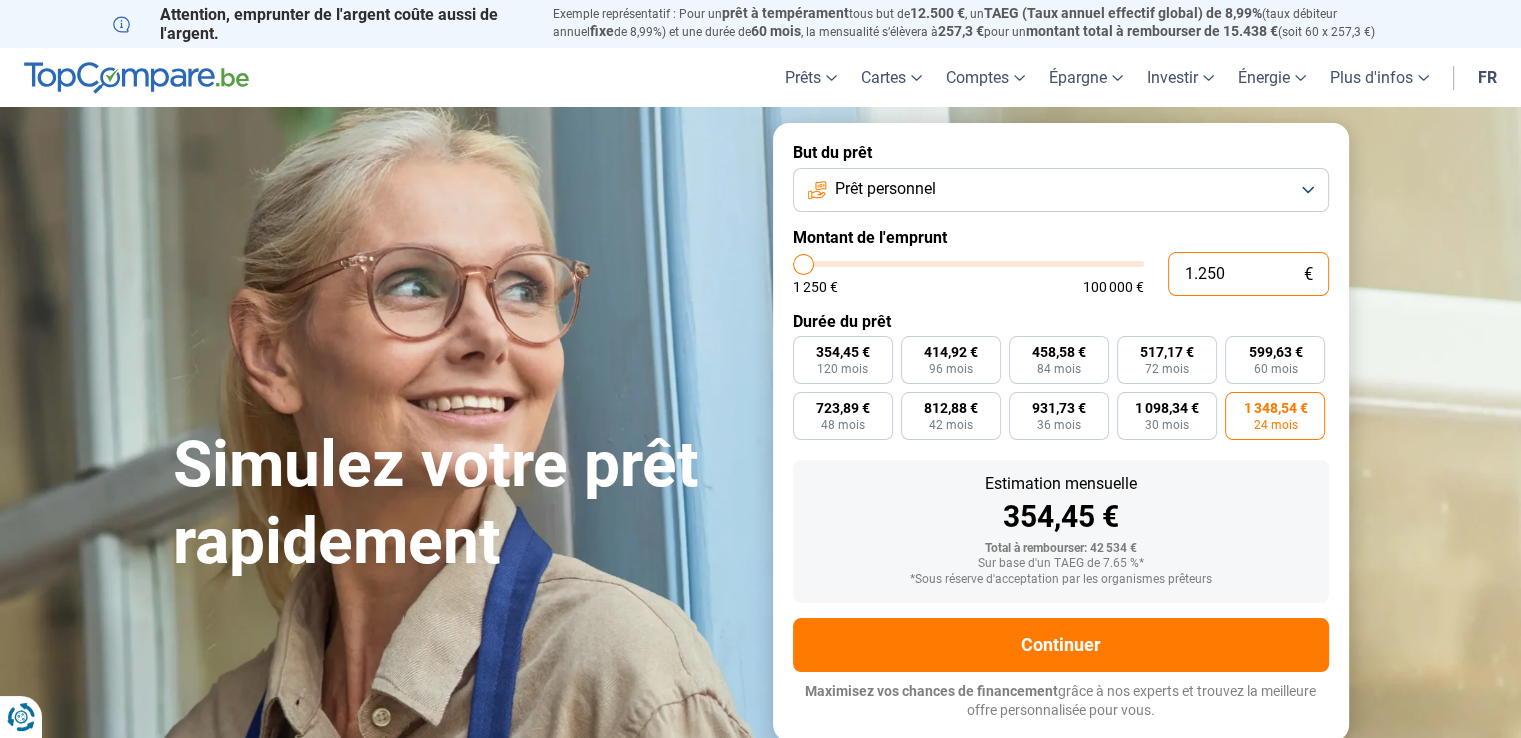 type on "12.500" 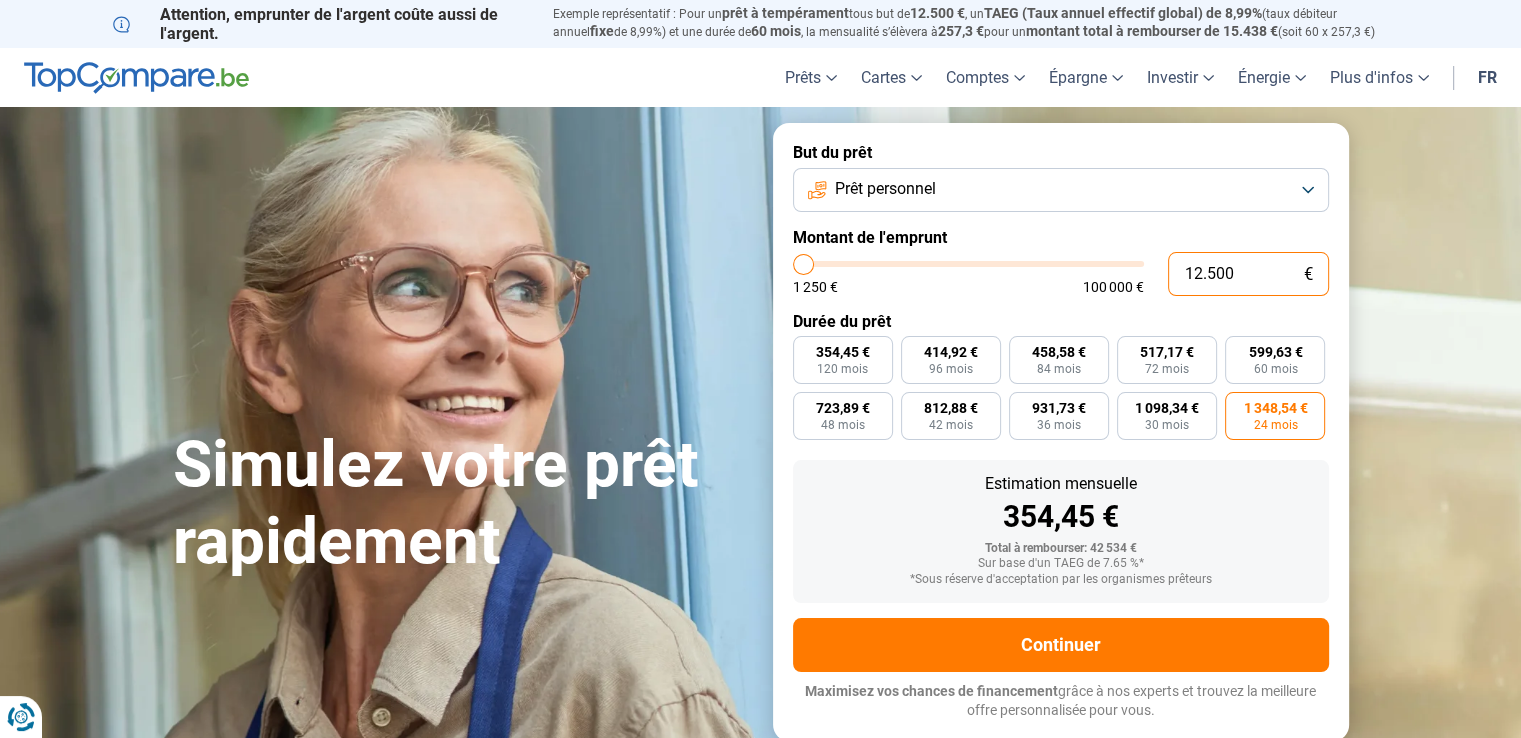 type on "12500" 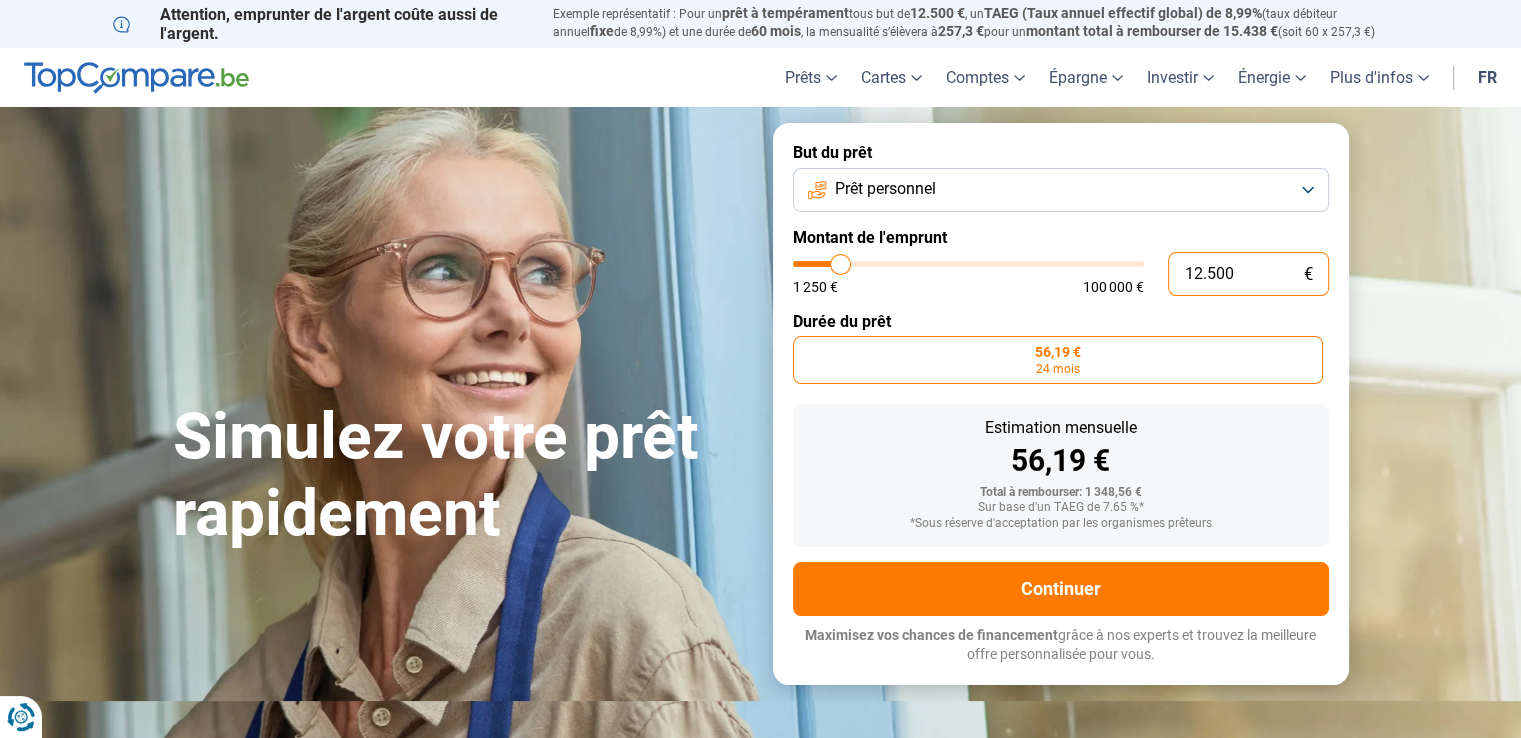 type on "125.000" 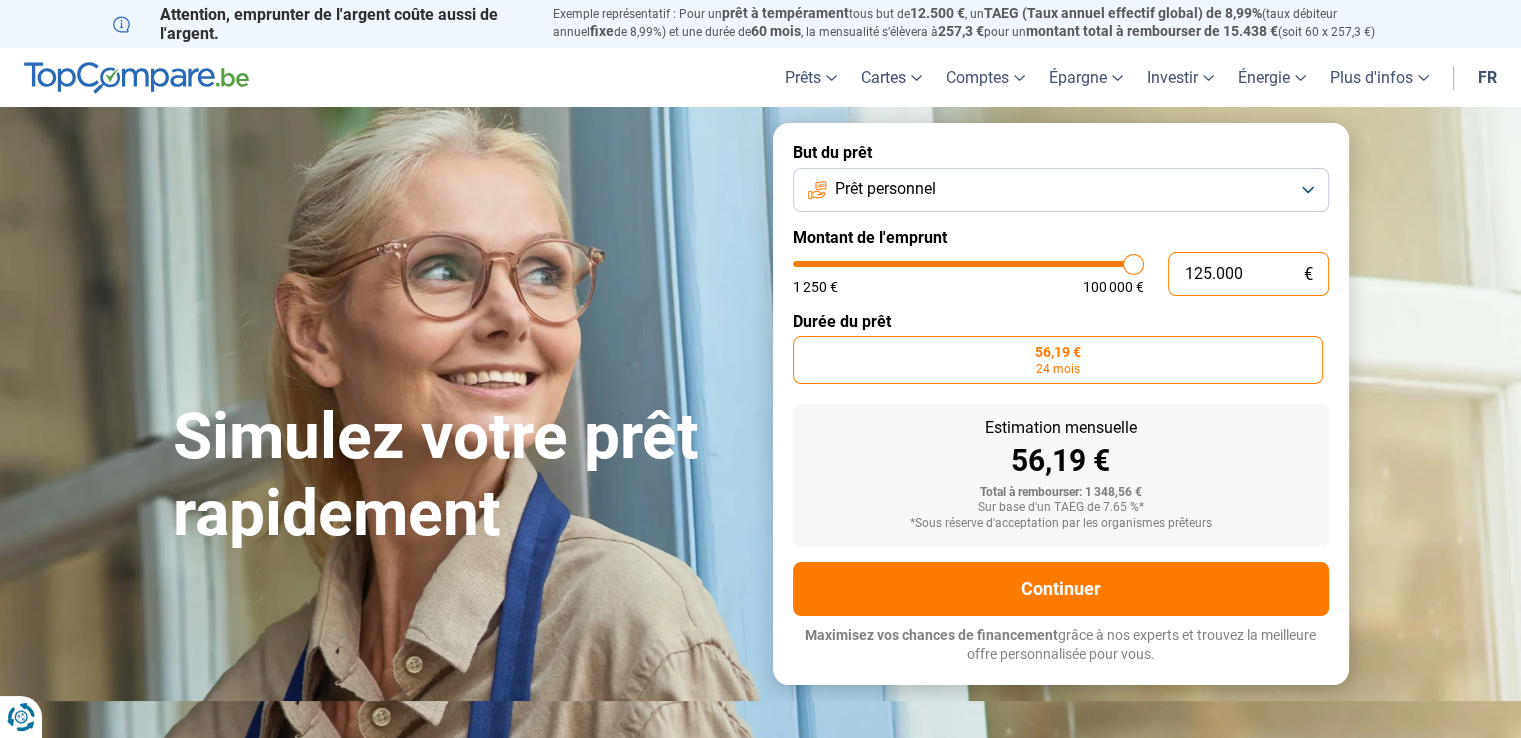 type on "100.000" 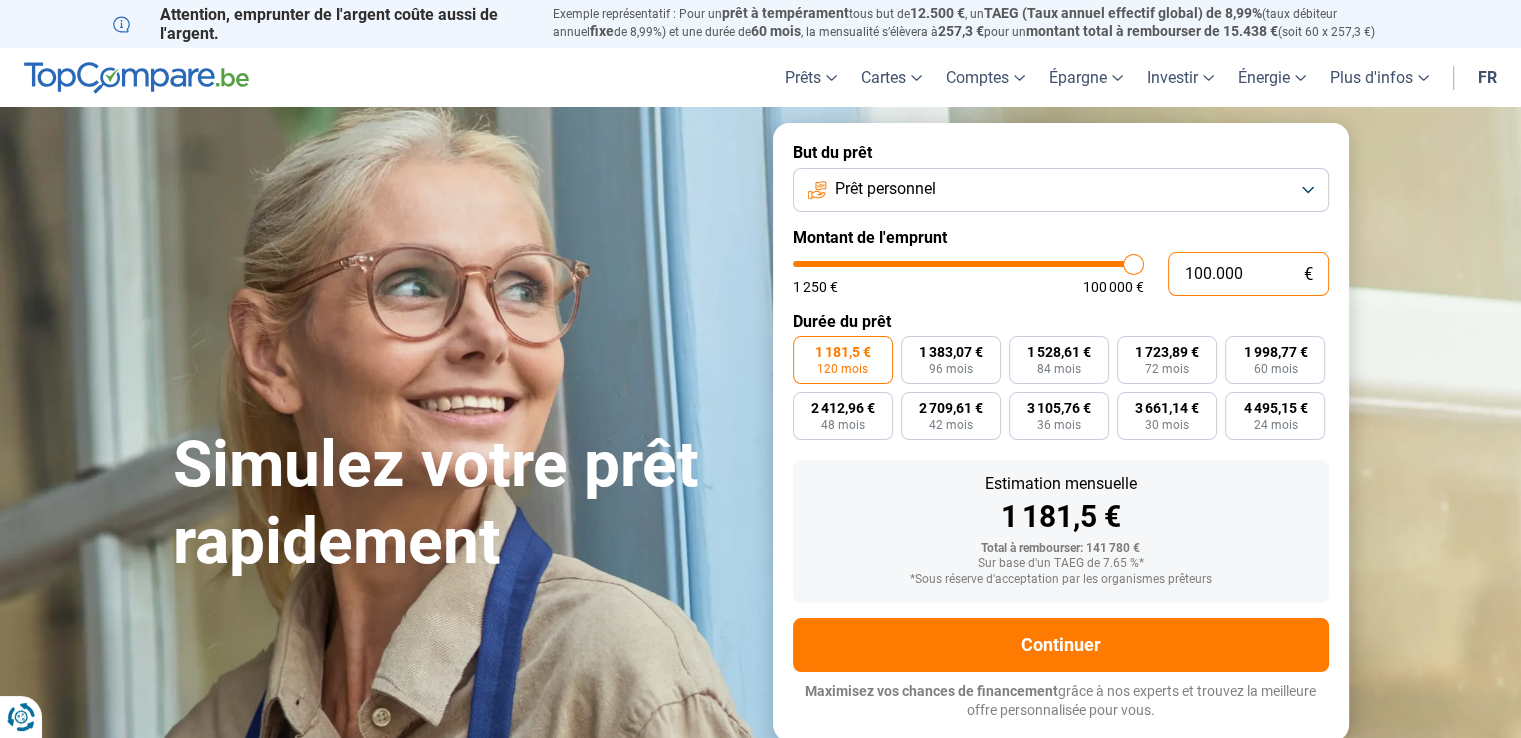 type on "0" 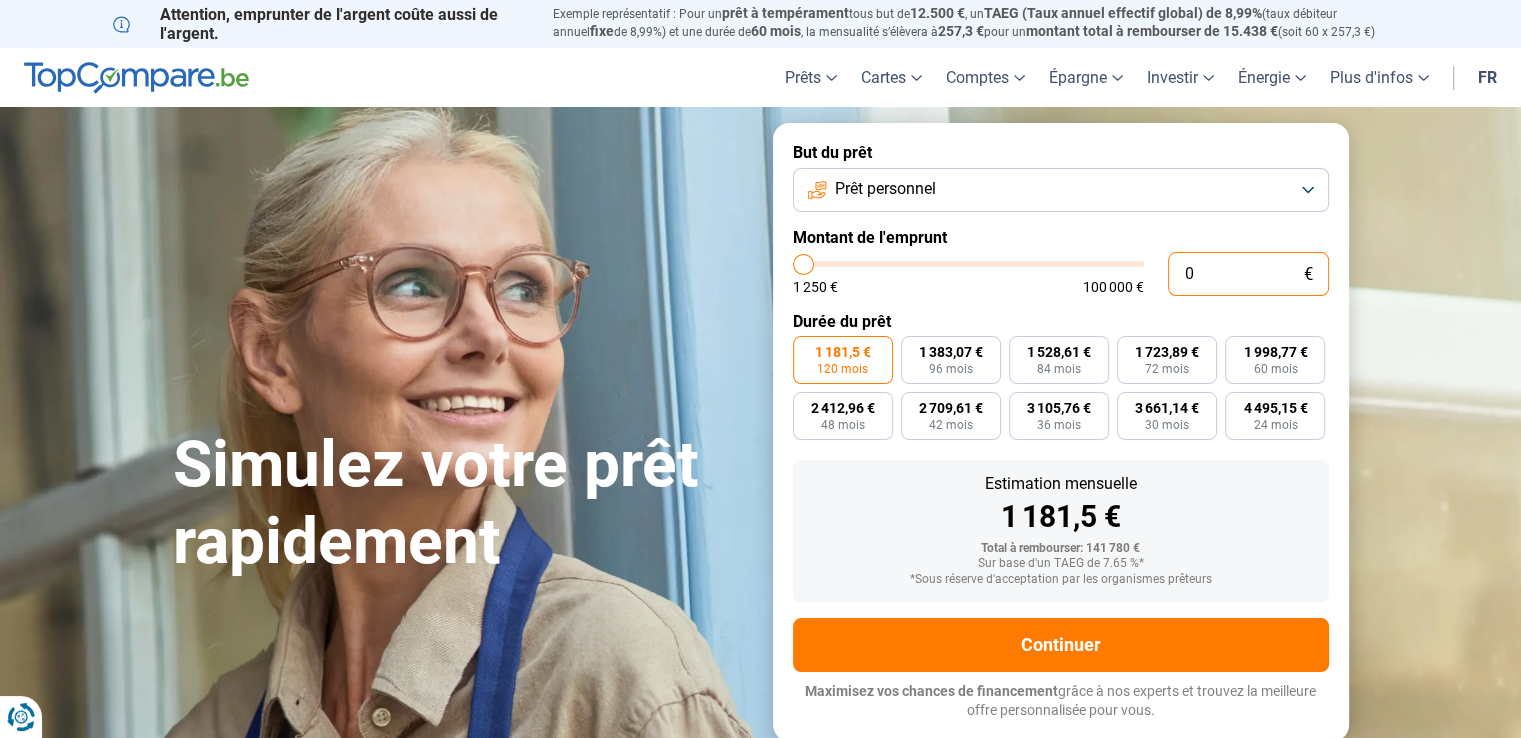 type on "1.250" 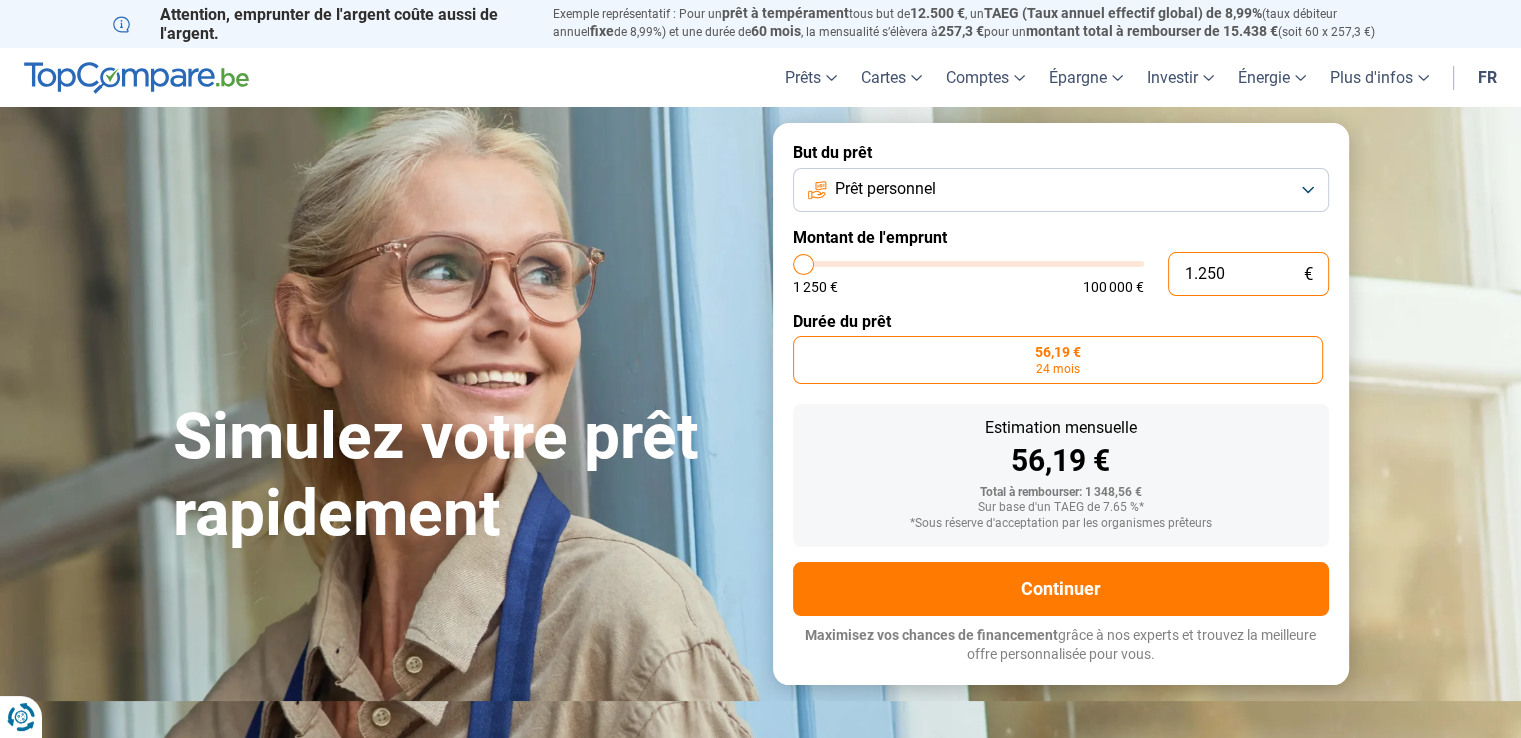 type on "125" 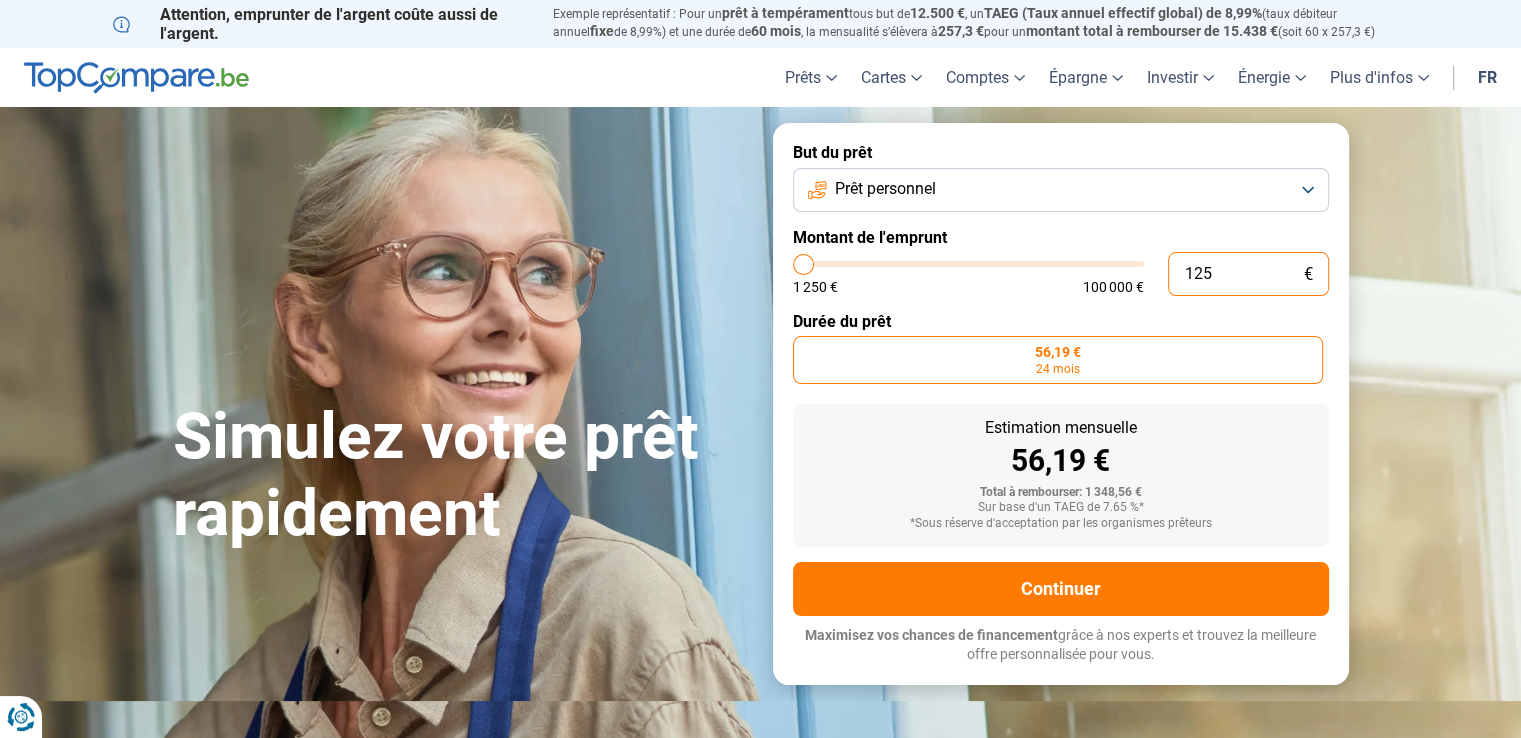 type on "1.250" 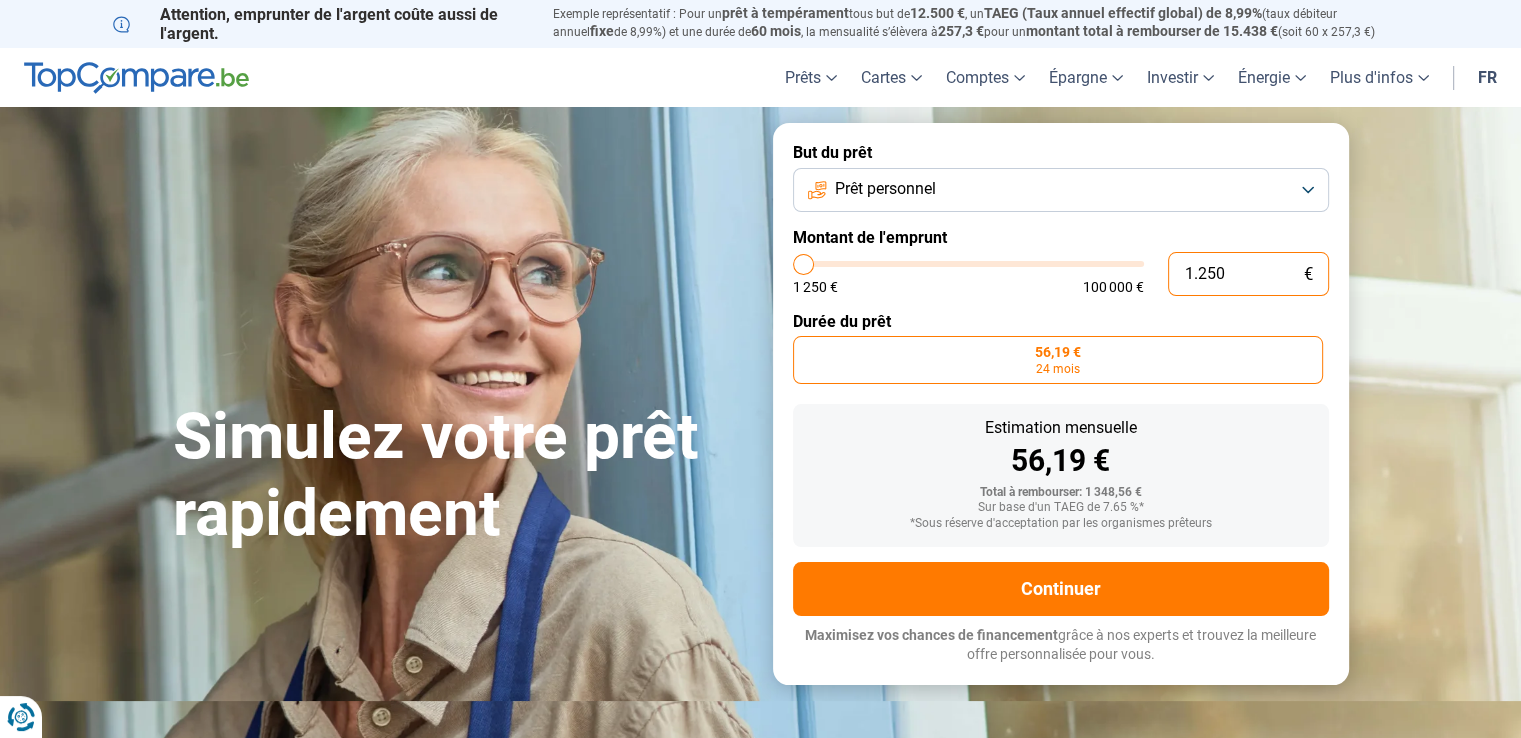 drag, startPoint x: 1186, startPoint y: 269, endPoint x: 1228, endPoint y: 273, distance: 42.190044 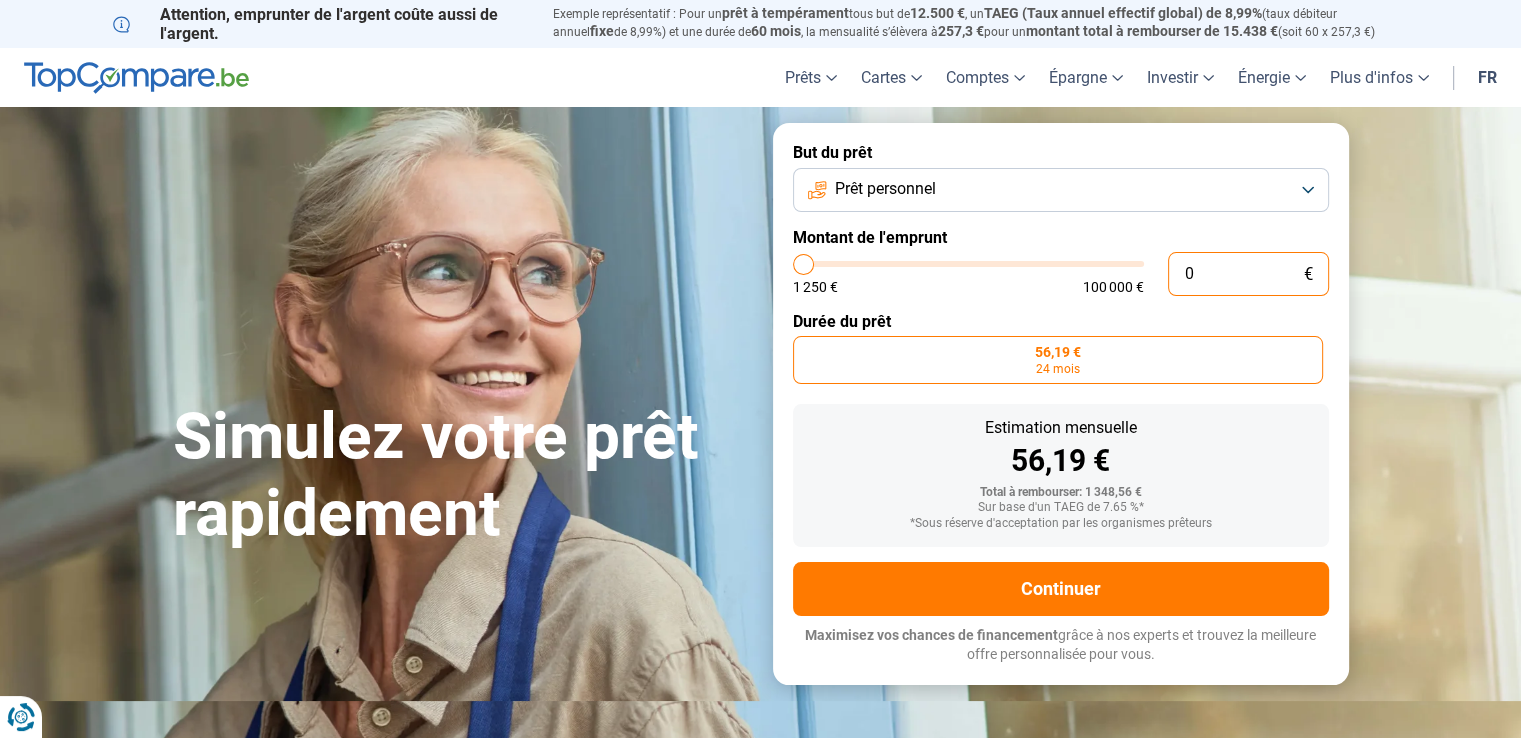 type on "1250" 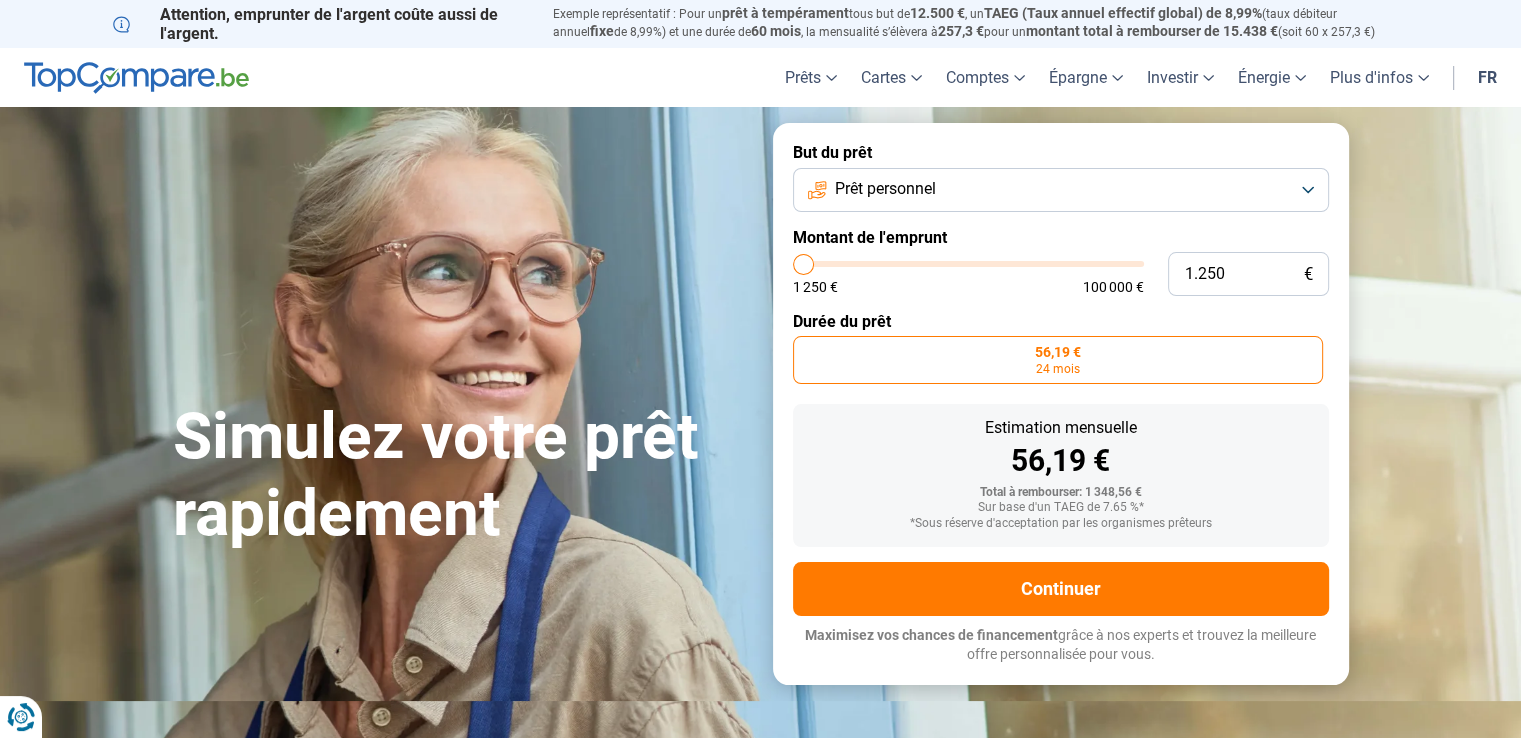 type on "2.500" 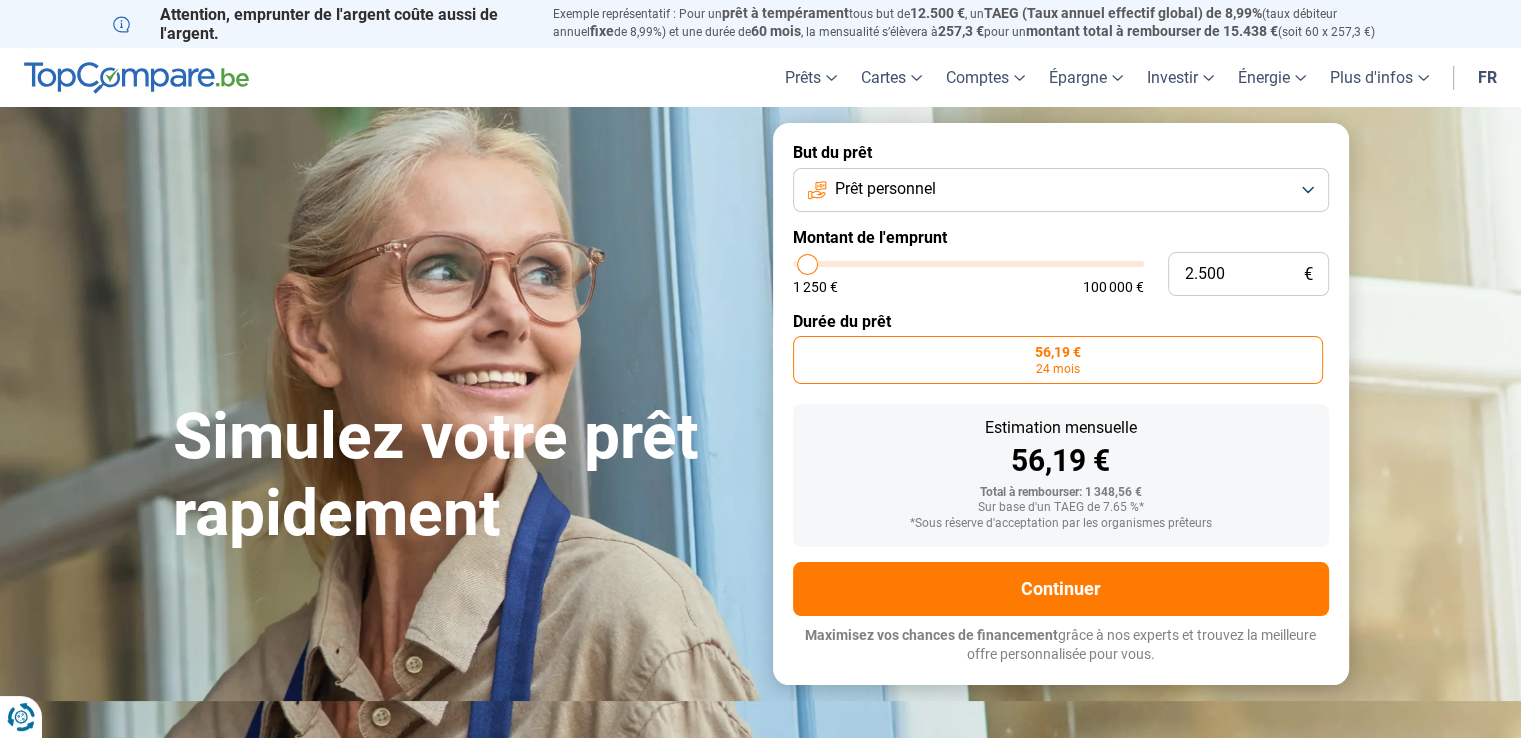type on "3.250" 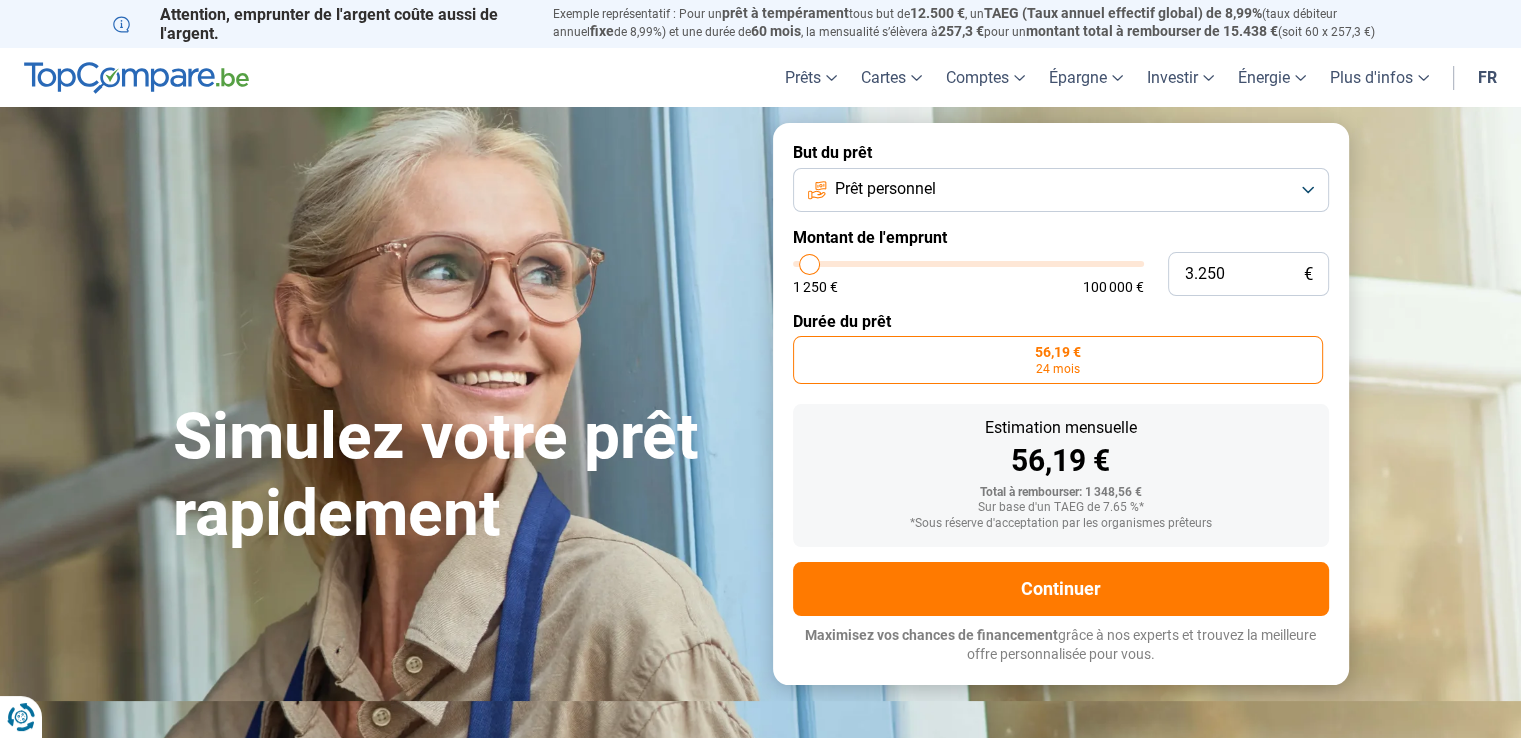 type on "3.750" 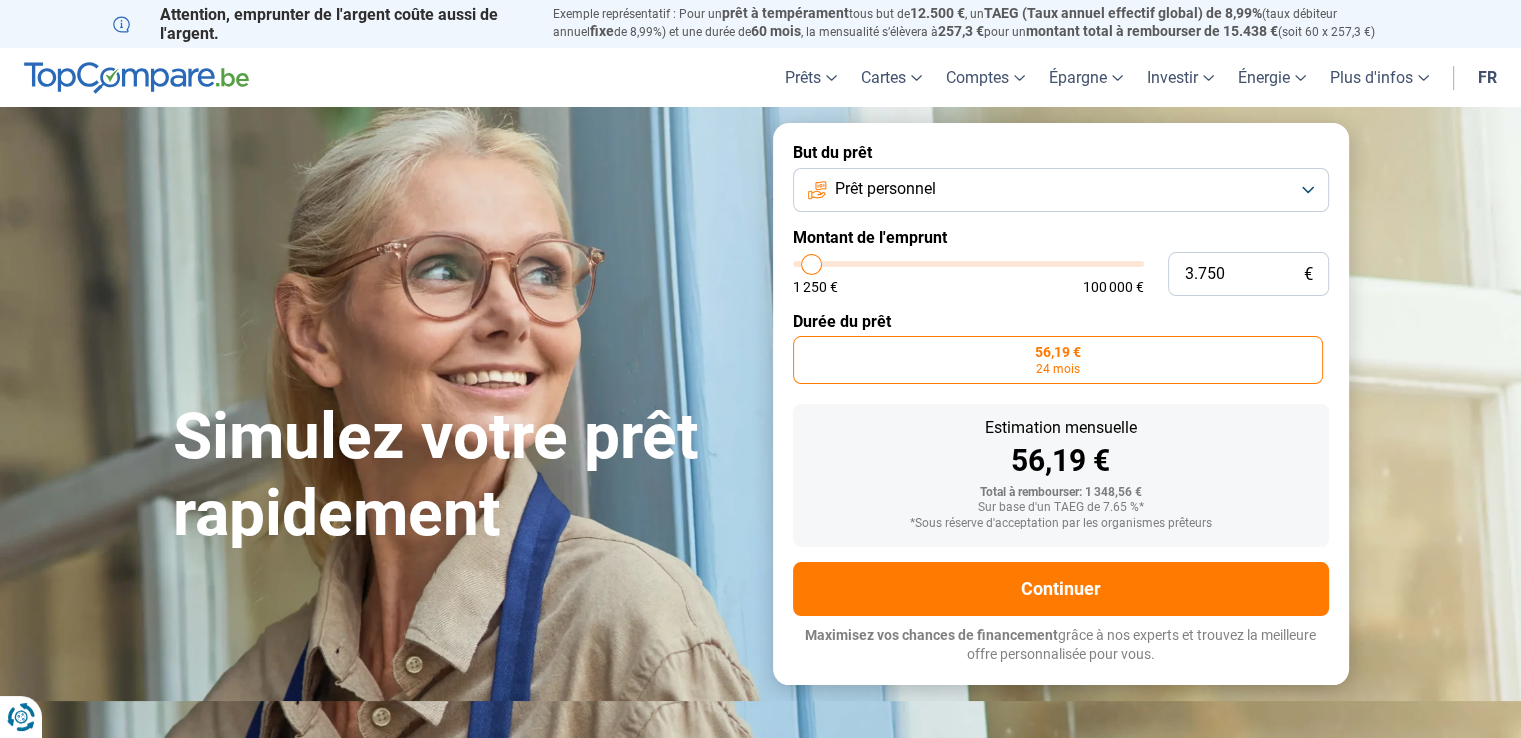 type on "4.250" 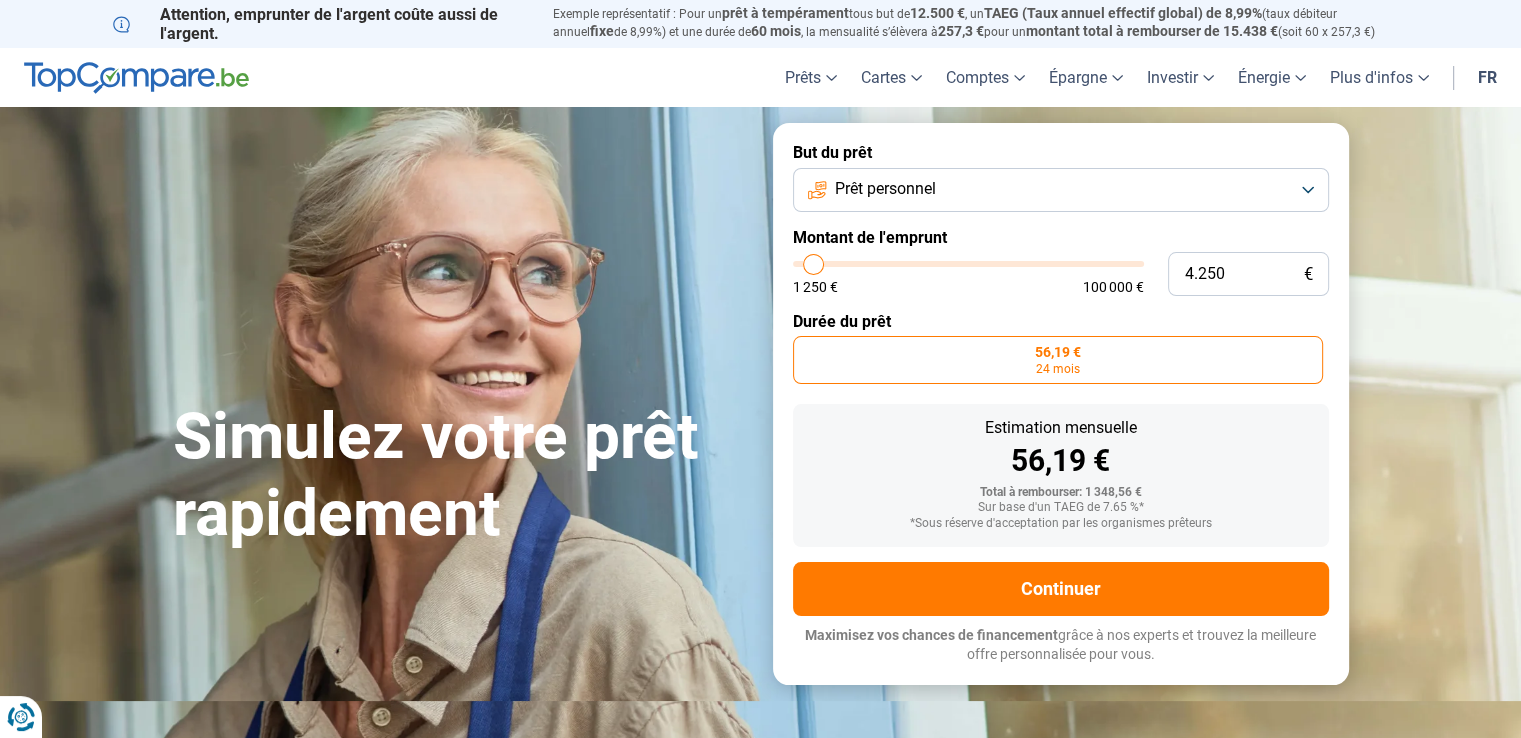 type on "5.250" 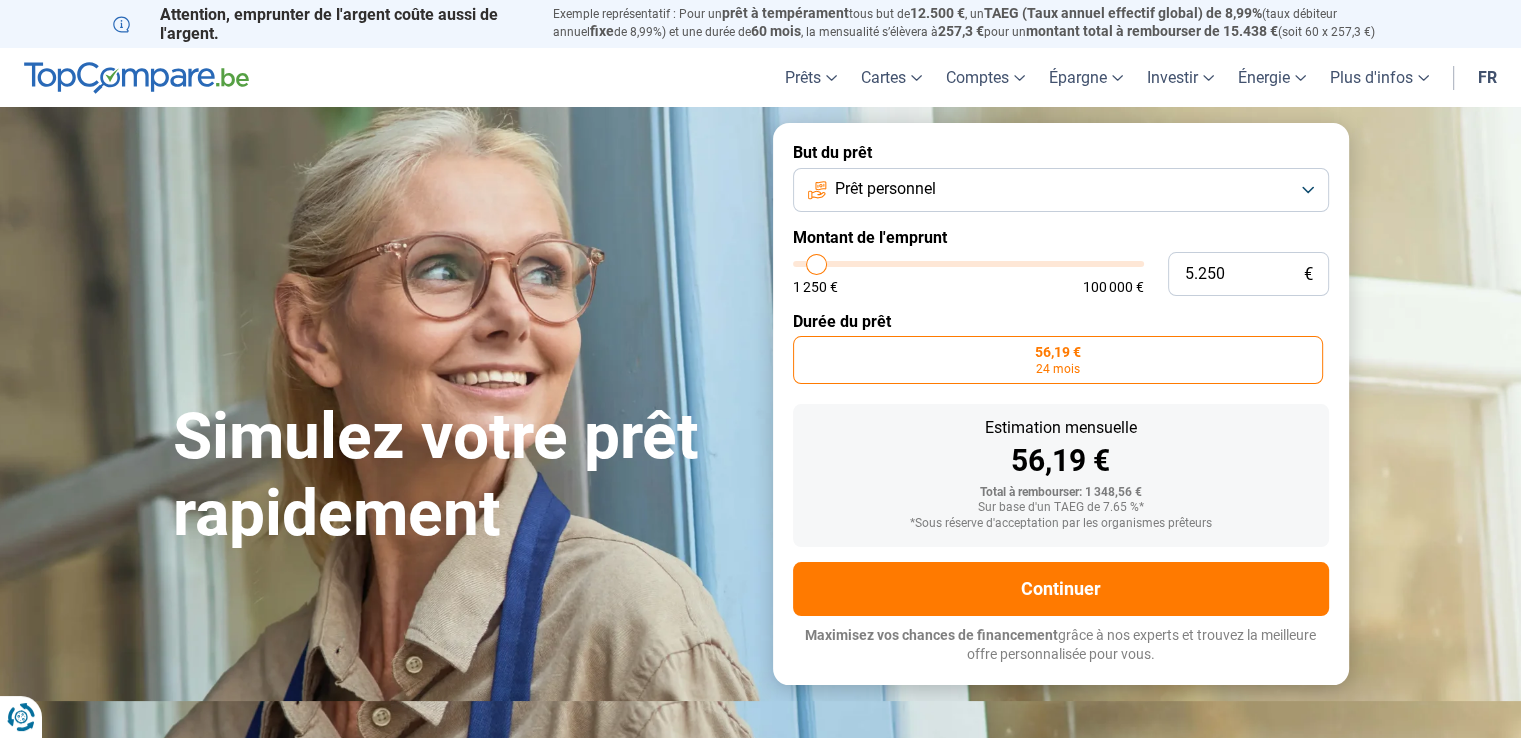 type 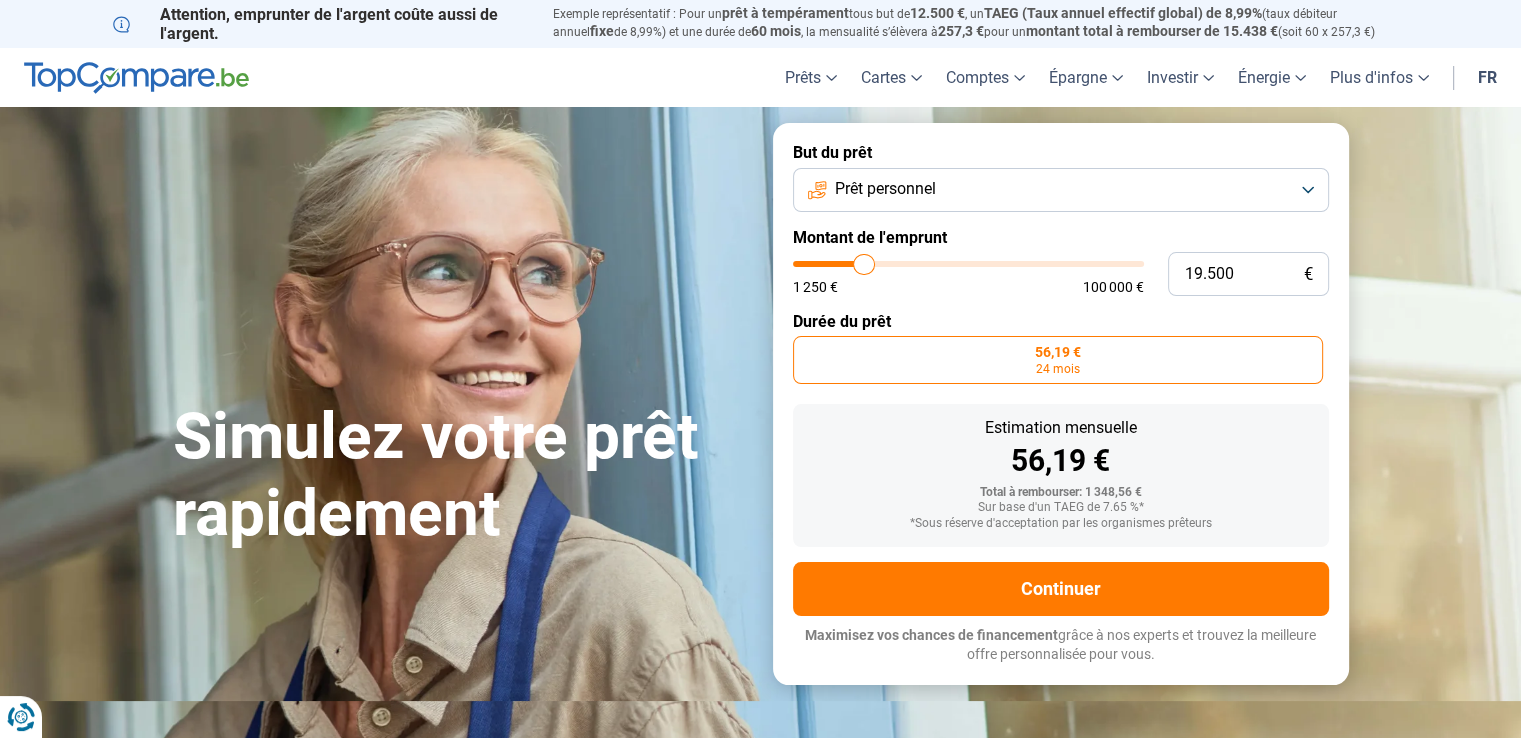 drag, startPoint x: 806, startPoint y: 265, endPoint x: 864, endPoint y: 257, distance: 58.549126 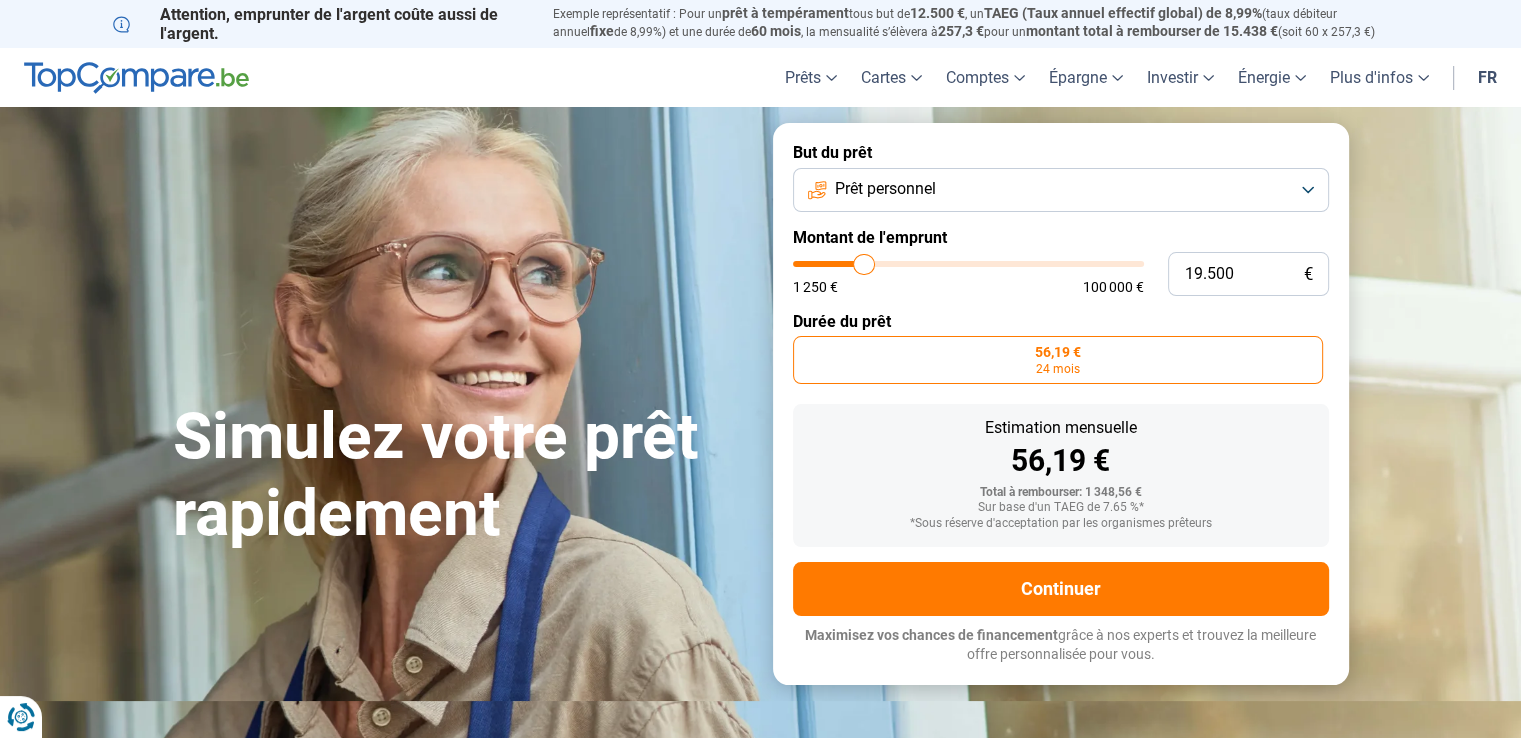 click at bounding box center (968, 264) 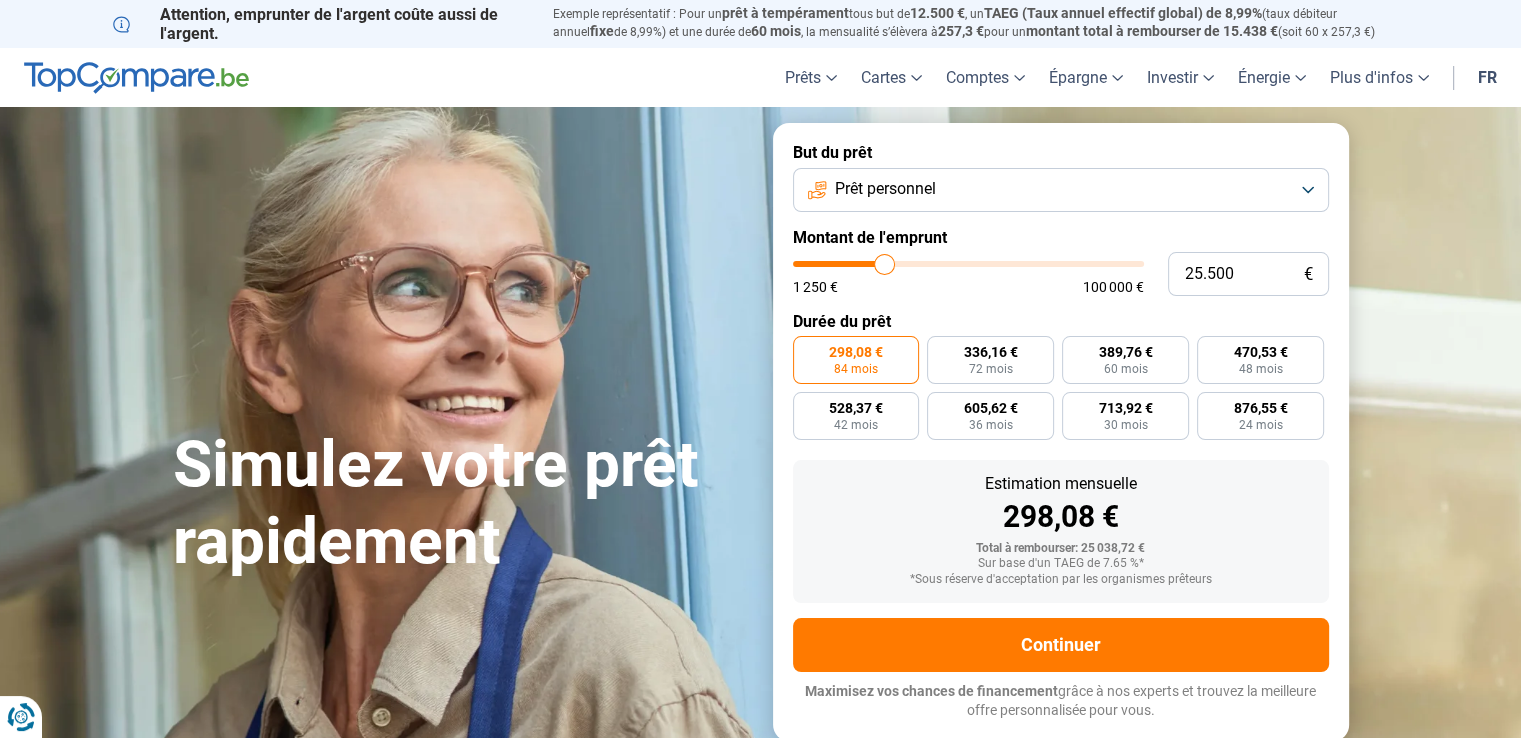 drag, startPoint x: 864, startPoint y: 257, endPoint x: 884, endPoint y: 278, distance: 29 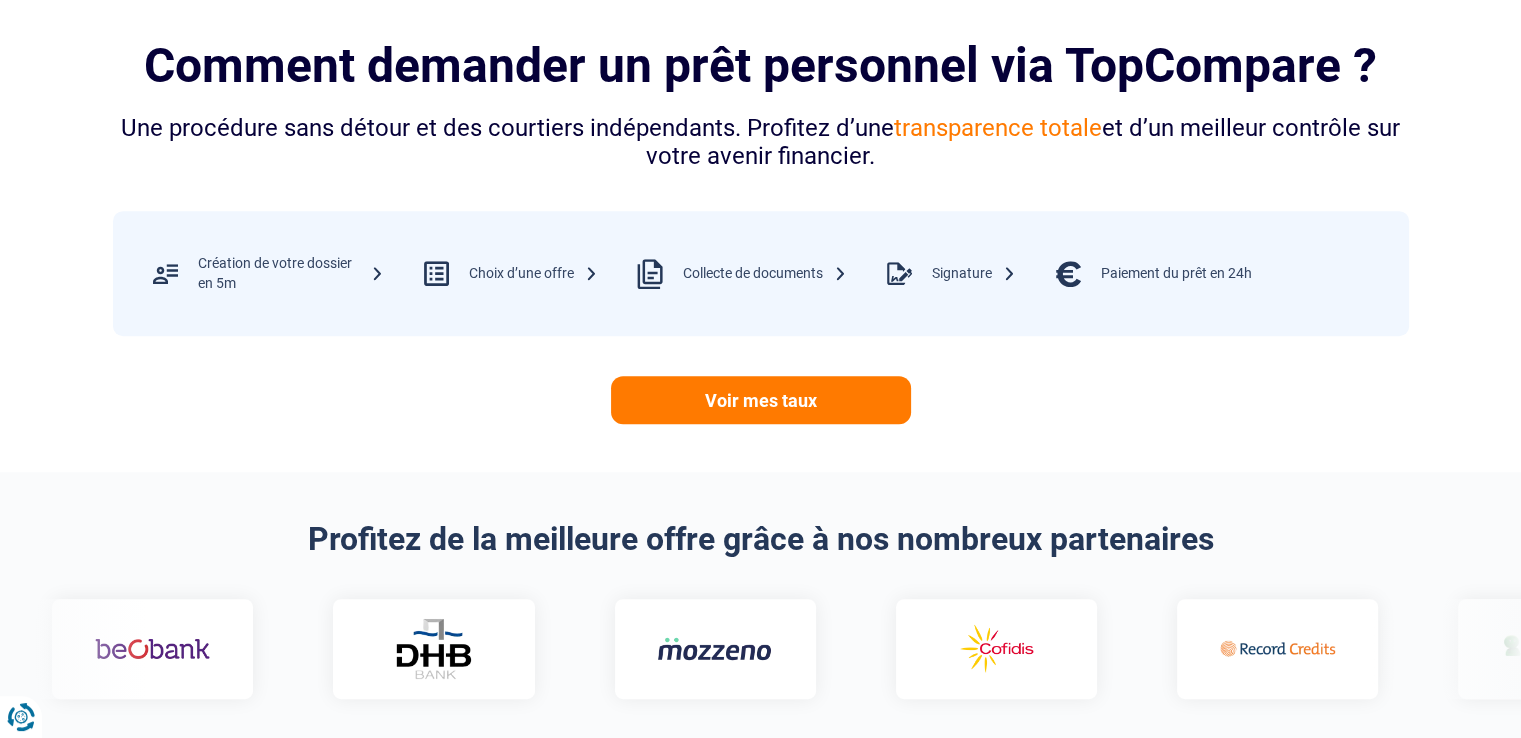 scroll, scrollTop: 800, scrollLeft: 0, axis: vertical 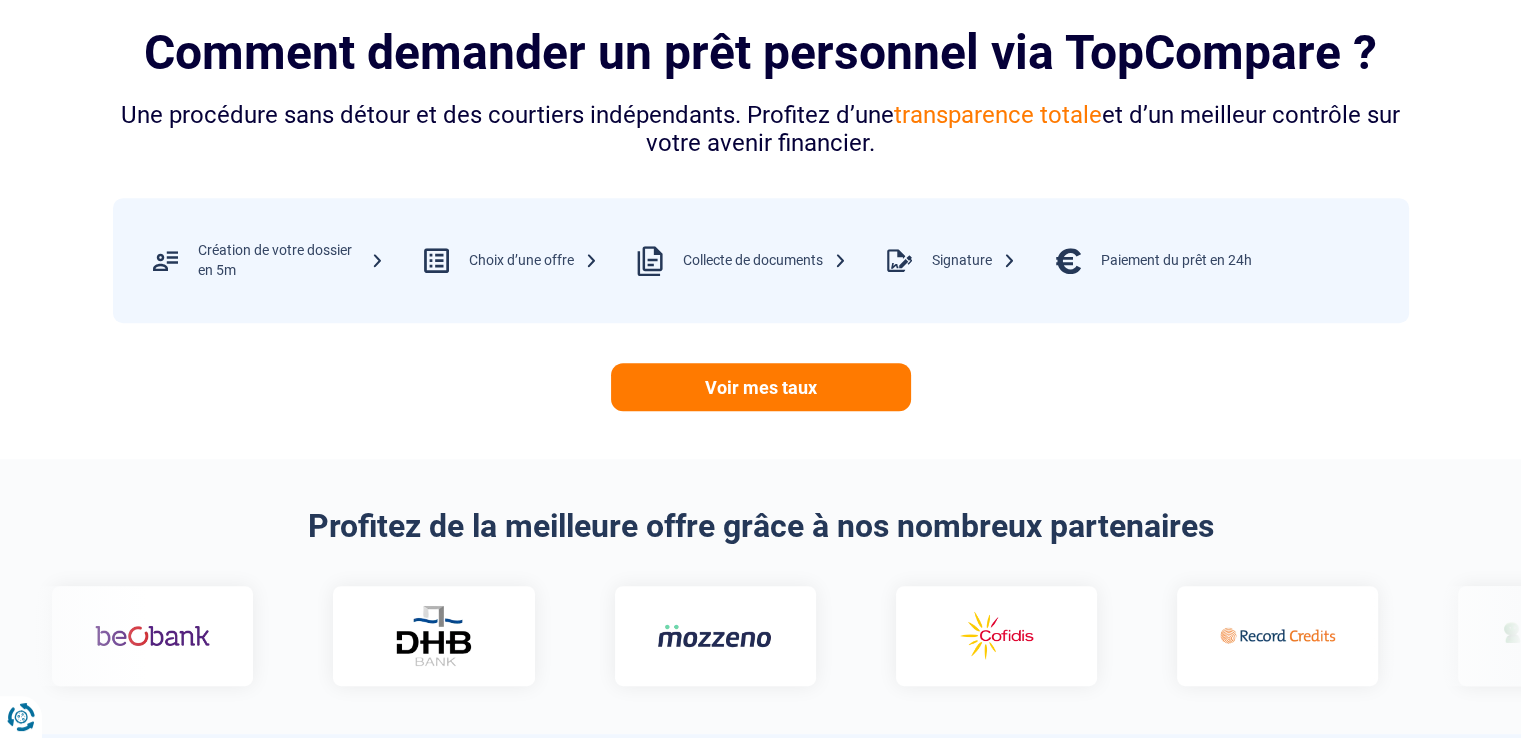 click at bounding box center [1558, 635] 